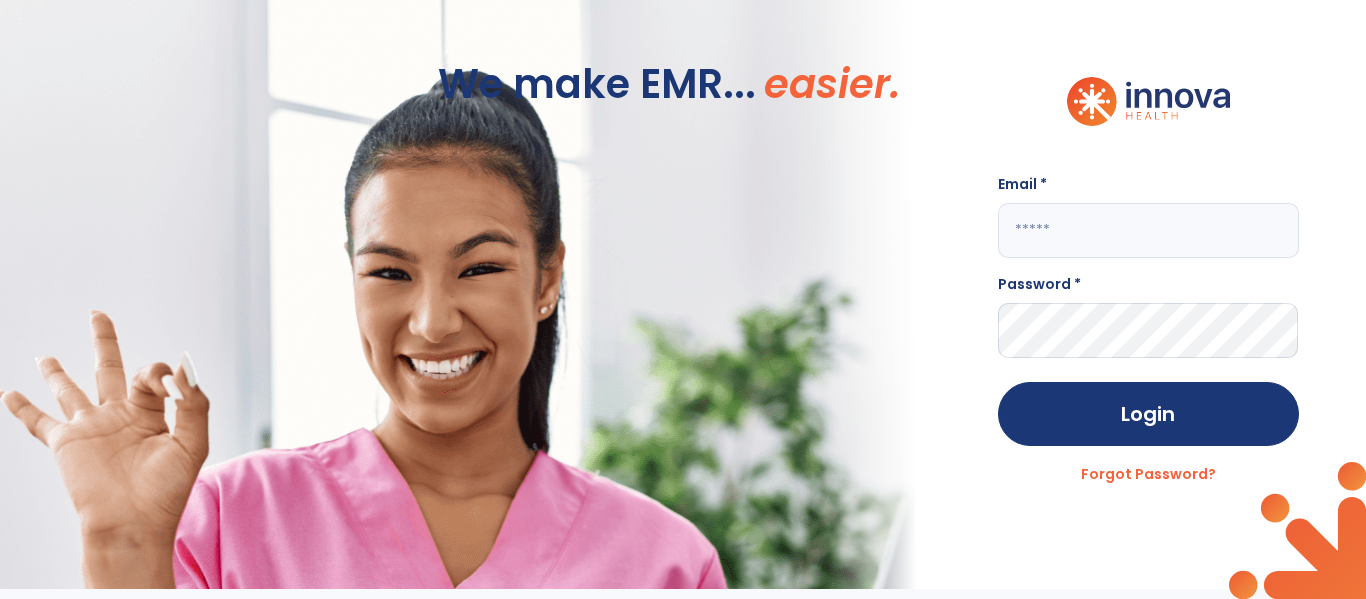 scroll, scrollTop: 0, scrollLeft: 0, axis: both 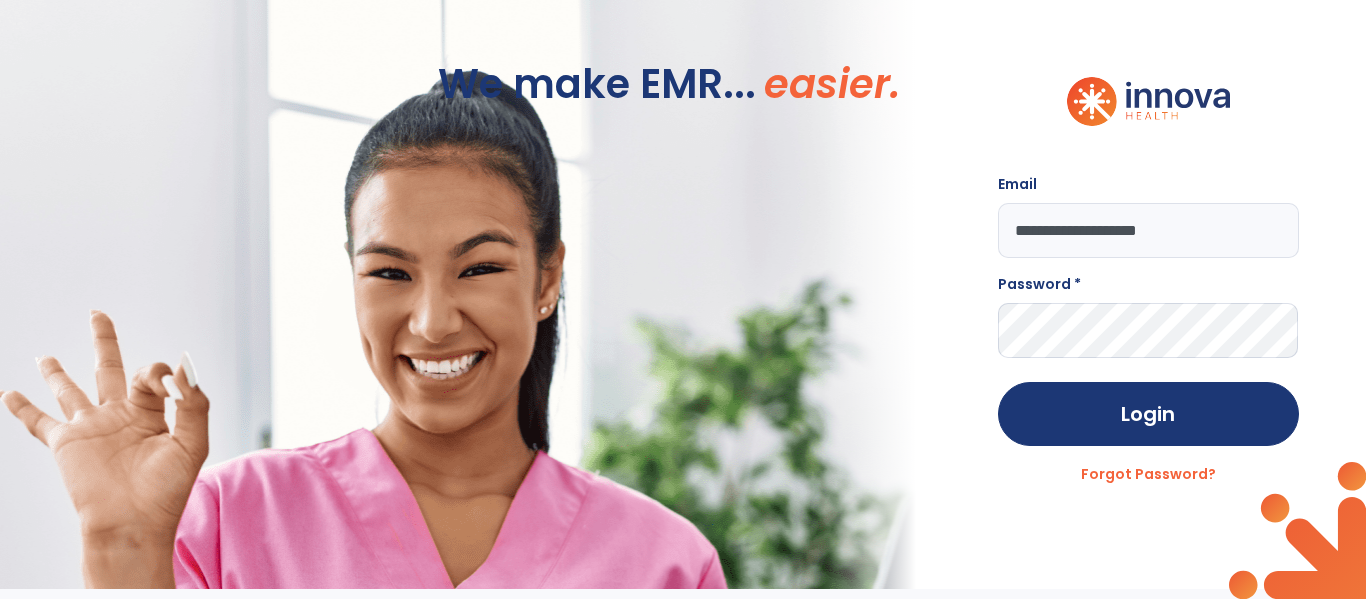 type on "**********" 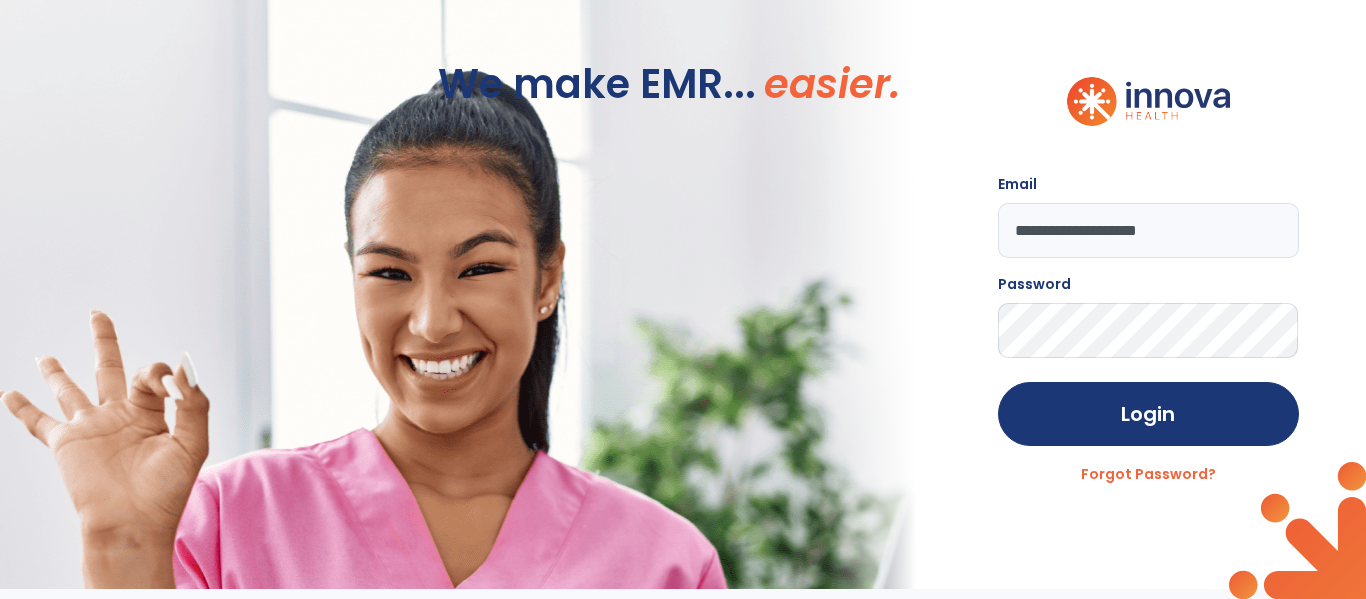 click on "Login" 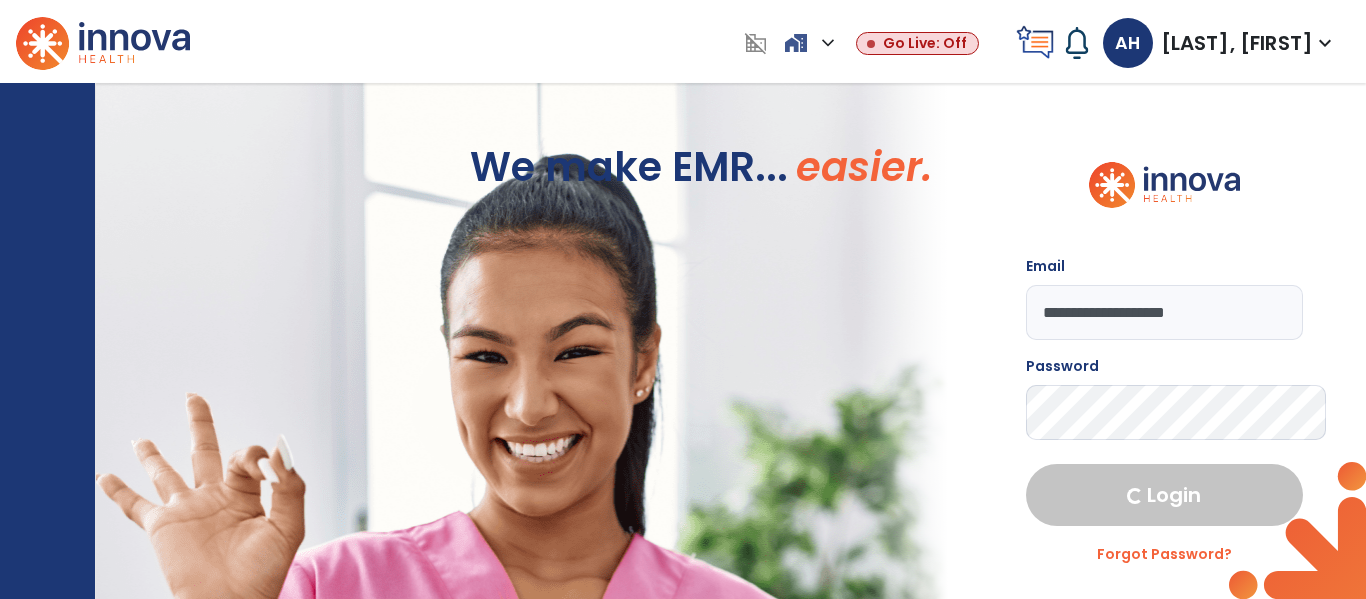 select on "****" 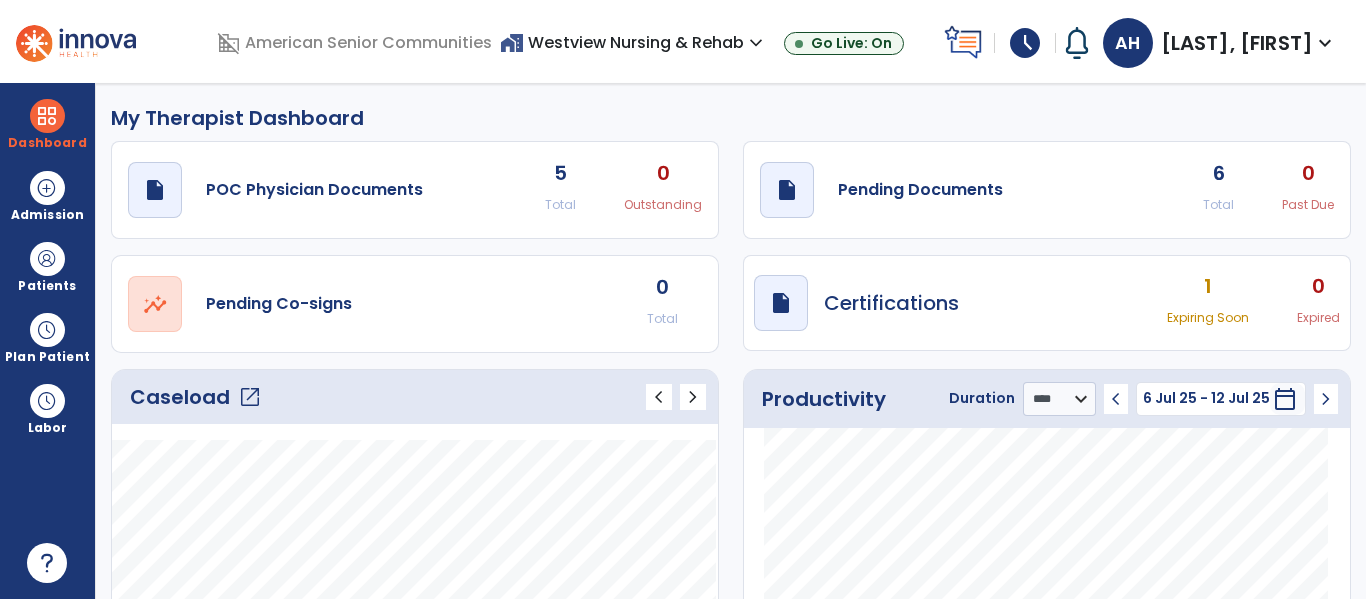 click on "open_in_new" 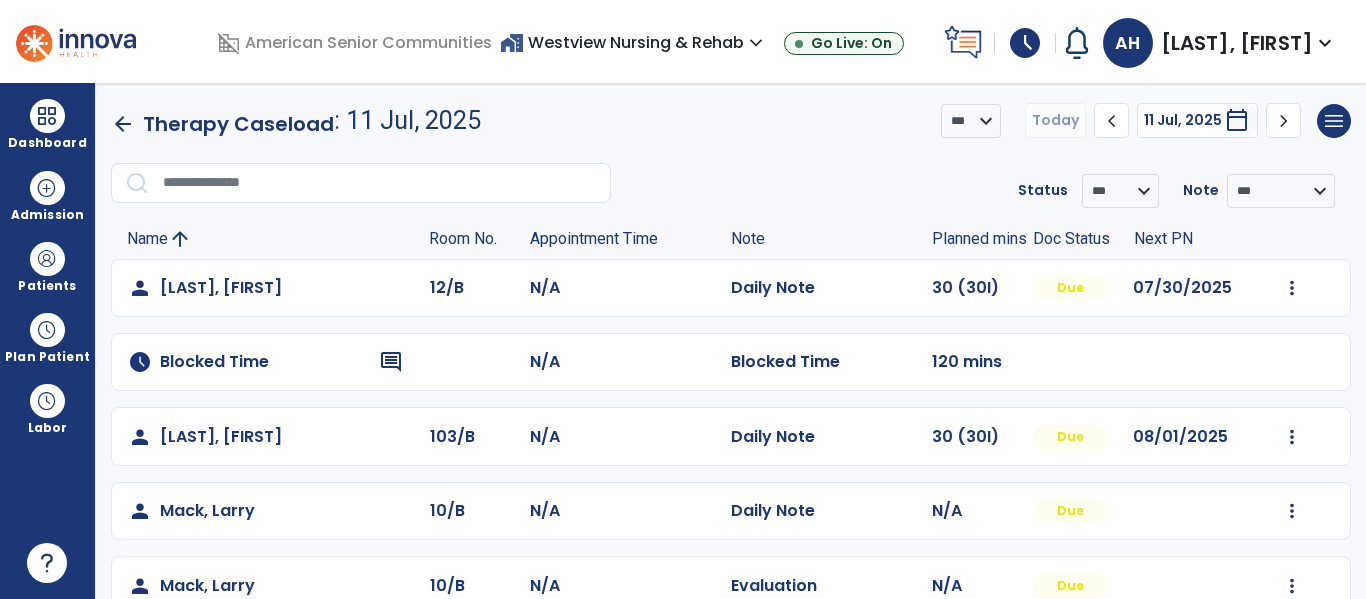 scroll, scrollTop: 189, scrollLeft: 0, axis: vertical 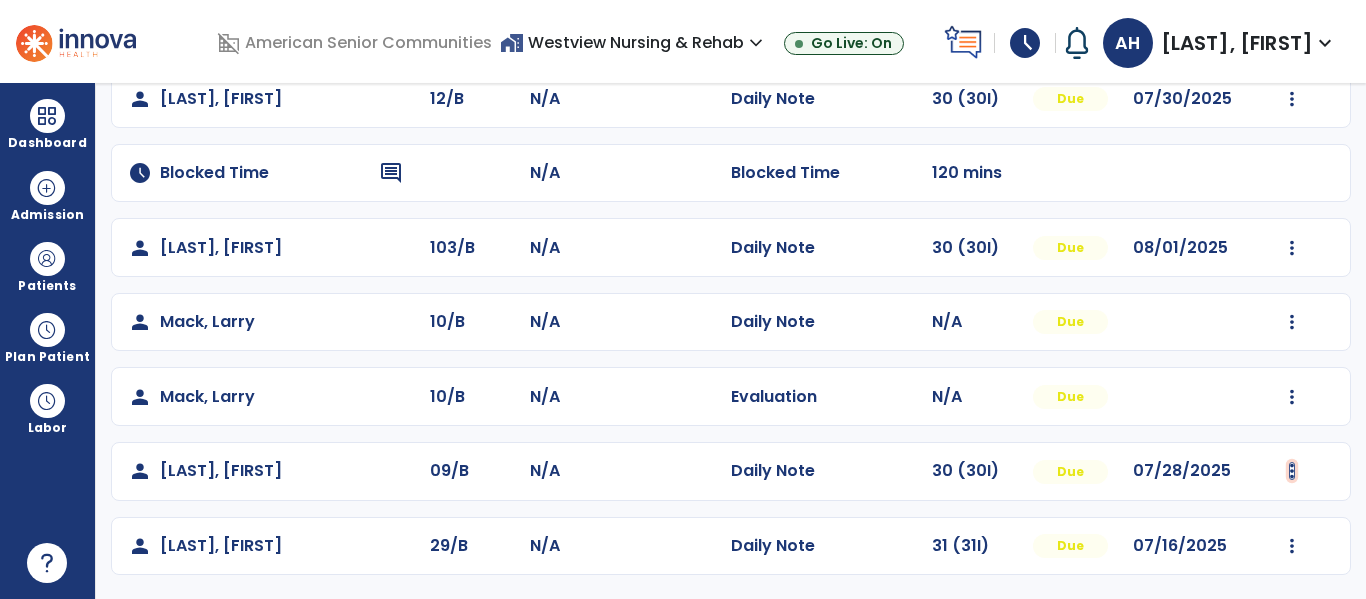 click at bounding box center (1292, 99) 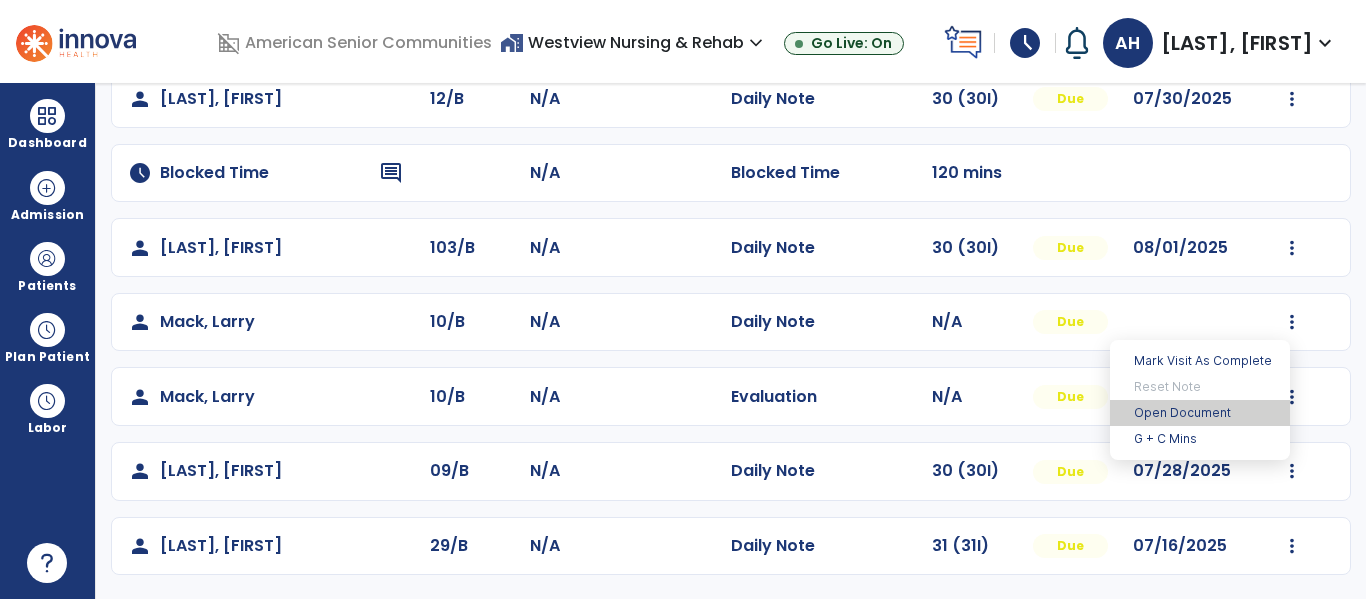 click on "Open Document" at bounding box center (1200, 413) 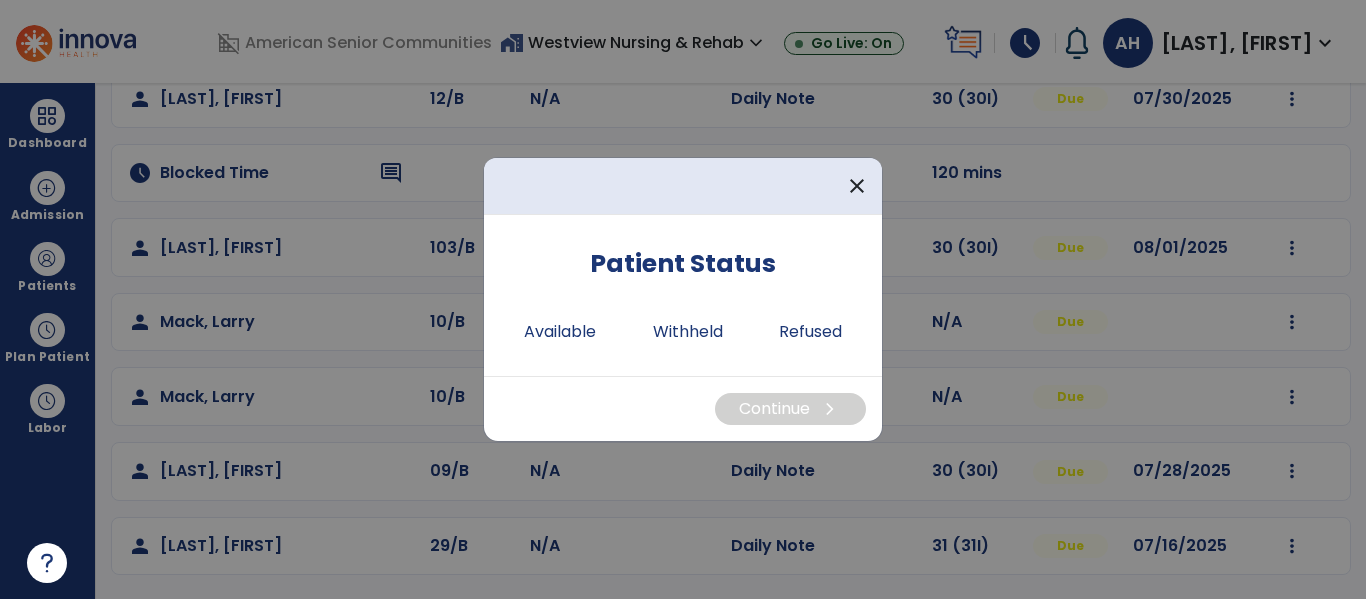 click on "Patient Status  Available   Withheld   Refused" at bounding box center (683, 295) 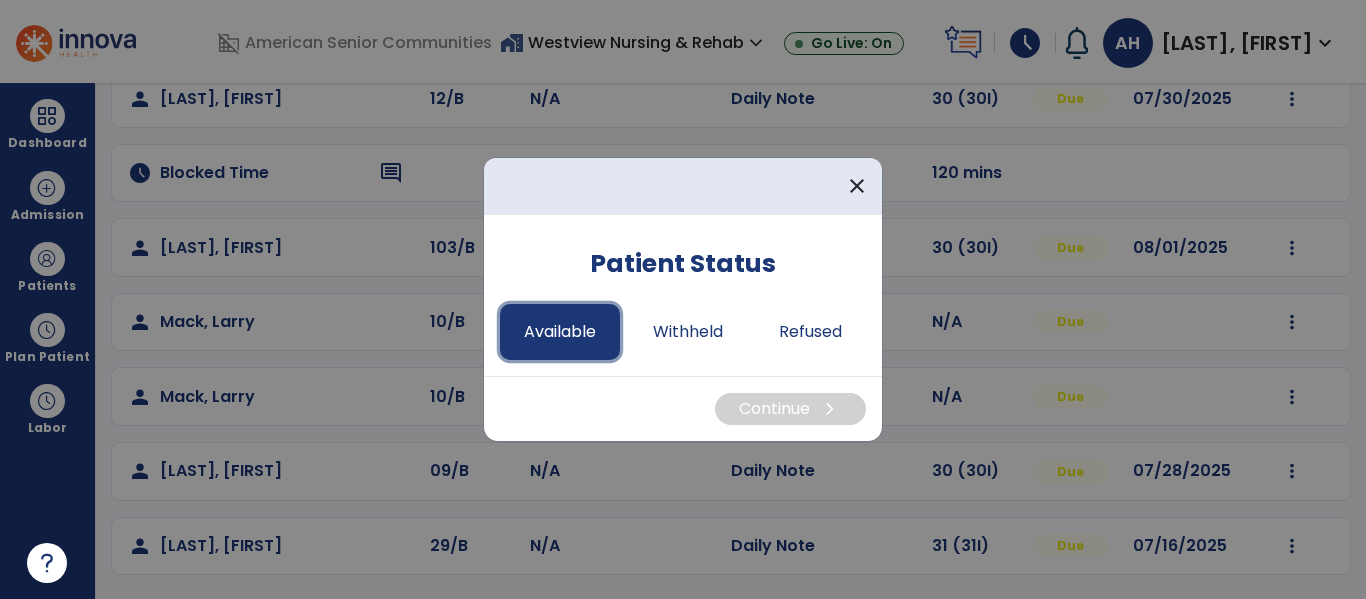 click on "Available" at bounding box center [560, 332] 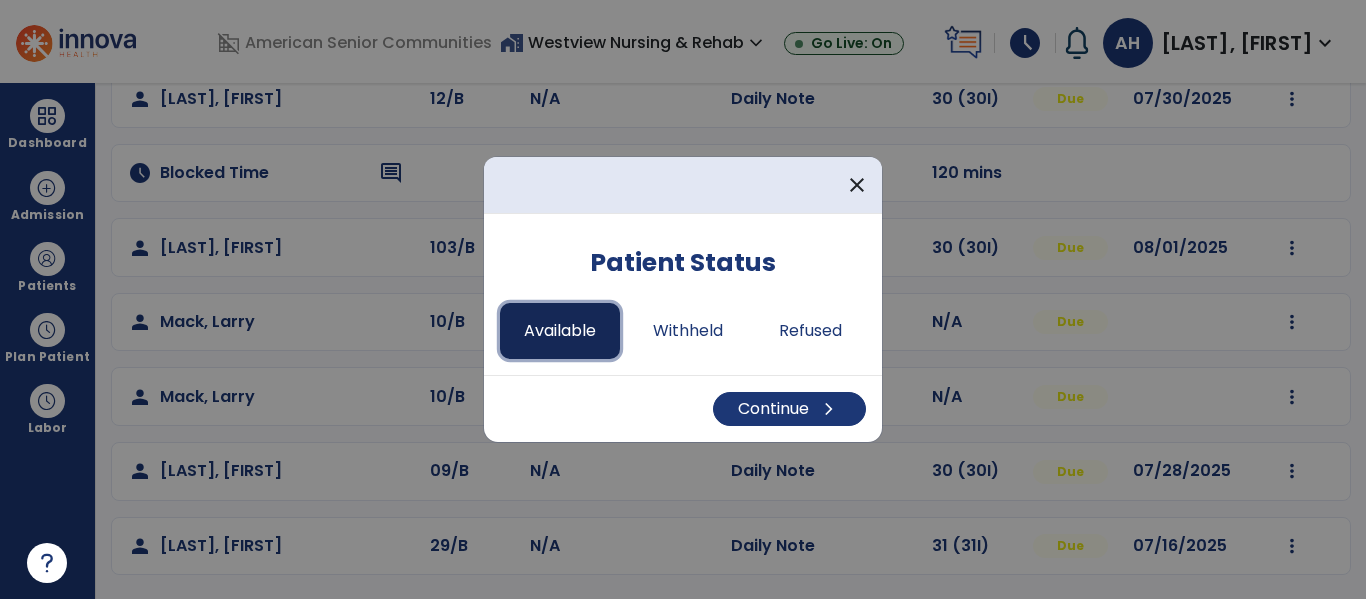 click on "Available" at bounding box center (560, 331) 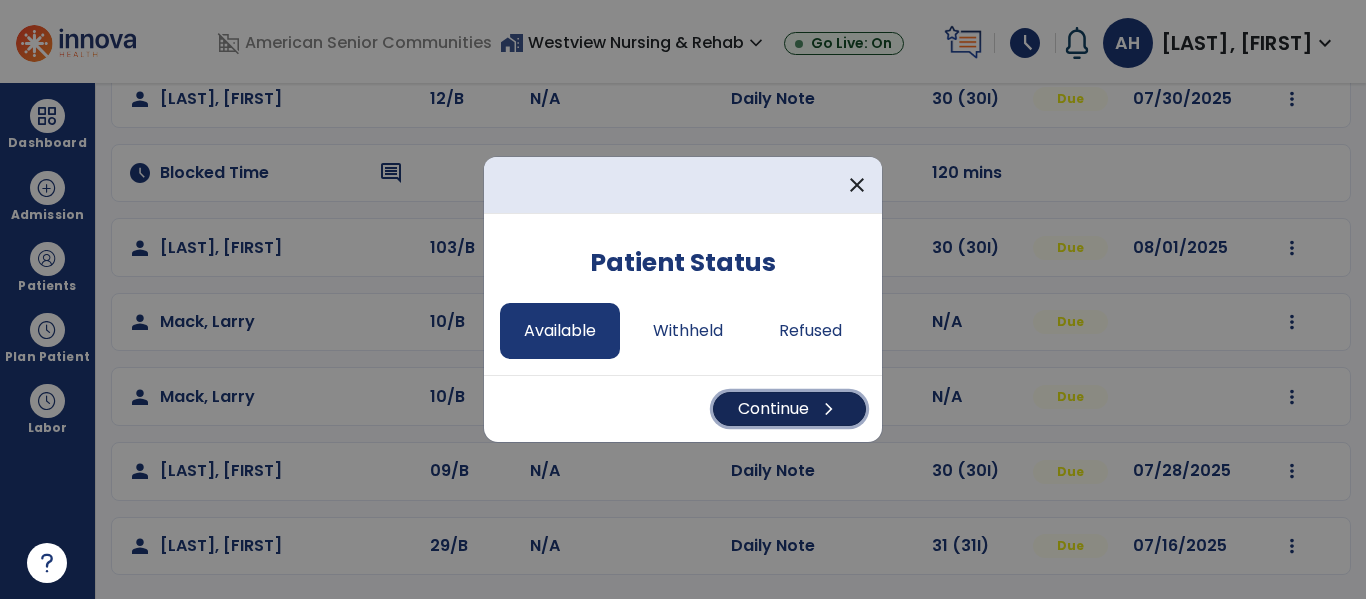 click on "Continue   chevron_right" at bounding box center (789, 409) 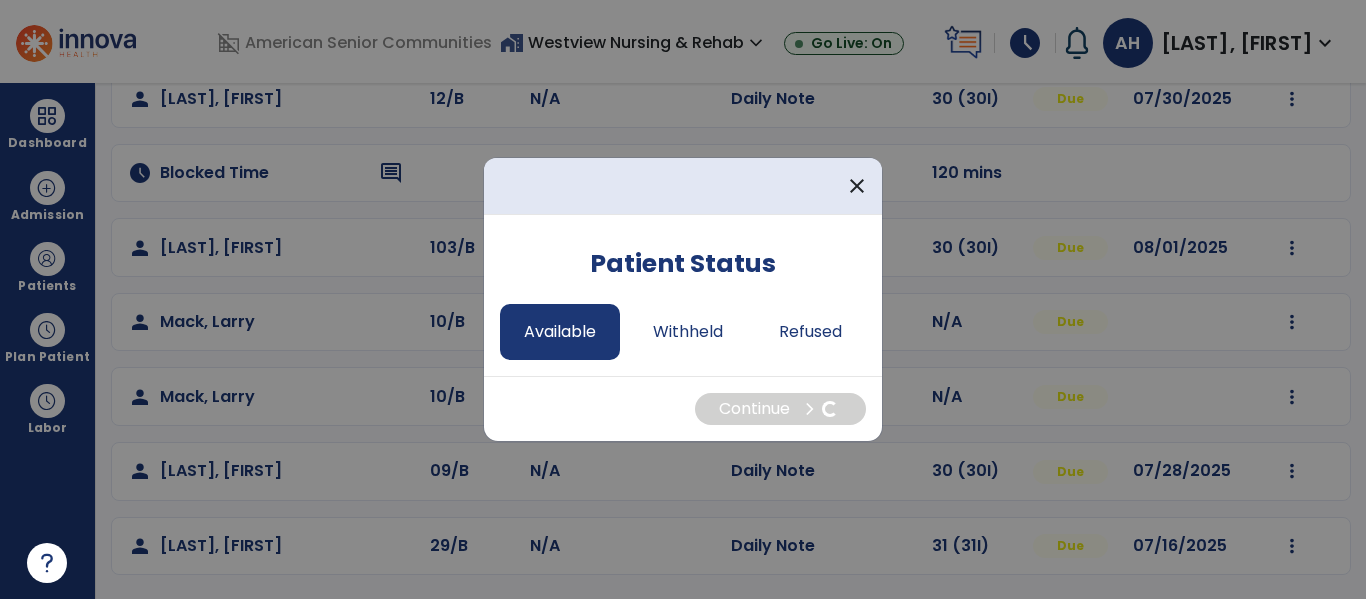 select on "*" 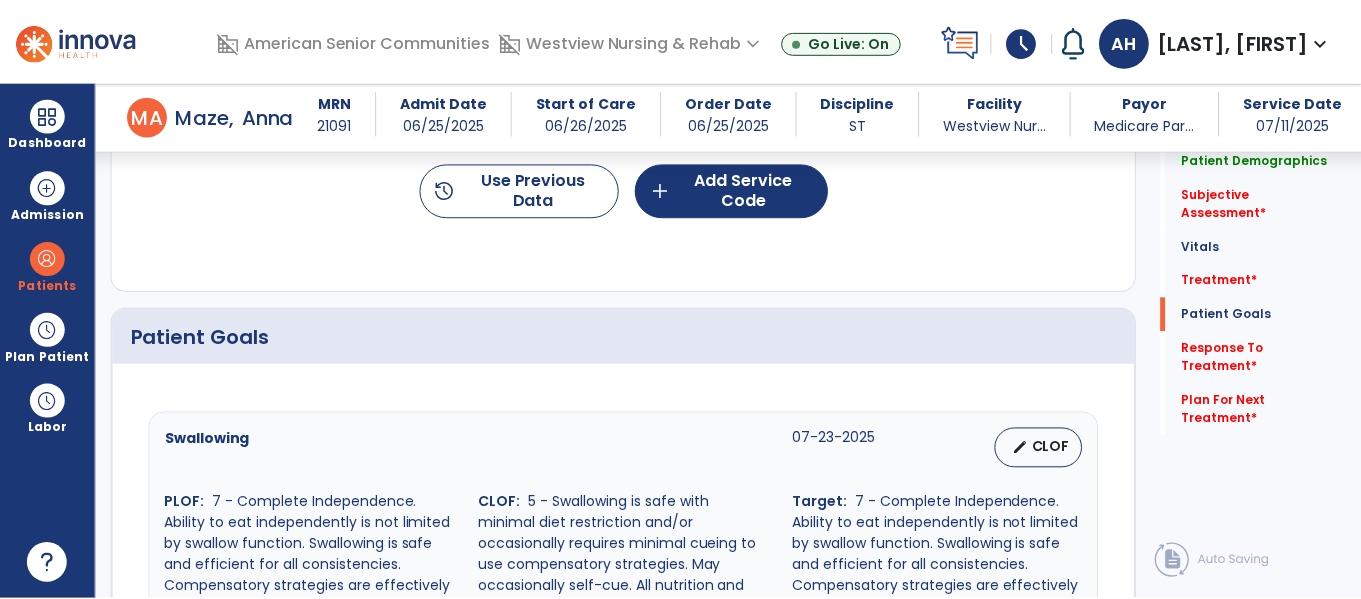 scroll, scrollTop: 1345, scrollLeft: 0, axis: vertical 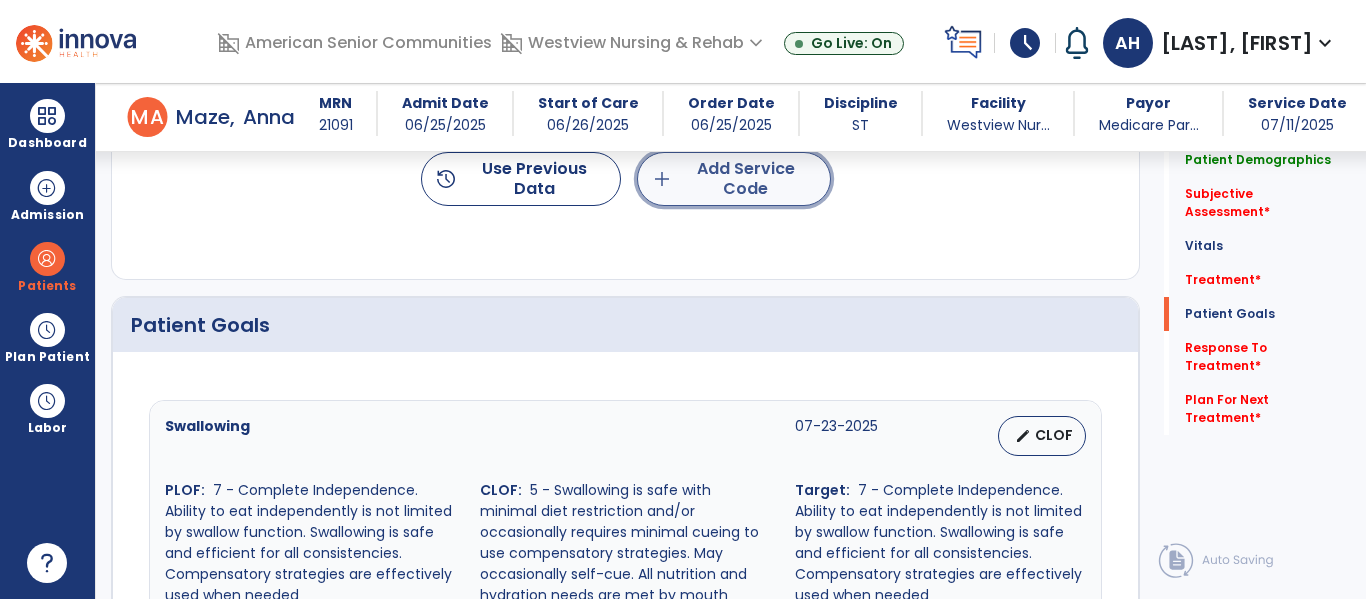 click on "add  Add Service Code" 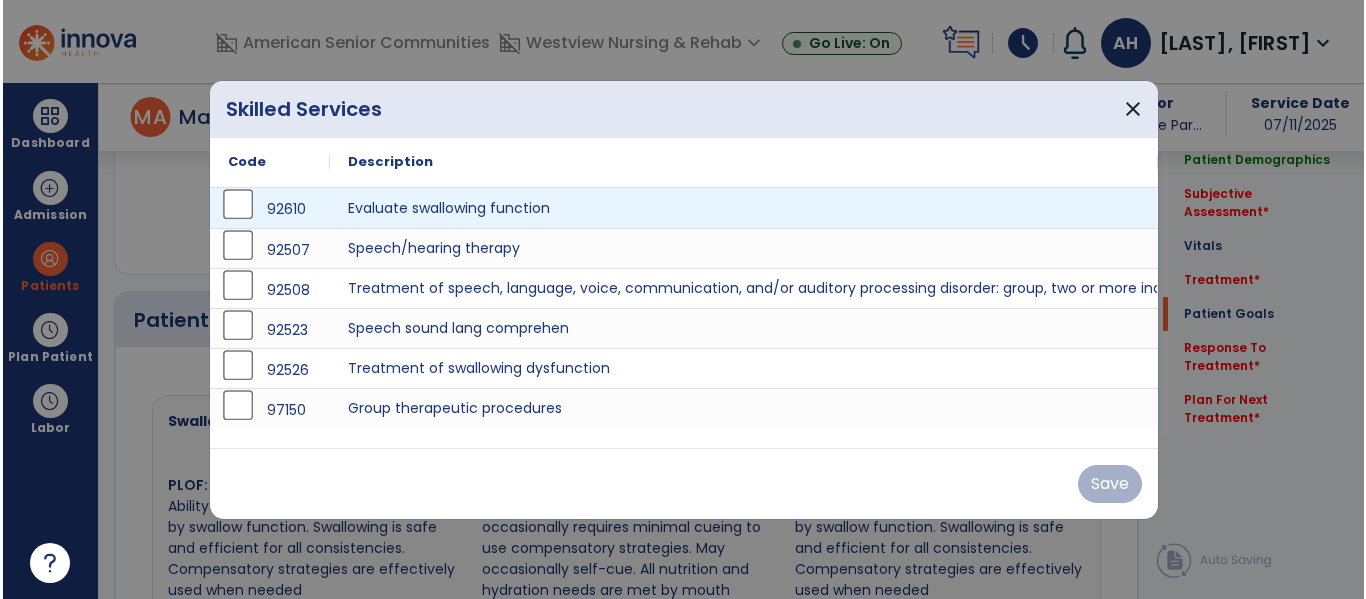 scroll, scrollTop: 1345, scrollLeft: 0, axis: vertical 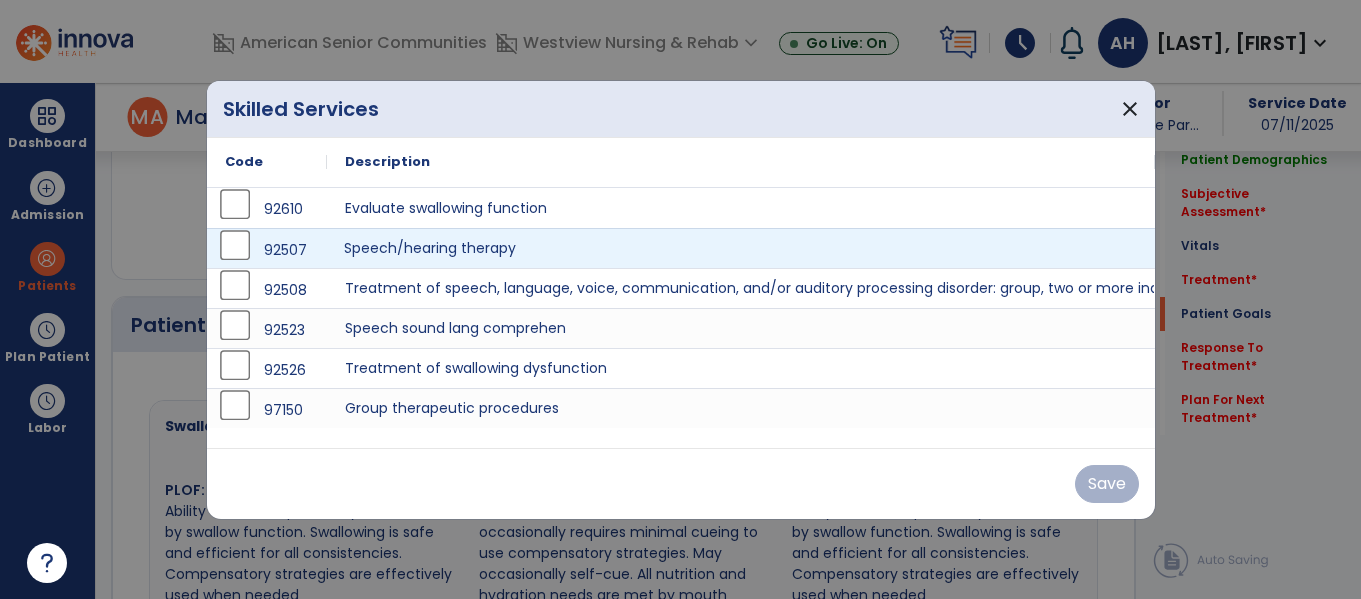 click on "Speech/hearing therapy" at bounding box center (741, 248) 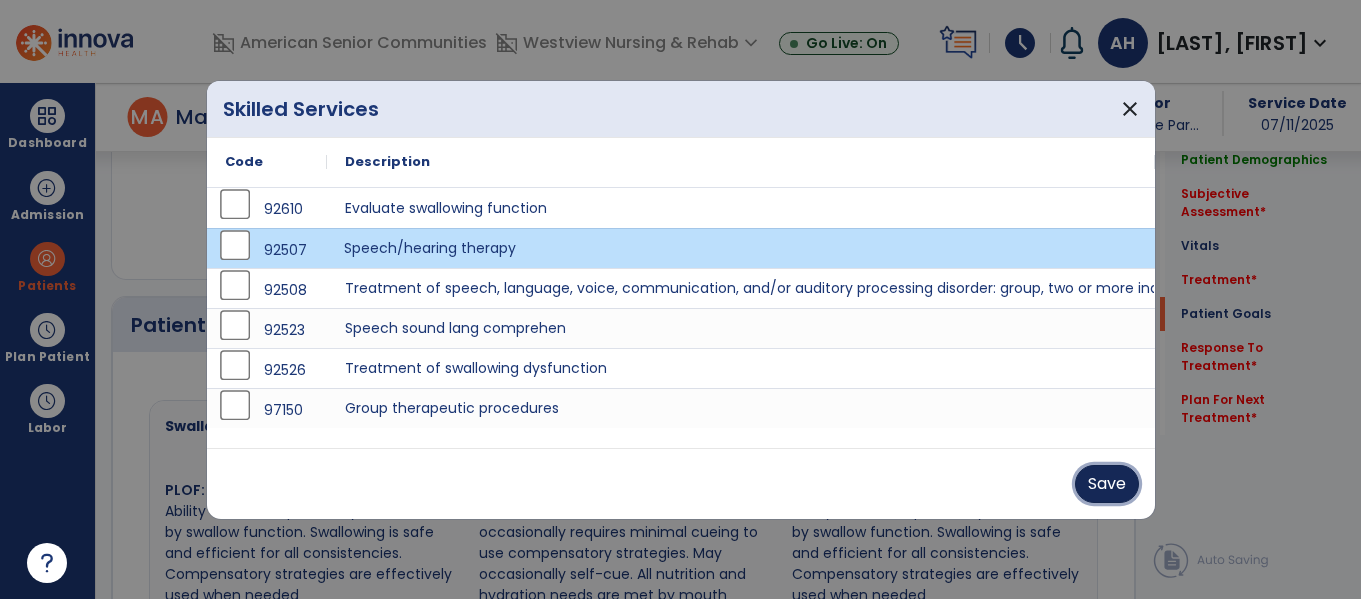 click on "Save" at bounding box center [1107, 484] 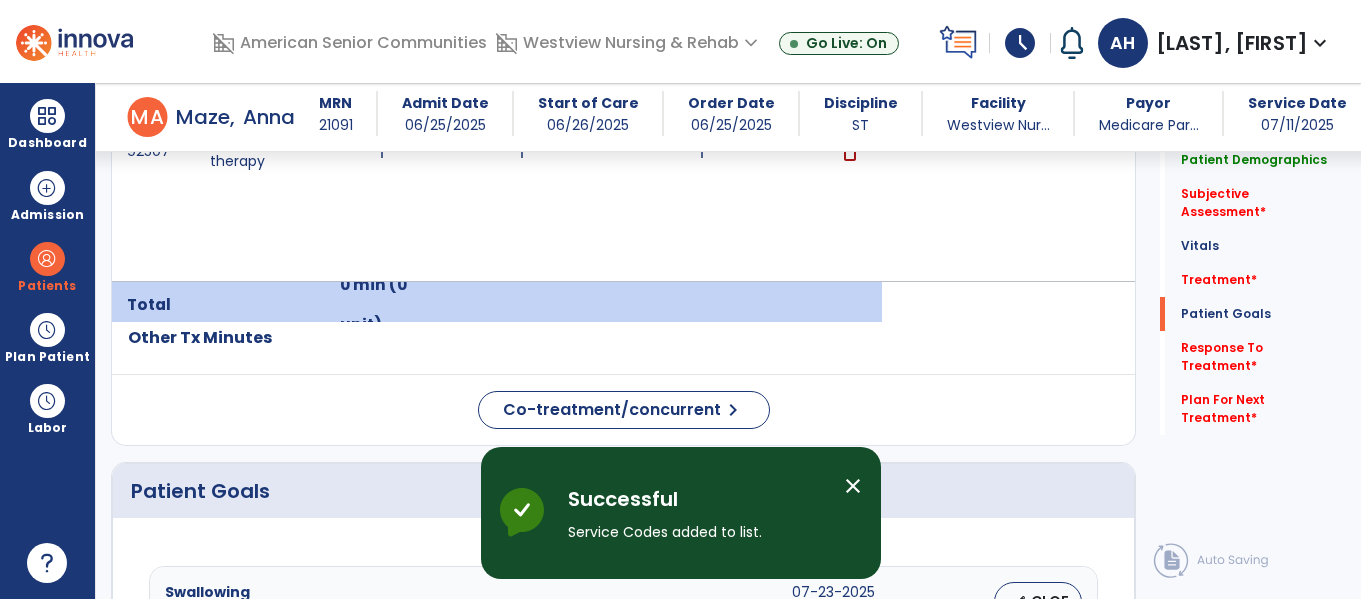 scroll, scrollTop: 1147, scrollLeft: 0, axis: vertical 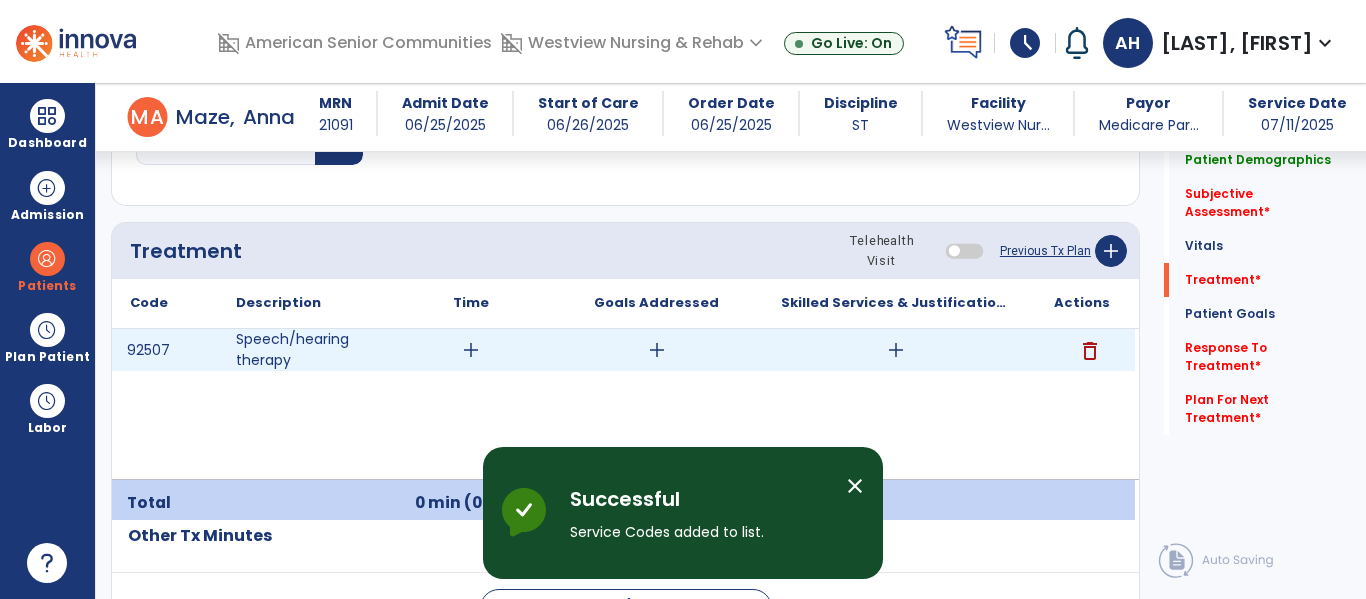 click on "add" at bounding box center [471, 350] 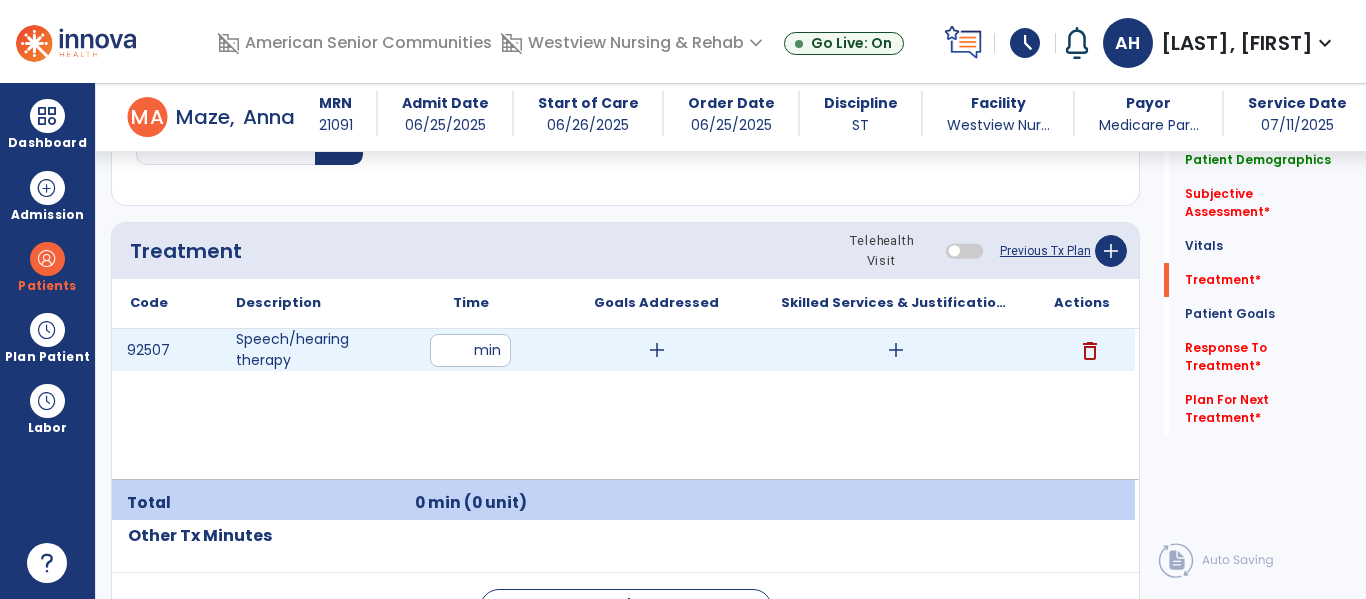 type on "**" 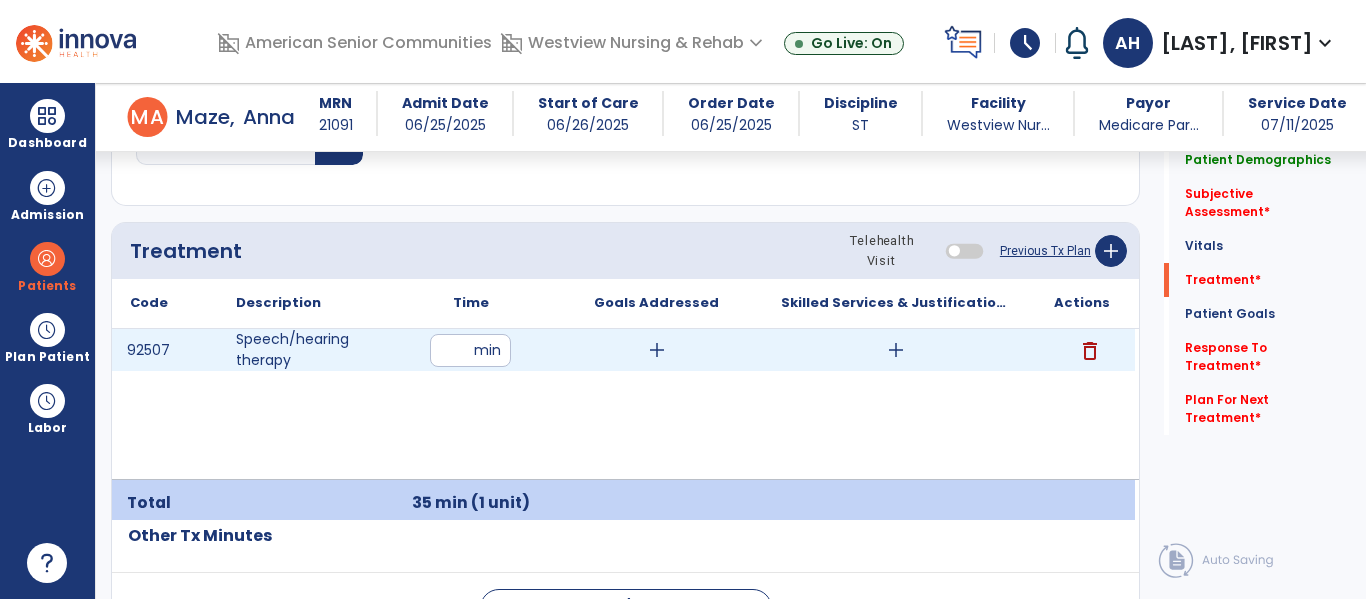 click on "add" at bounding box center [657, 350] 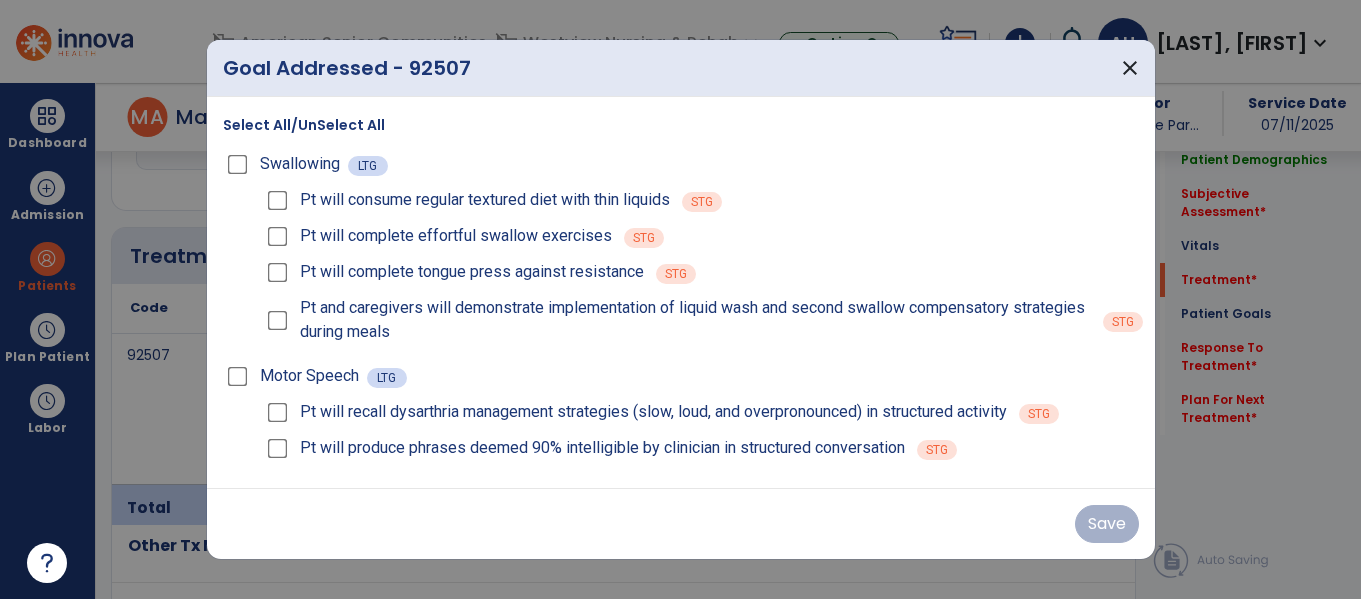 scroll, scrollTop: 1147, scrollLeft: 0, axis: vertical 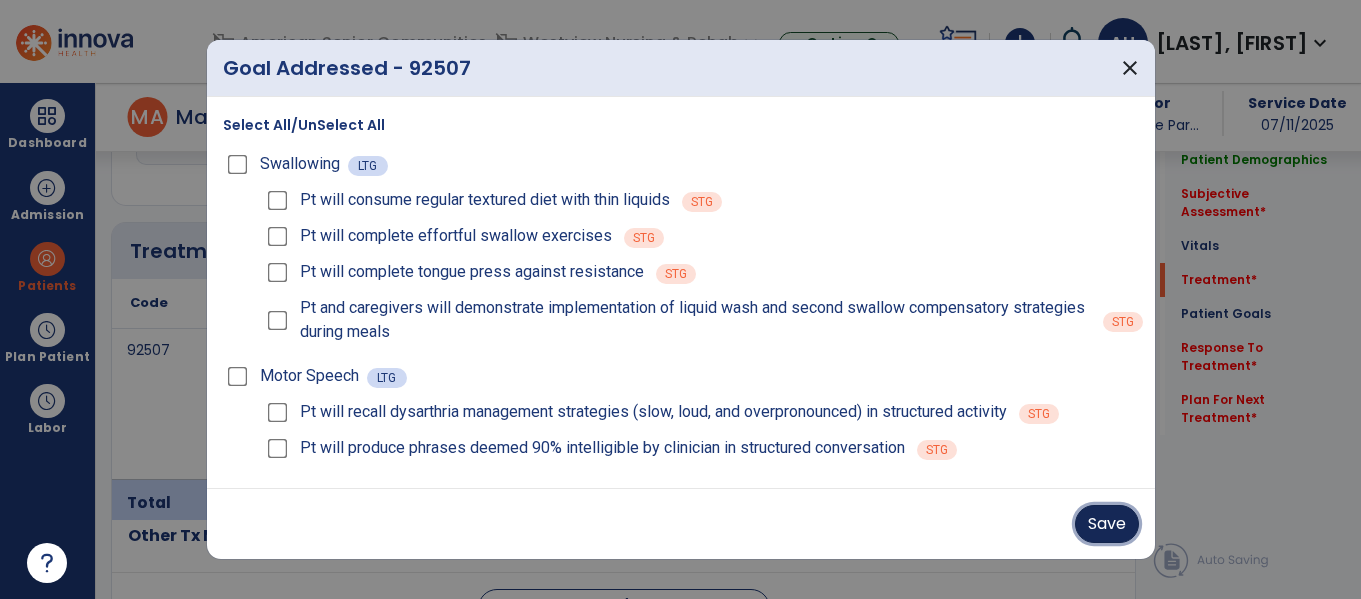 click on "Save" at bounding box center [1107, 524] 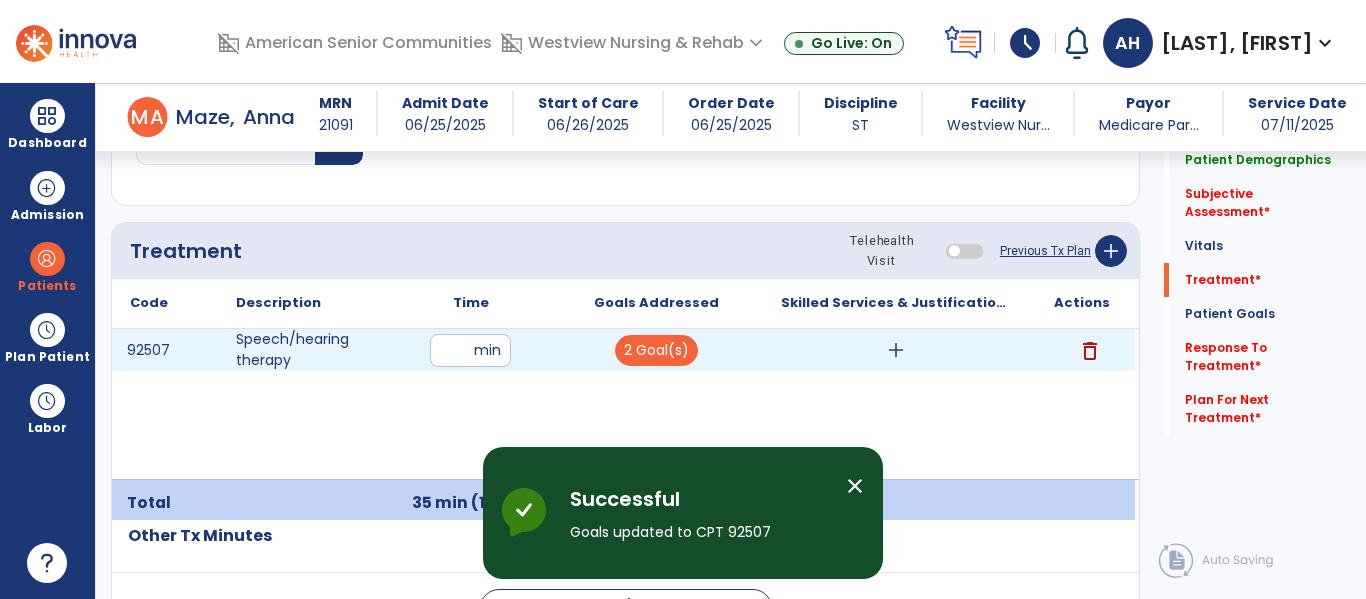 click on "add" at bounding box center (896, 350) 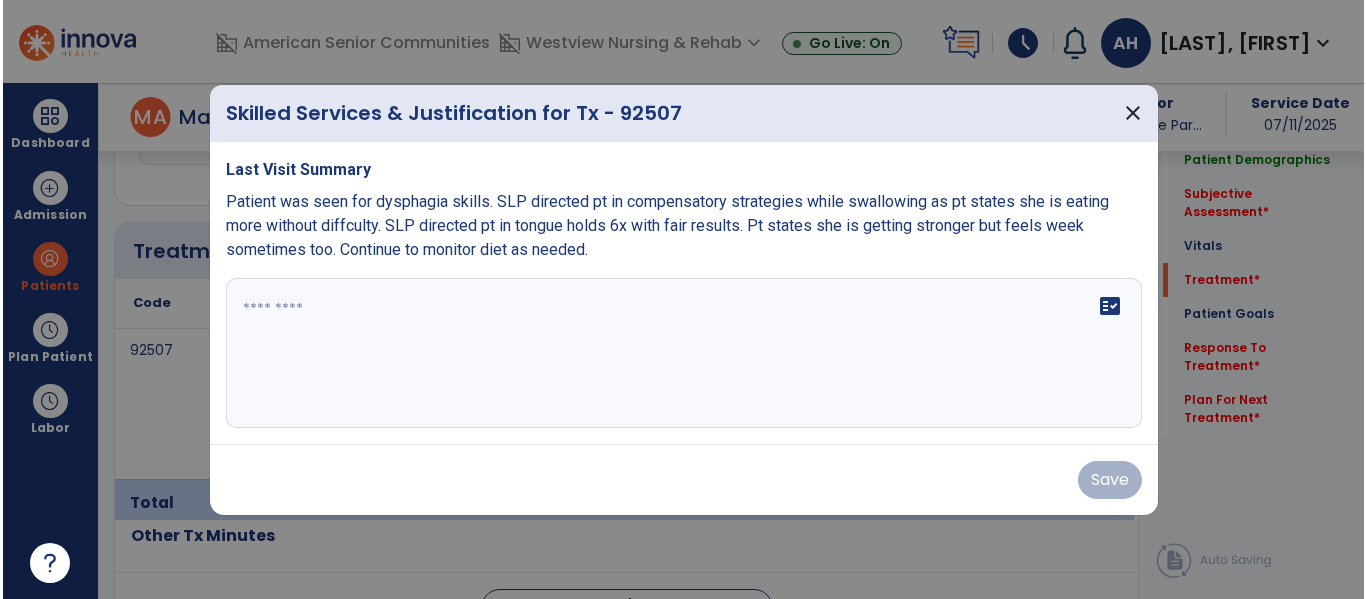 scroll, scrollTop: 1147, scrollLeft: 0, axis: vertical 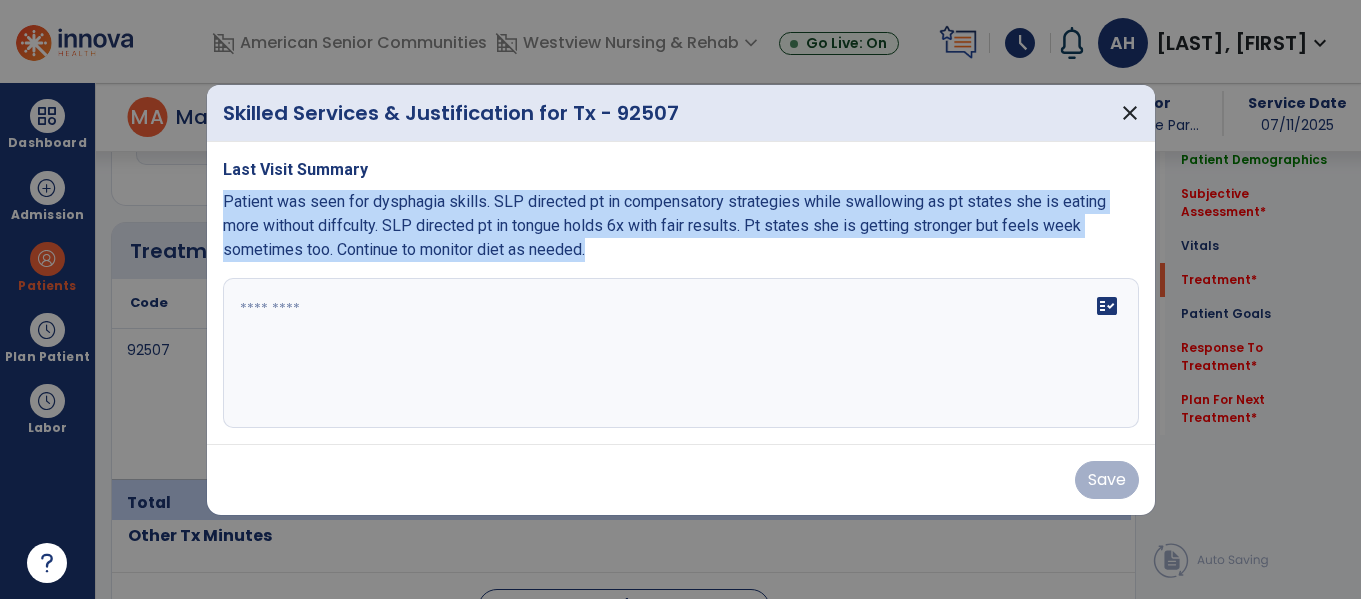 drag, startPoint x: 618, startPoint y: 250, endPoint x: 217, endPoint y: 190, distance: 405.46393 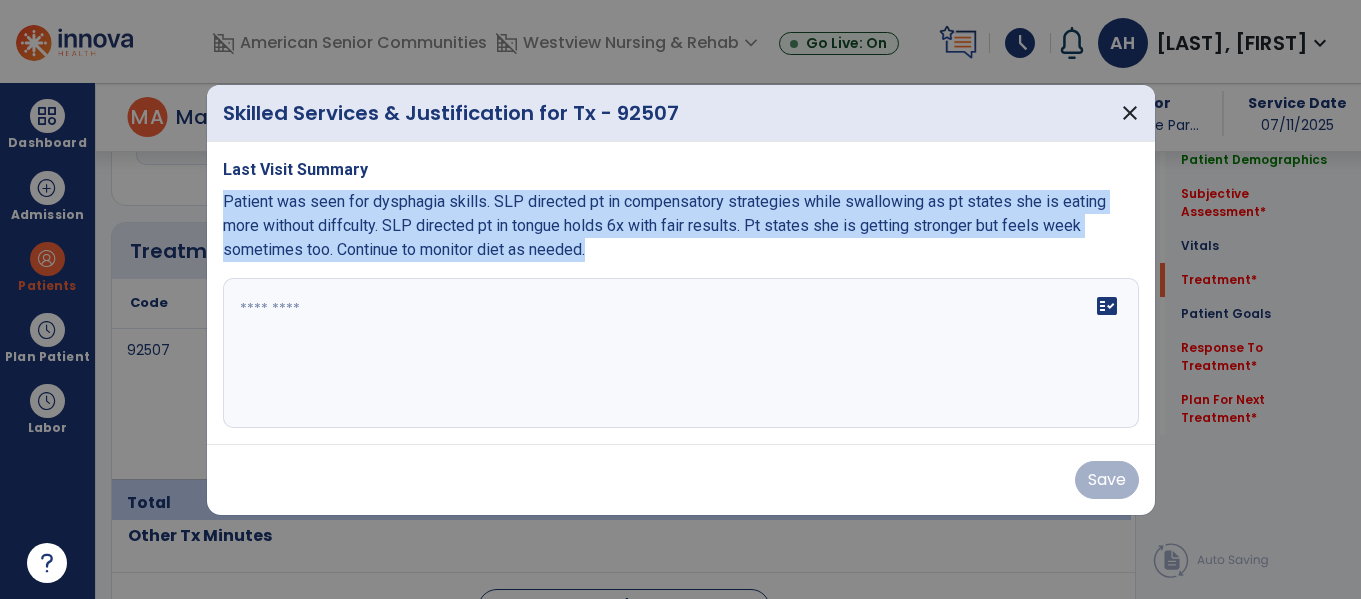 click on "Last Visit Summary Patient was seen for dysphagia skills. SLP directed pt in compensatory strategies while swallowing as pt states she is eating more without diffculty. SLP directed pt in tongue holds 6x with fair results. Pt states she is getting stronger but feels week sometimes too. Continue to monitor diet as needed. fact_check" at bounding box center [681, 293] 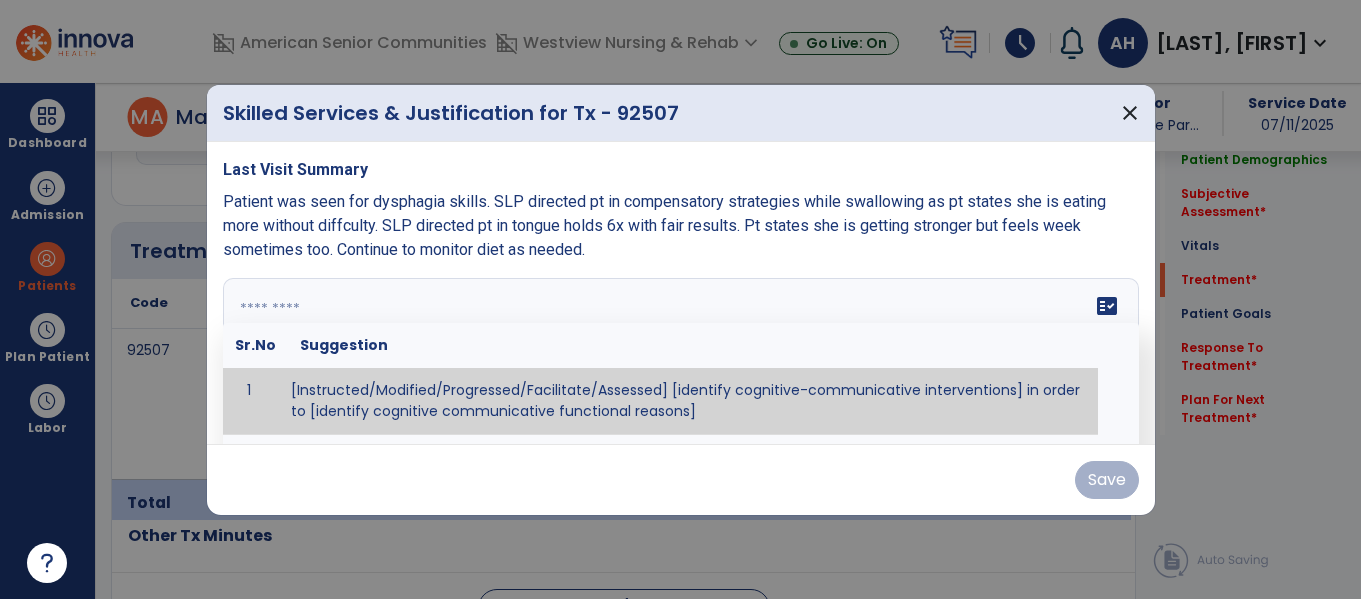 paste on "**********" 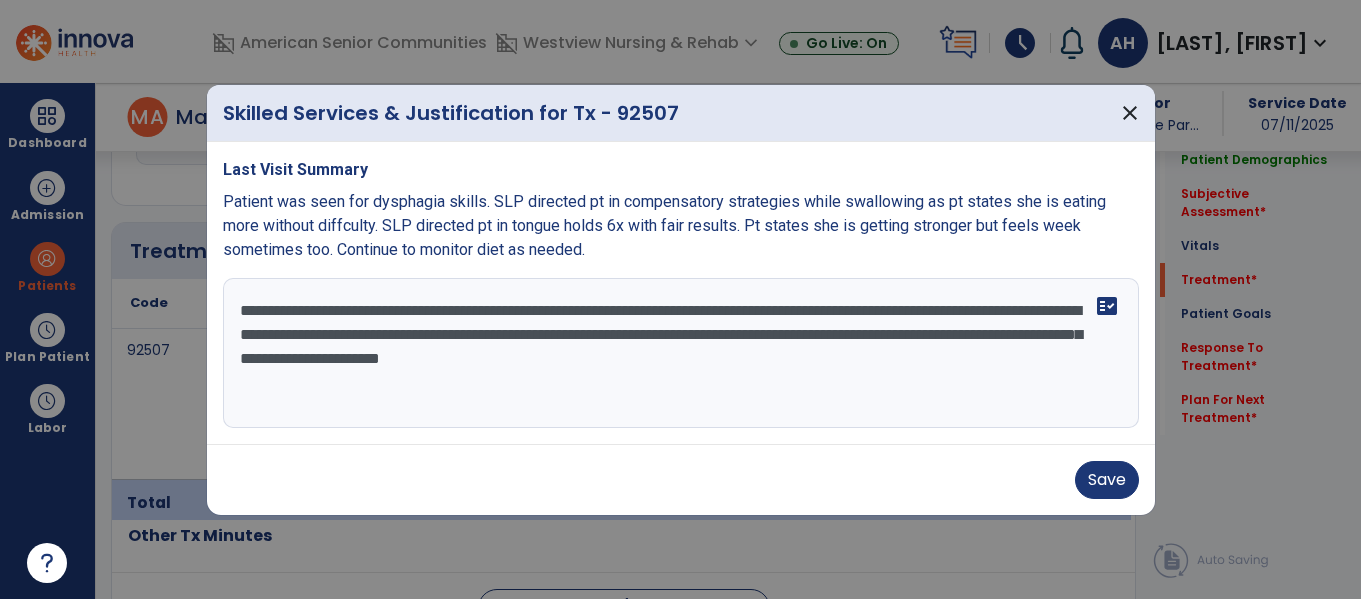 drag, startPoint x: 1011, startPoint y: 367, endPoint x: 570, endPoint y: 303, distance: 445.61978 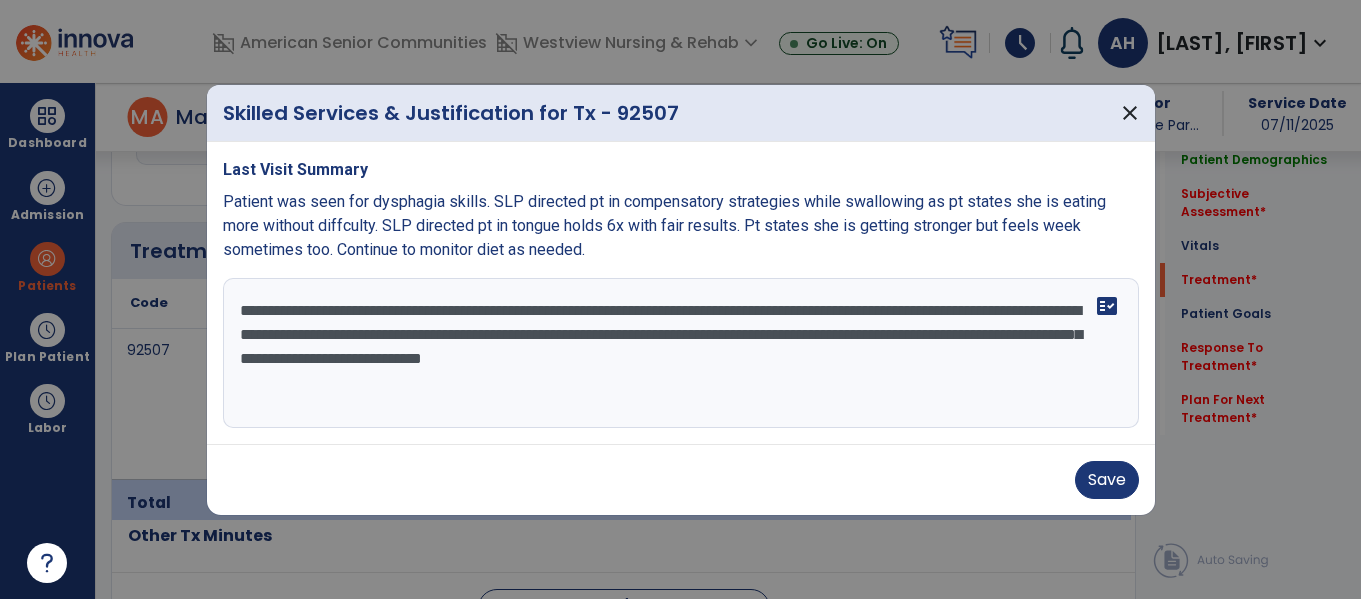 click on "**********" at bounding box center [681, 353] 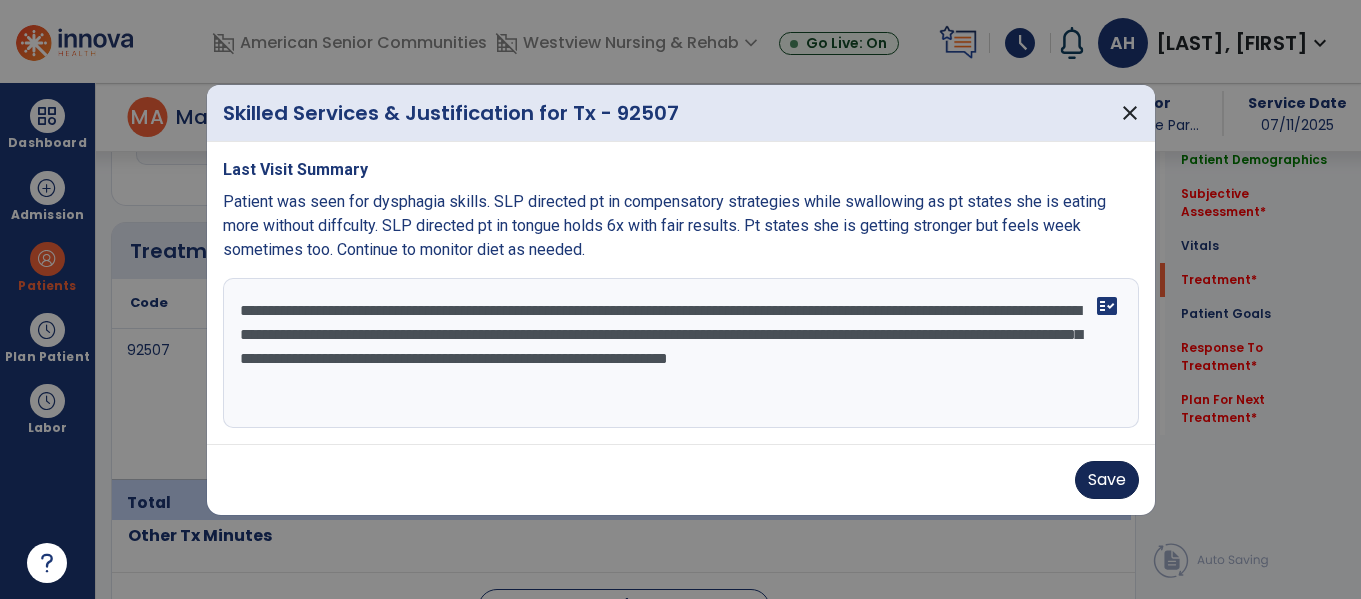 type on "**********" 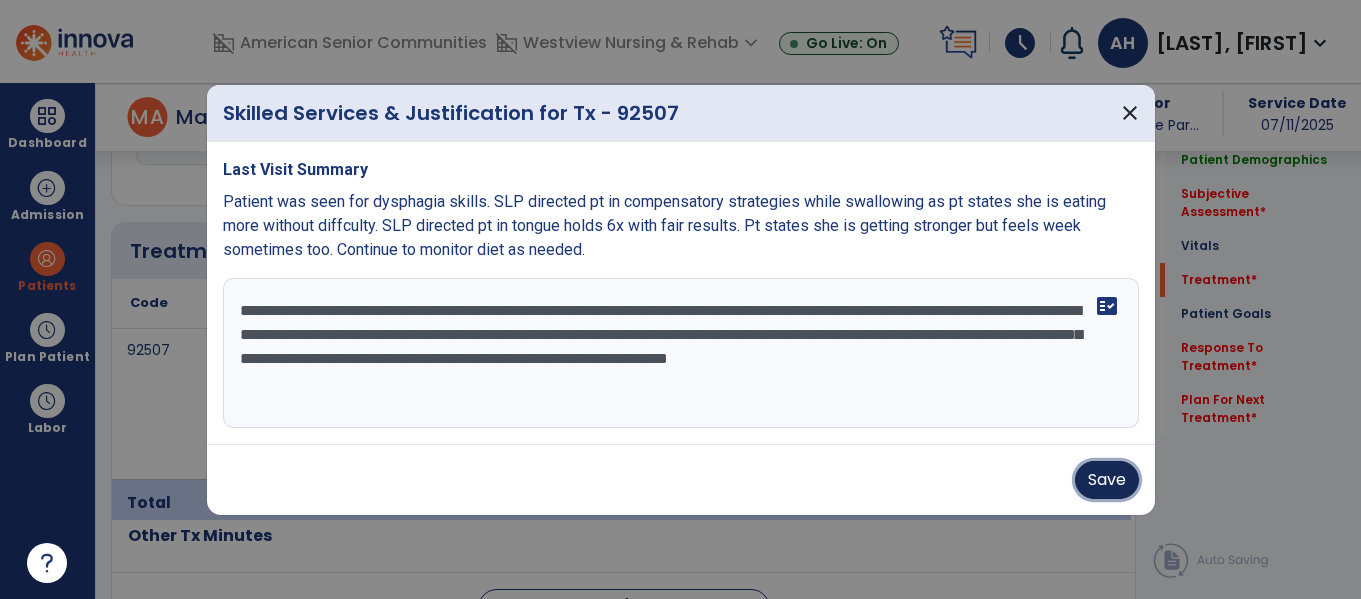 click on "Save" at bounding box center (1107, 480) 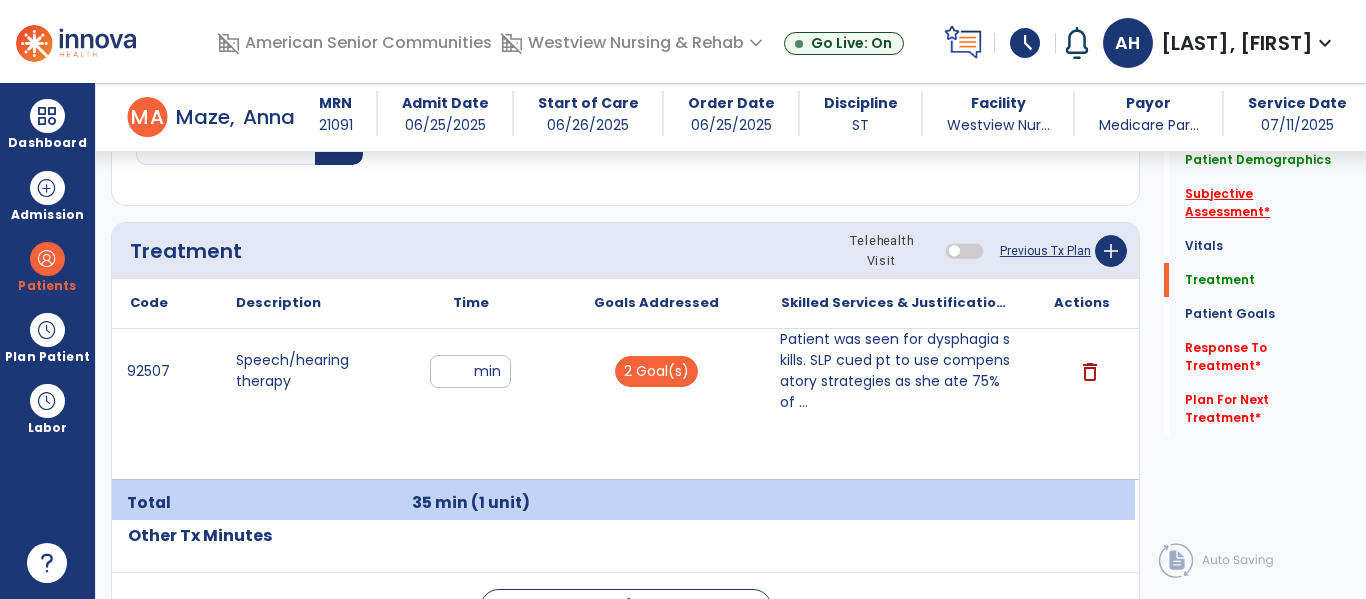 click on "Subjective Assessment   *" 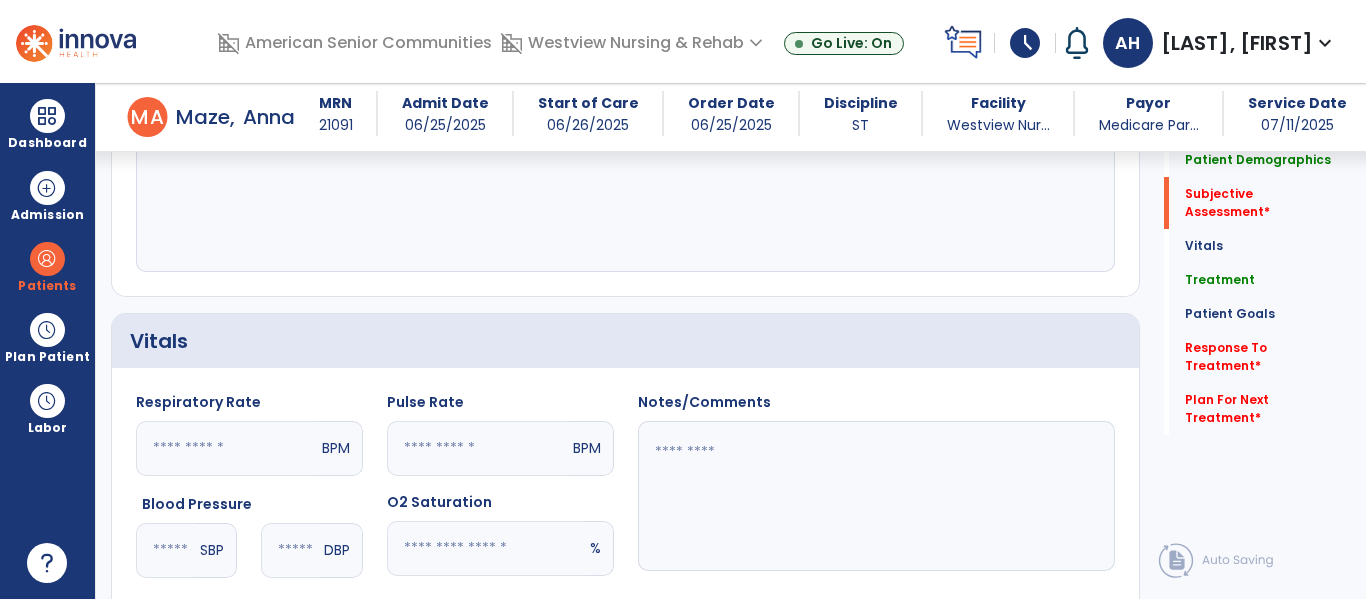 scroll, scrollTop: 448, scrollLeft: 0, axis: vertical 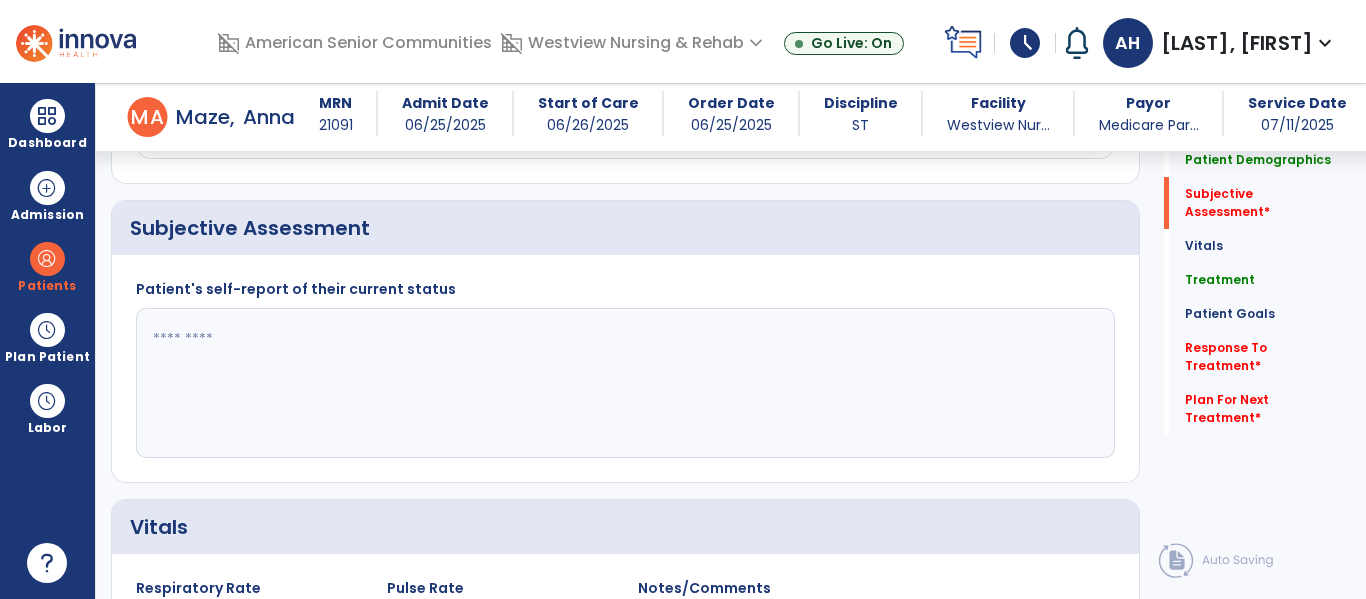 click 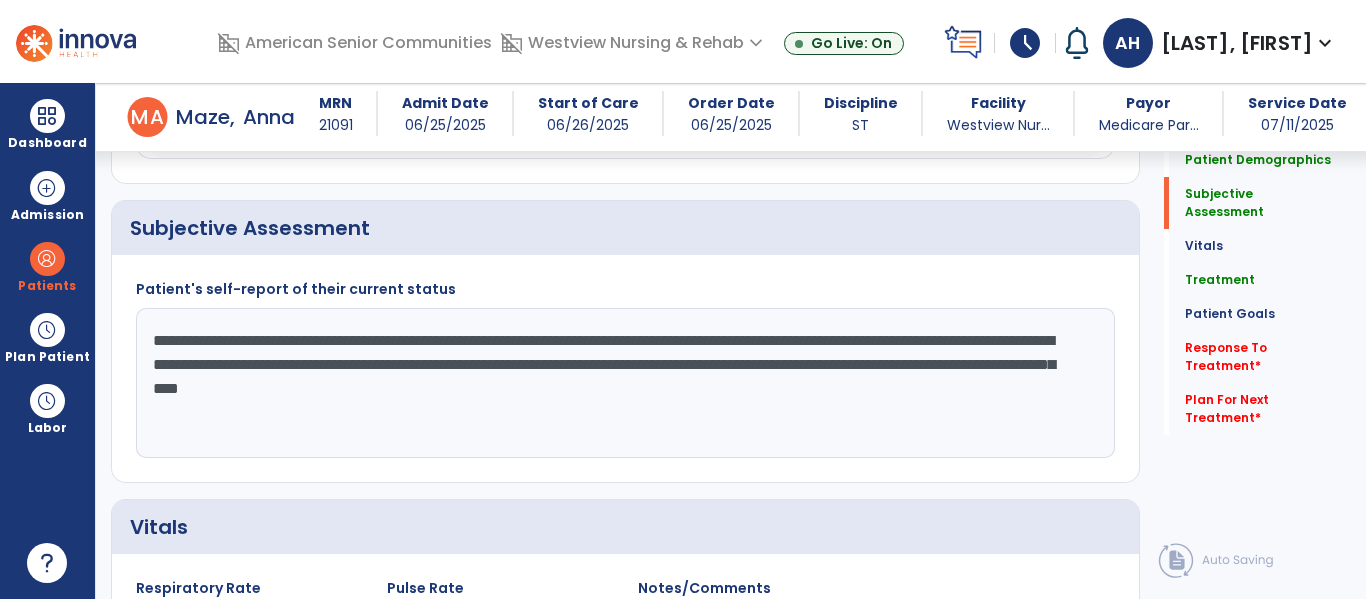 click on "**********" 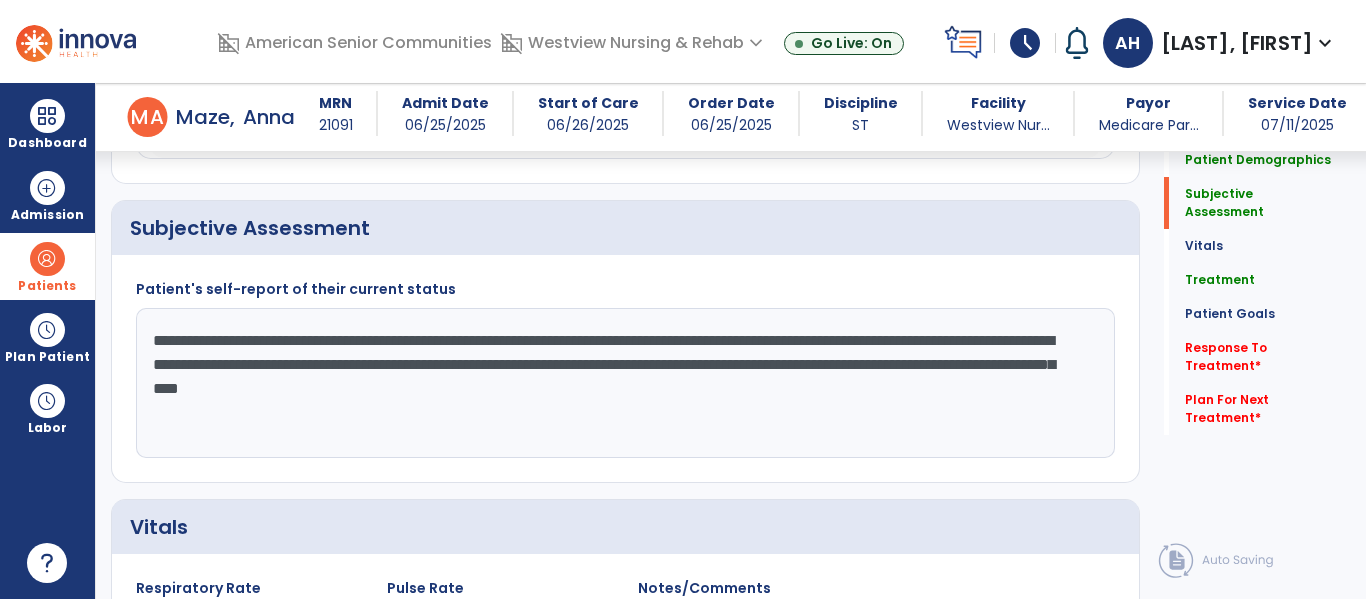 drag, startPoint x: 777, startPoint y: 387, endPoint x: 79, endPoint y: 289, distance: 704.84607 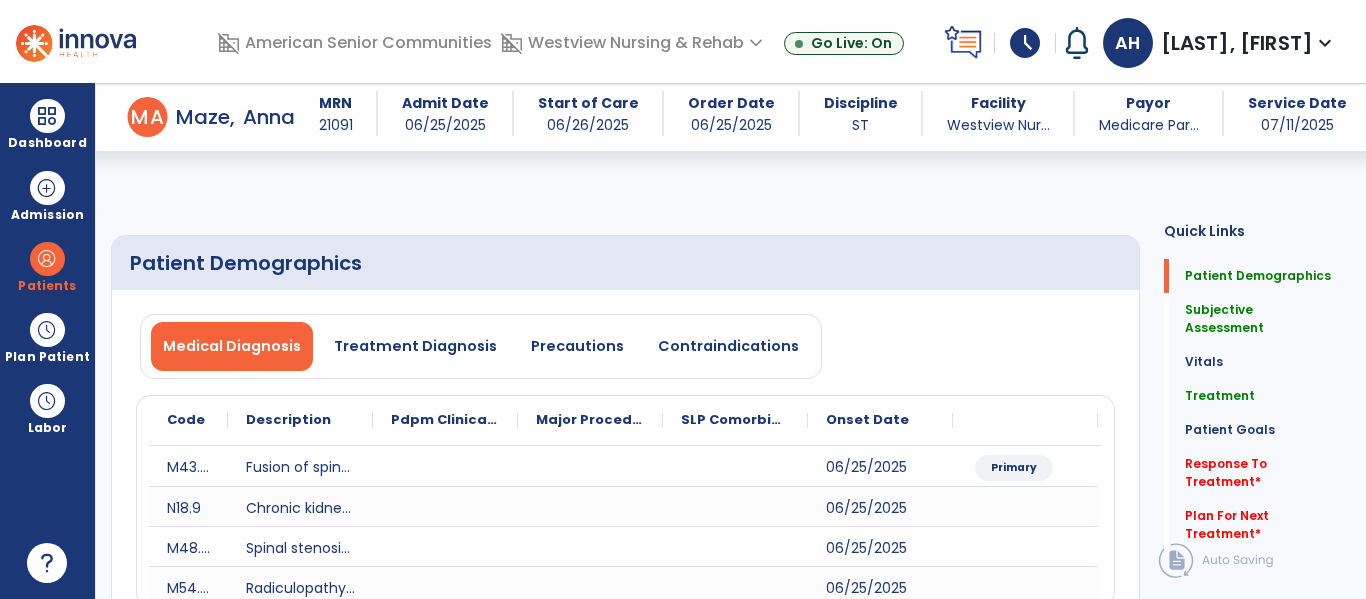 scroll, scrollTop: 3287, scrollLeft: 0, axis: vertical 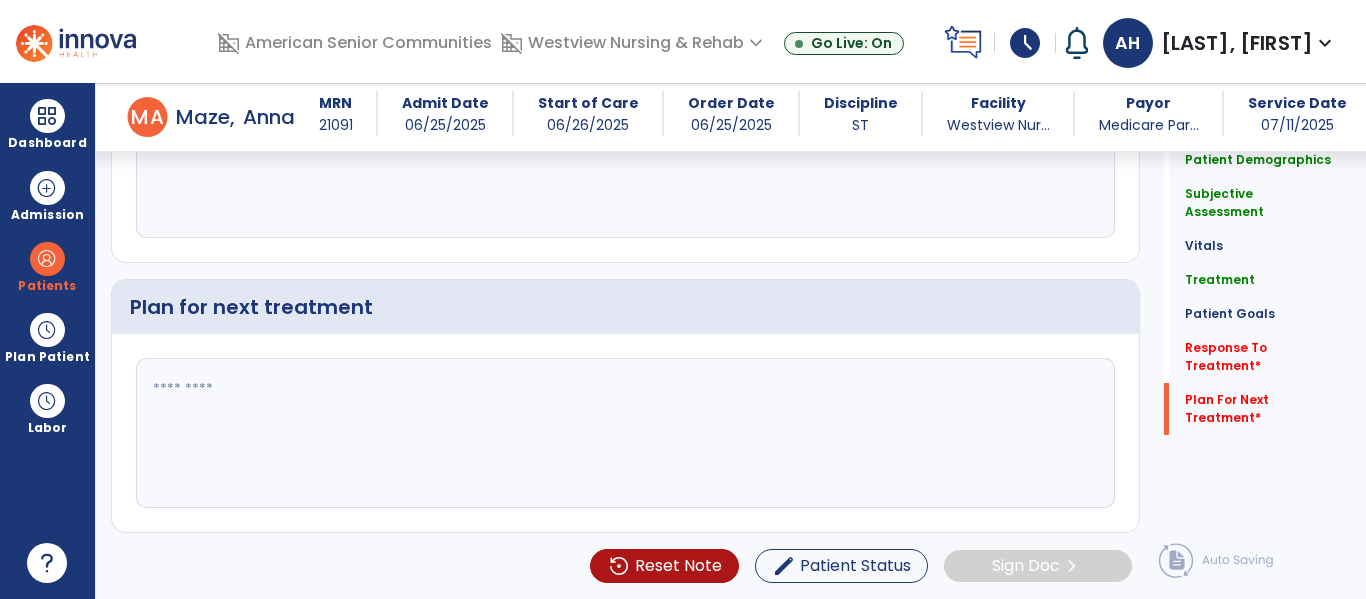 type on "**********" 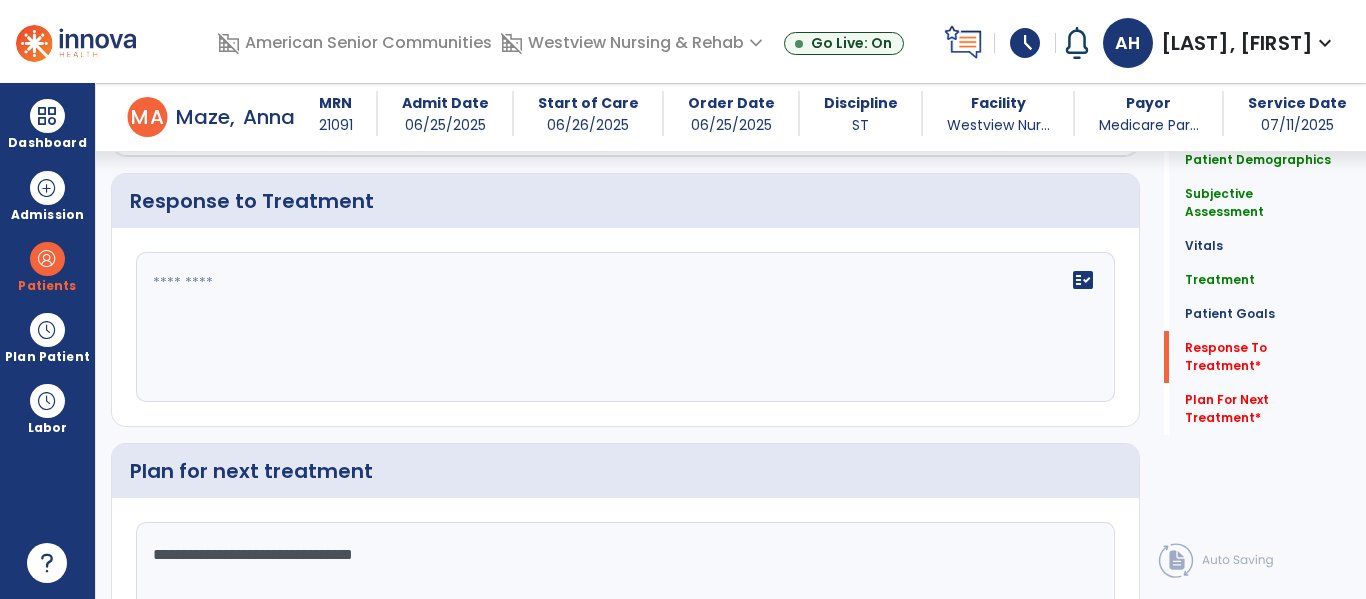 scroll, scrollTop: 3117, scrollLeft: 0, axis: vertical 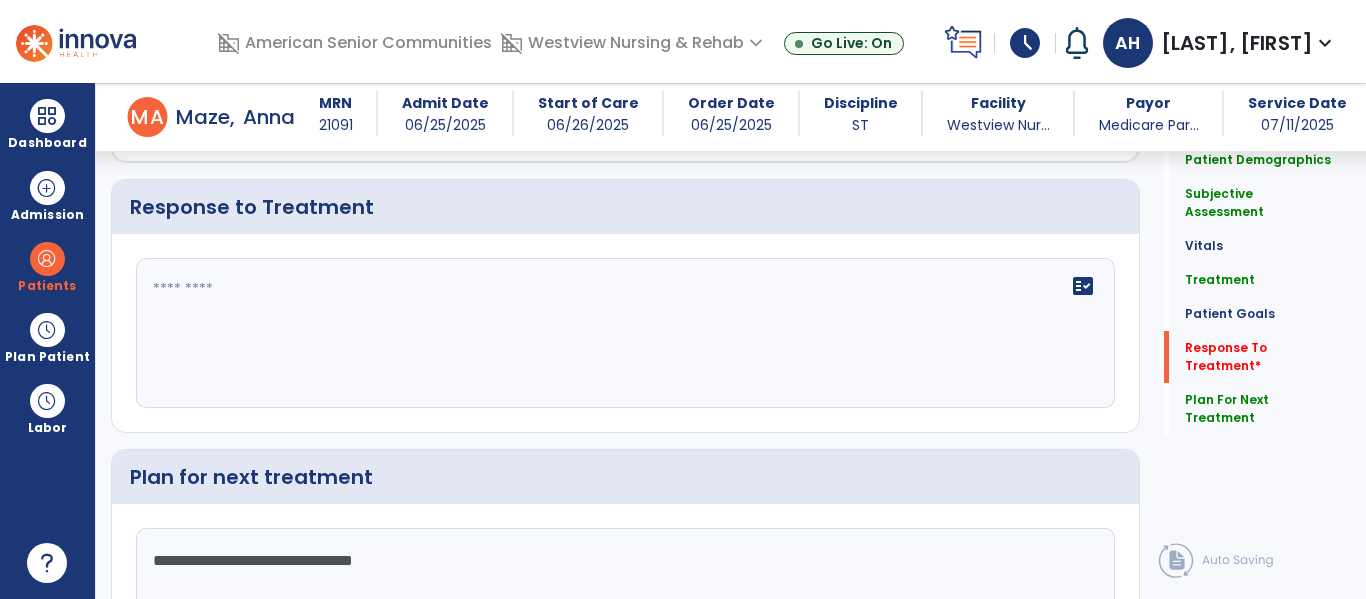 type on "**********" 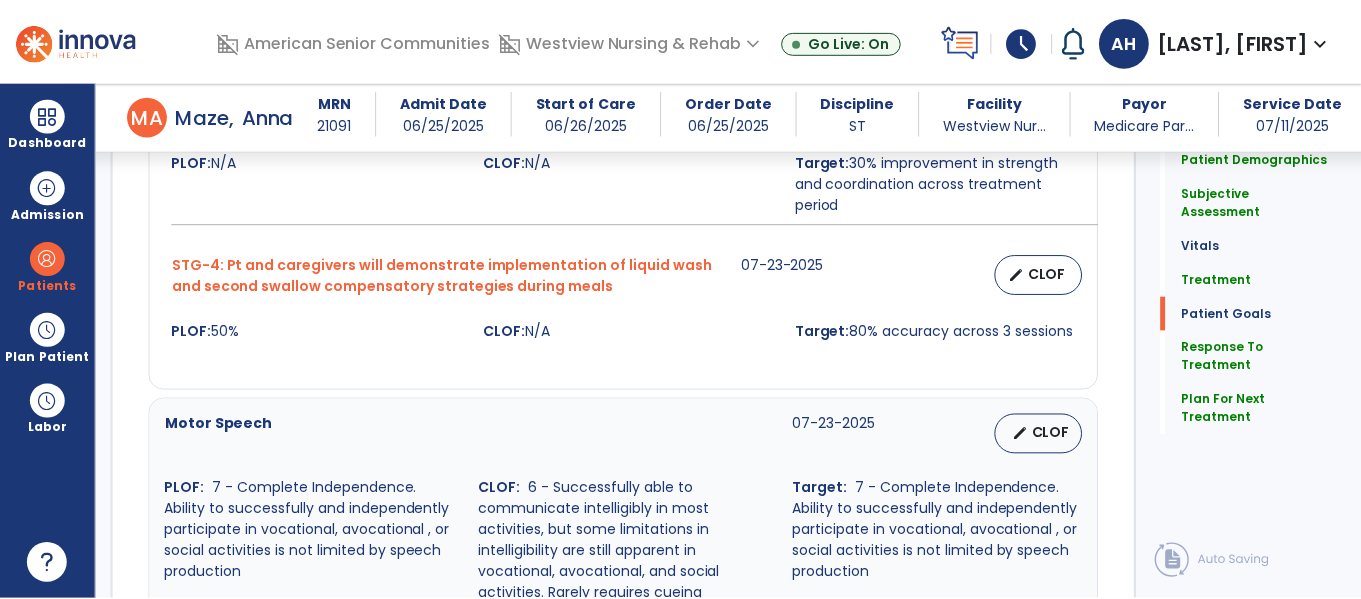 scroll, scrollTop: 3287, scrollLeft: 0, axis: vertical 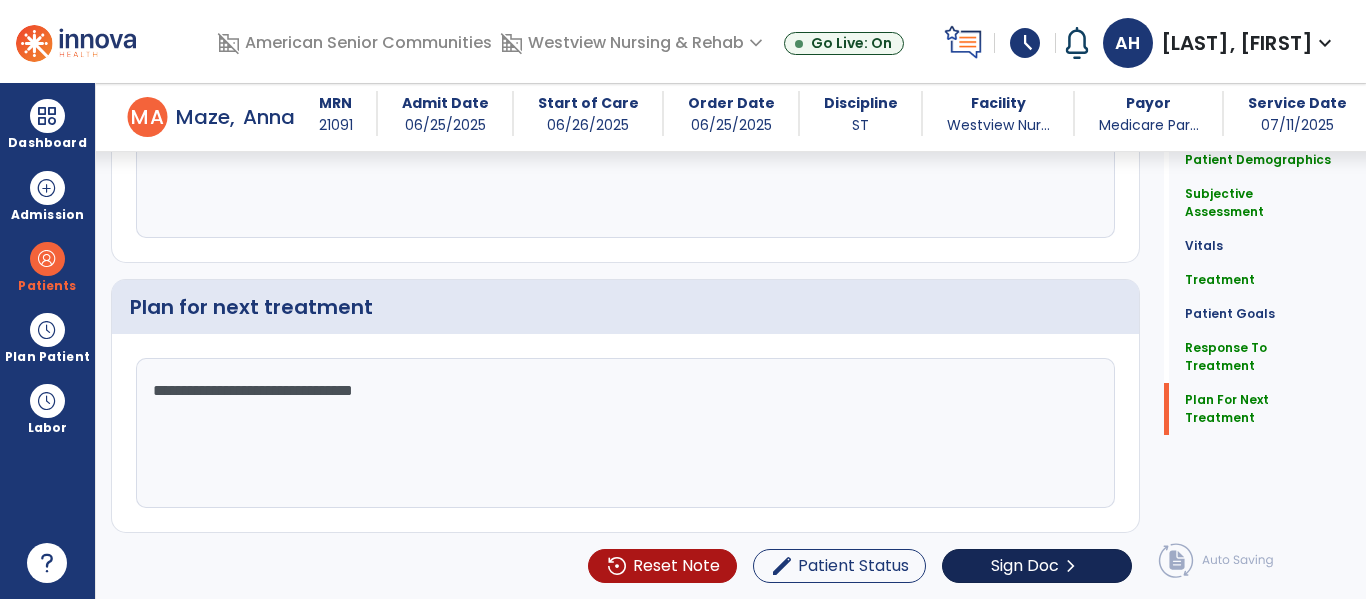 type on "**********" 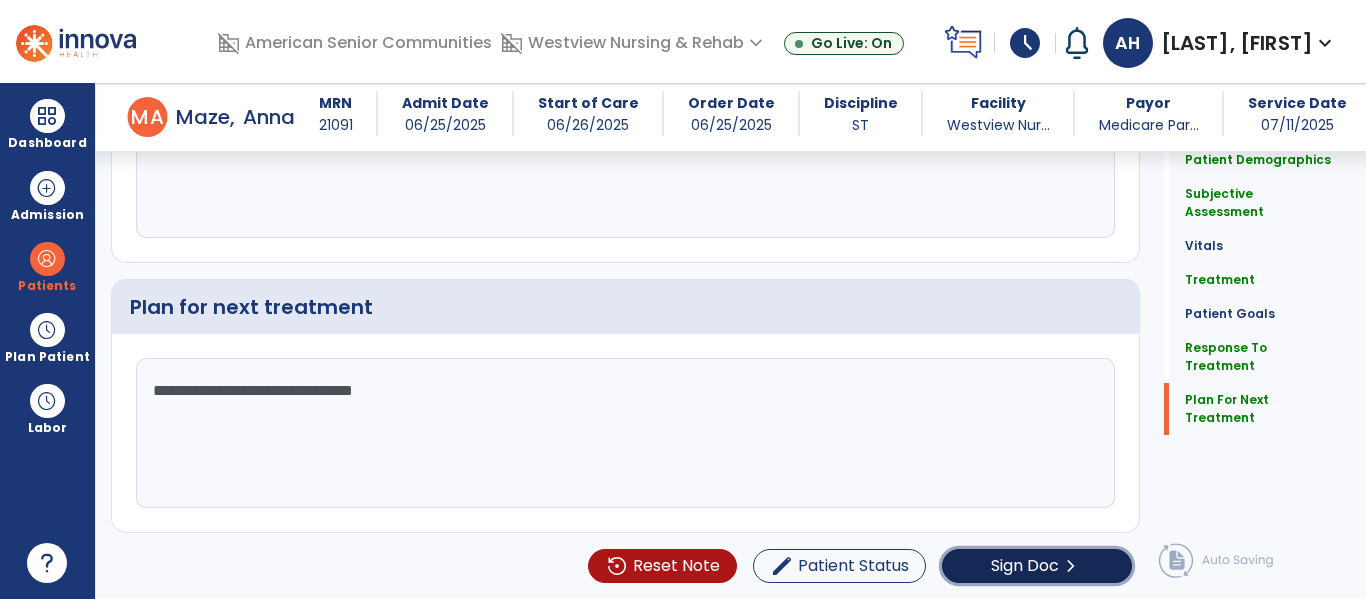 click on "Sign Doc  chevron_right" 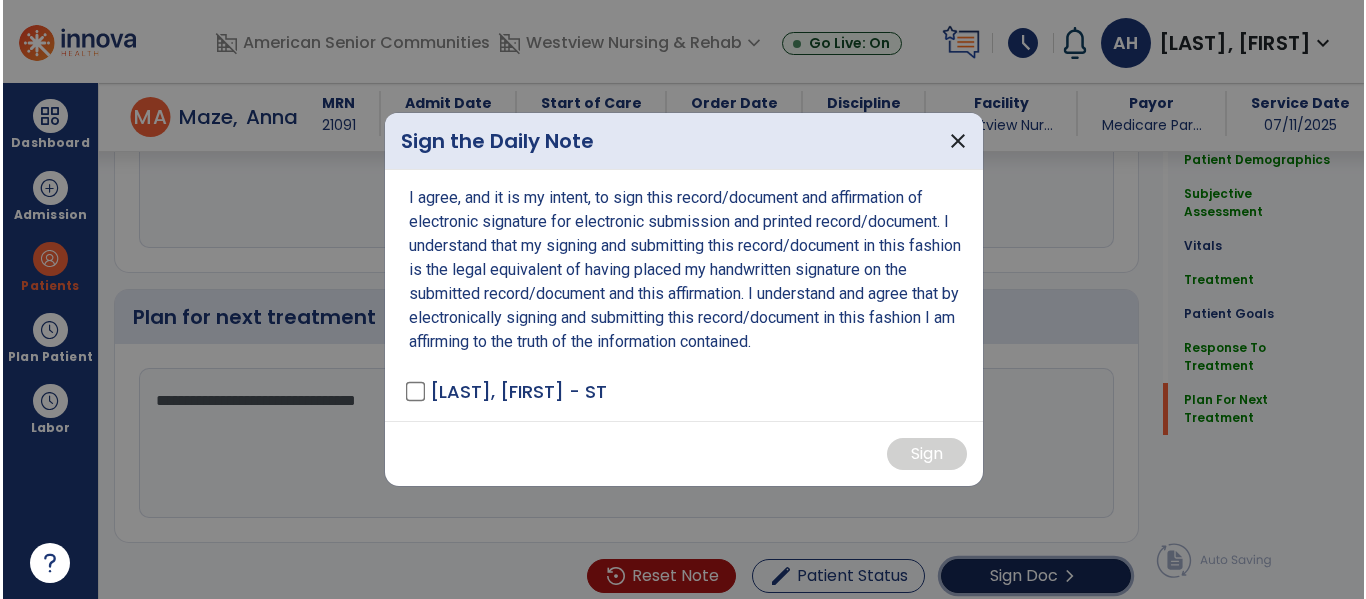 scroll, scrollTop: 3287, scrollLeft: 0, axis: vertical 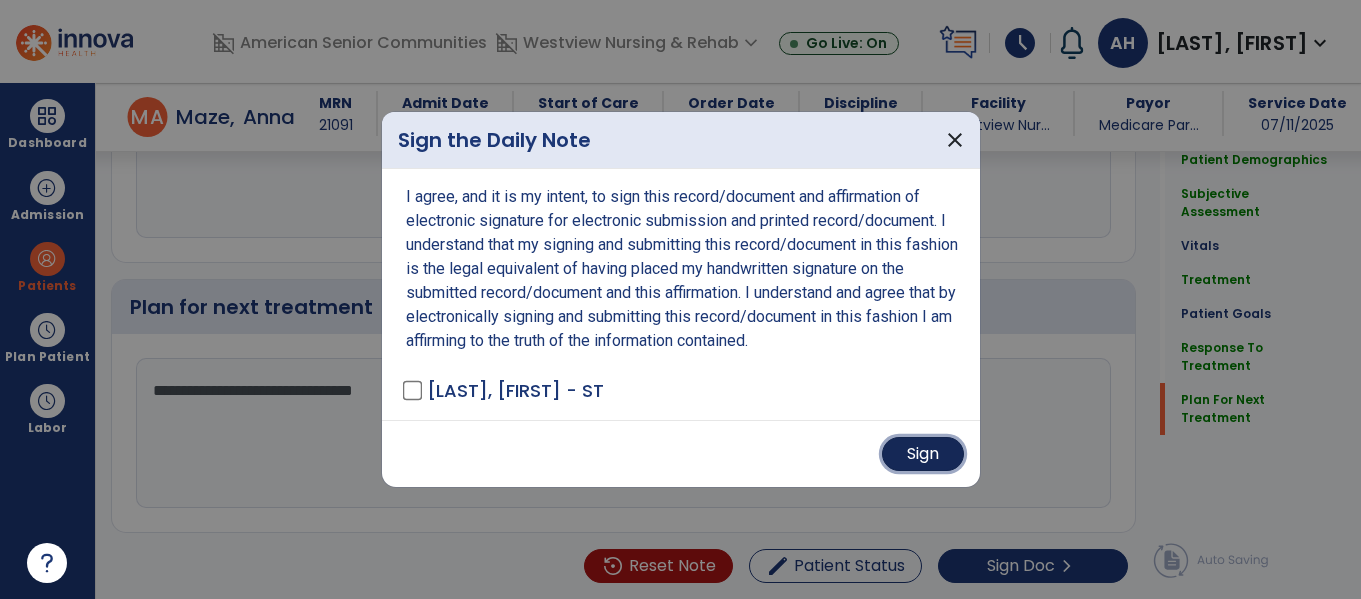 click on "Sign" at bounding box center (923, 454) 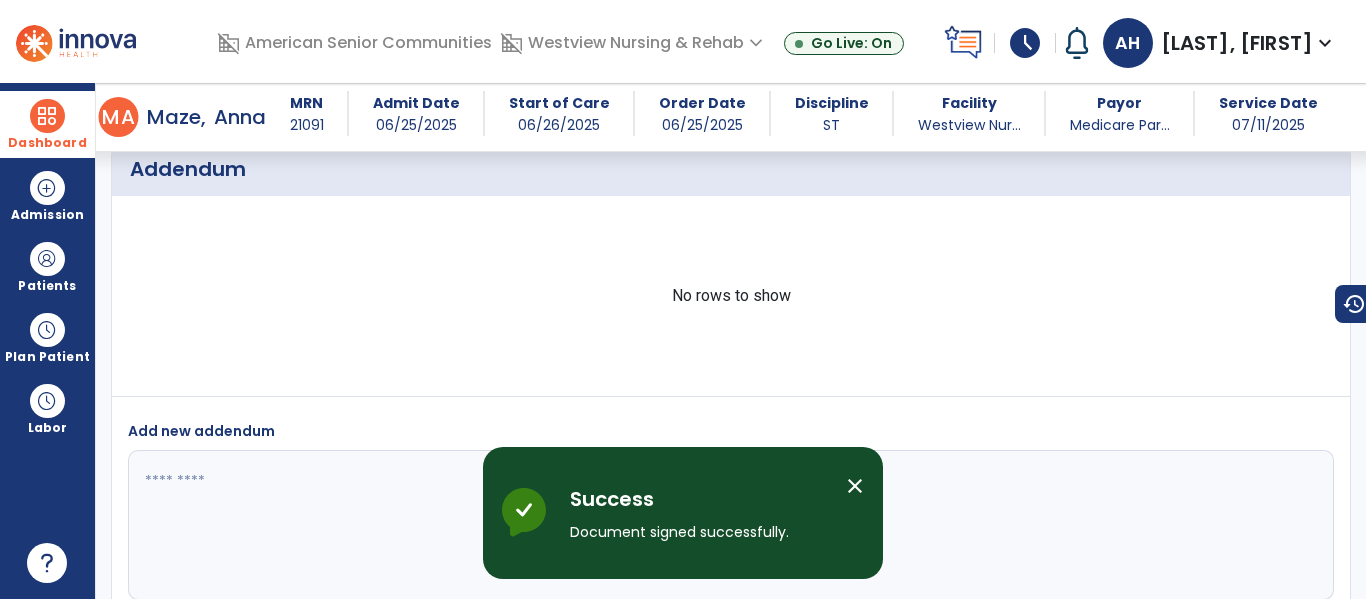 click at bounding box center (47, 116) 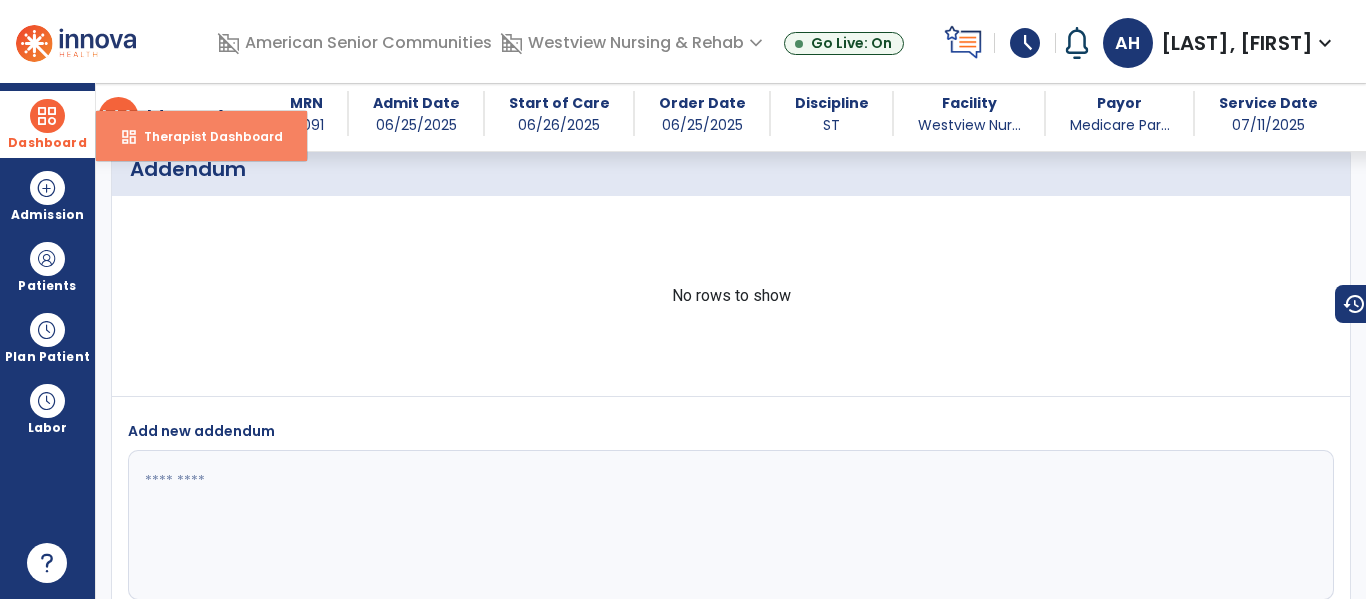click on "Therapist Dashboard" at bounding box center [205, 136] 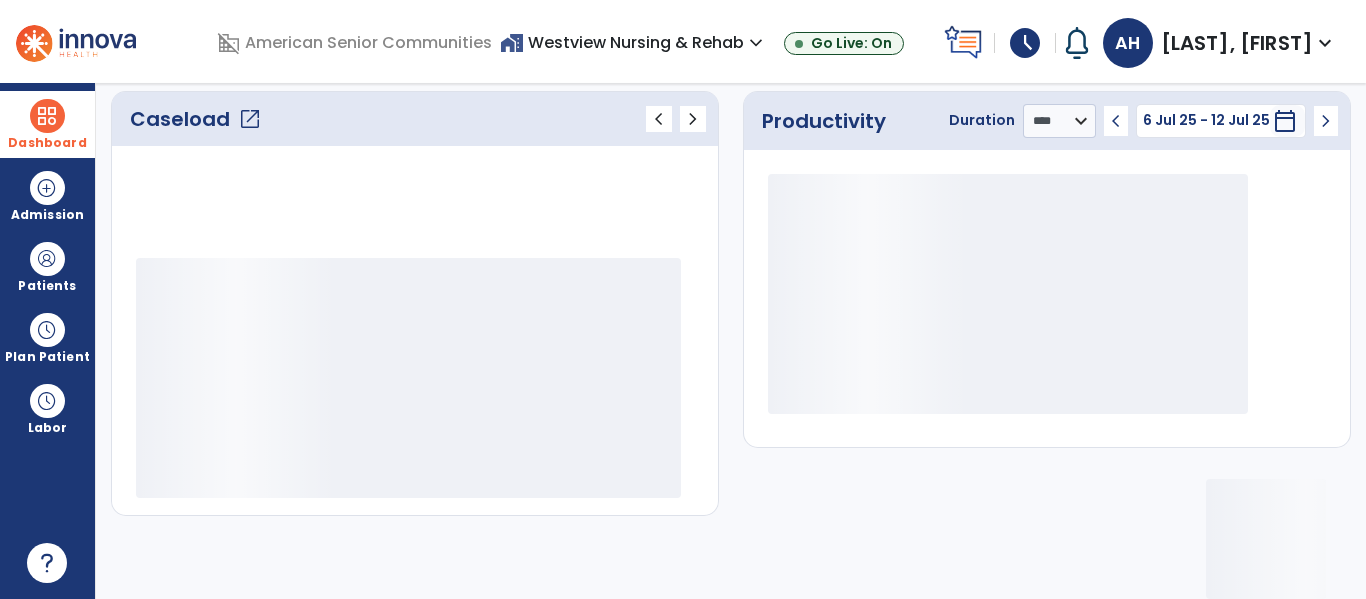 scroll, scrollTop: 278, scrollLeft: 0, axis: vertical 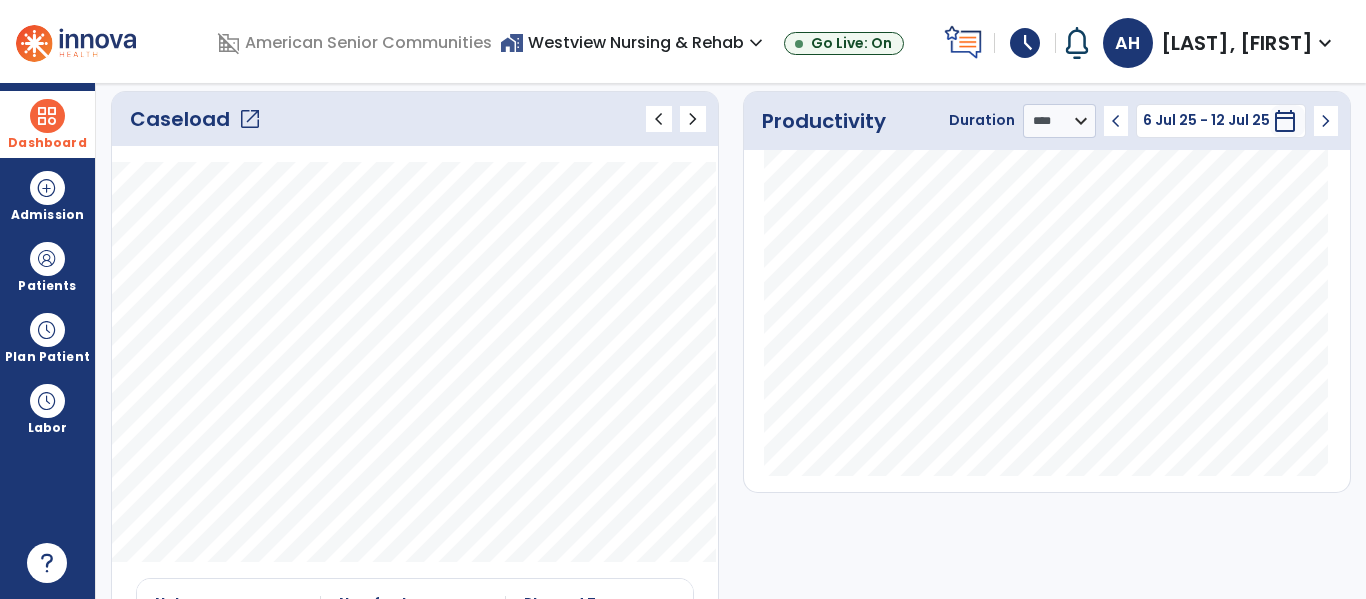 click on "Caseload   open_in_new" 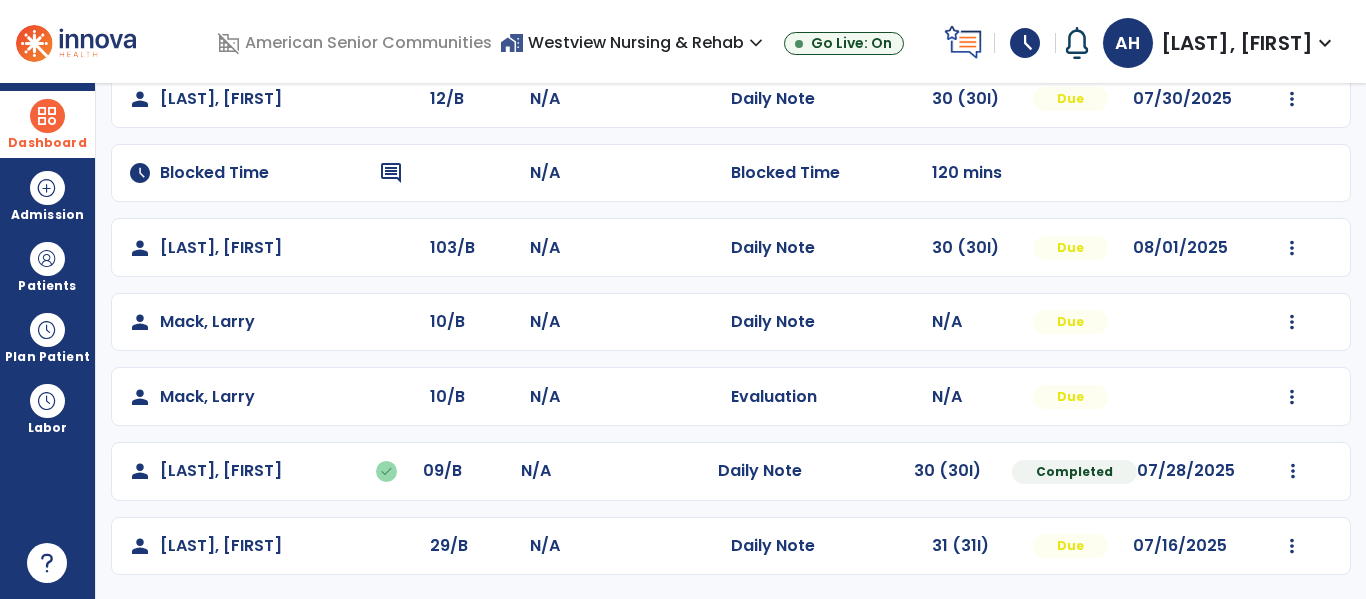 scroll, scrollTop: 0, scrollLeft: 0, axis: both 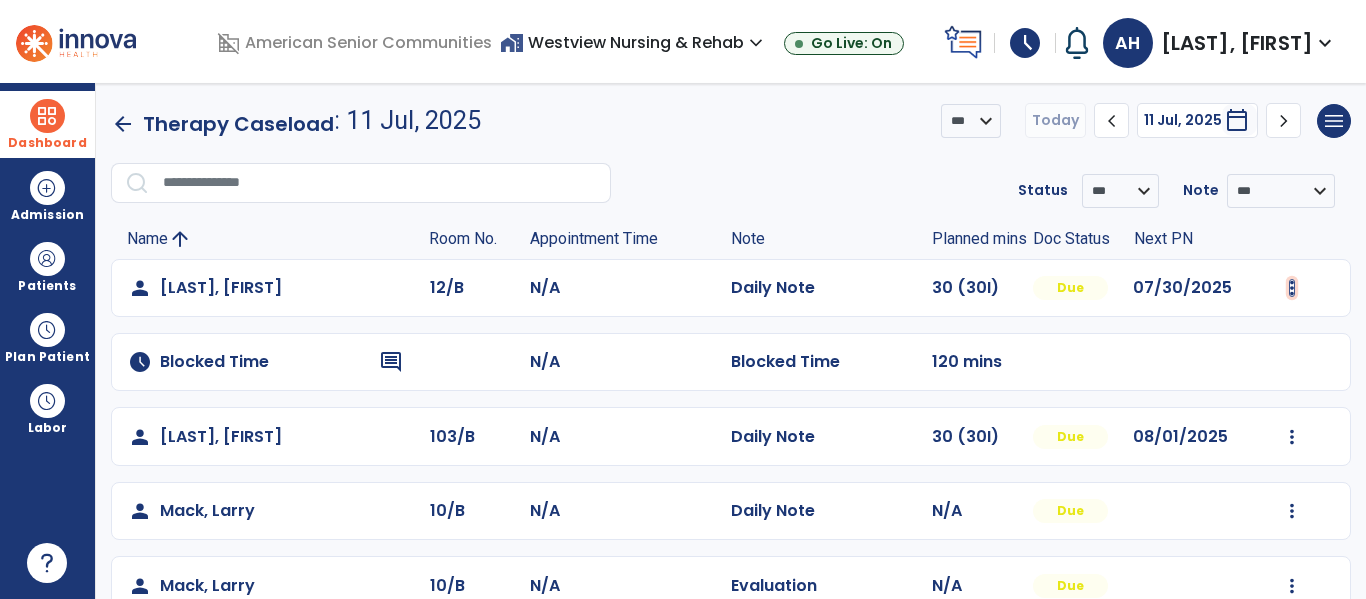 click at bounding box center [1292, 288] 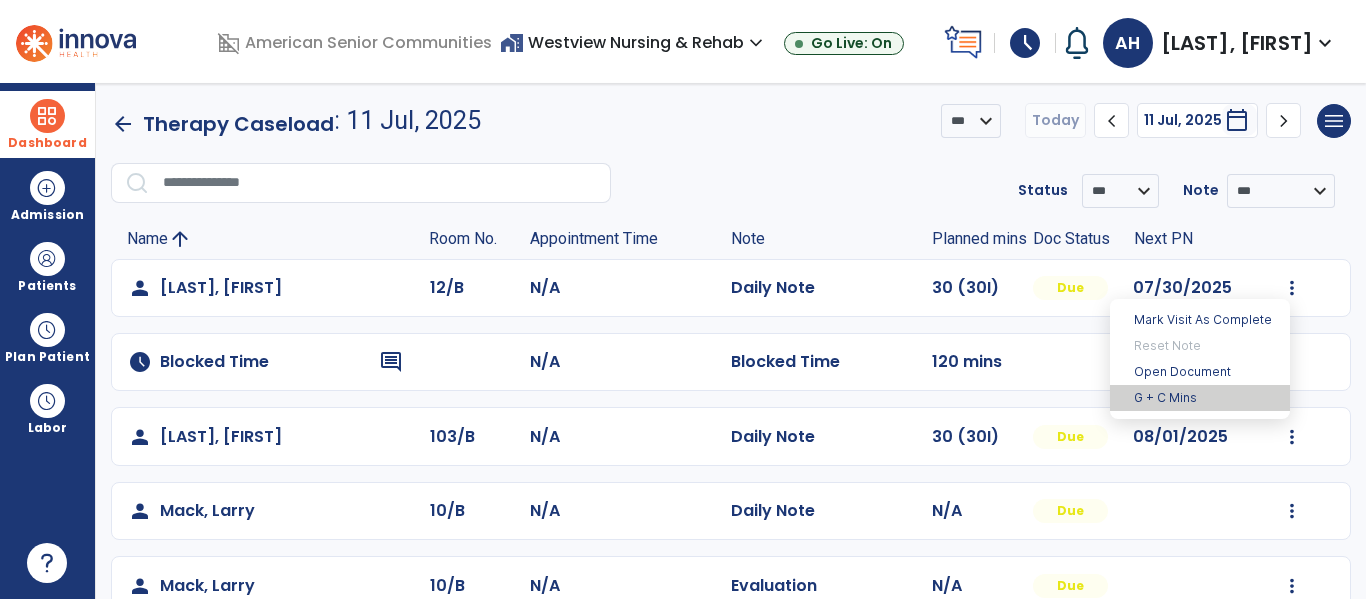 click on "G + C Mins" at bounding box center (1200, 398) 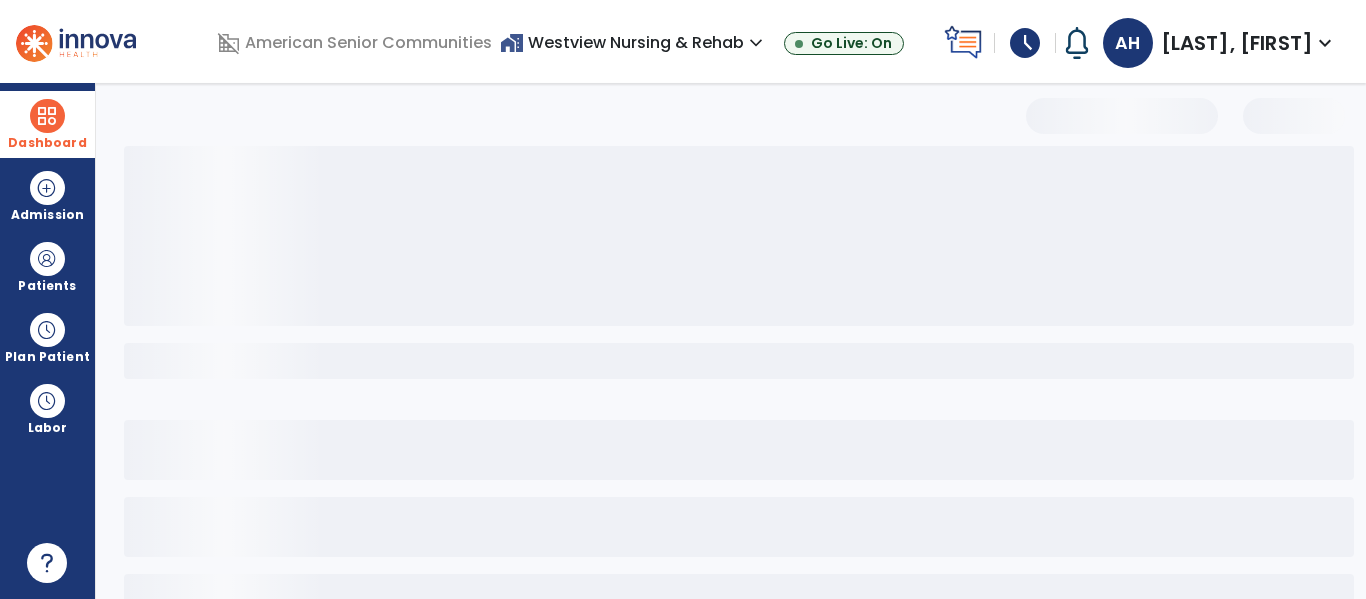 select on "***" 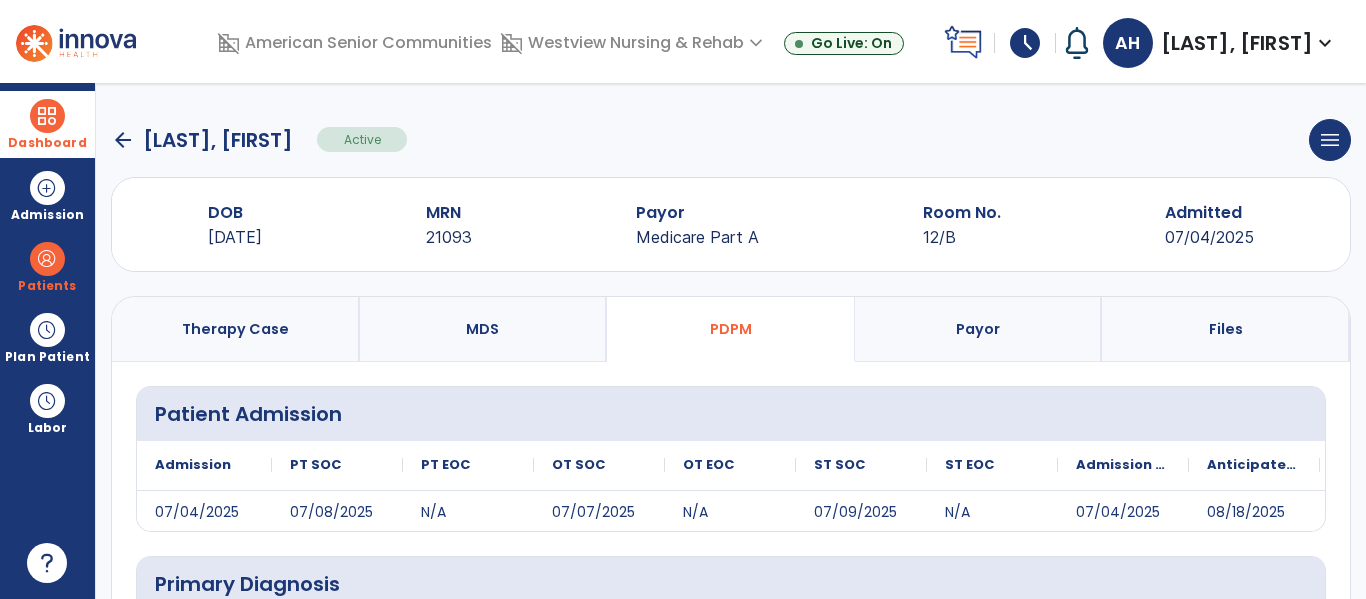 scroll, scrollTop: 483, scrollLeft: 0, axis: vertical 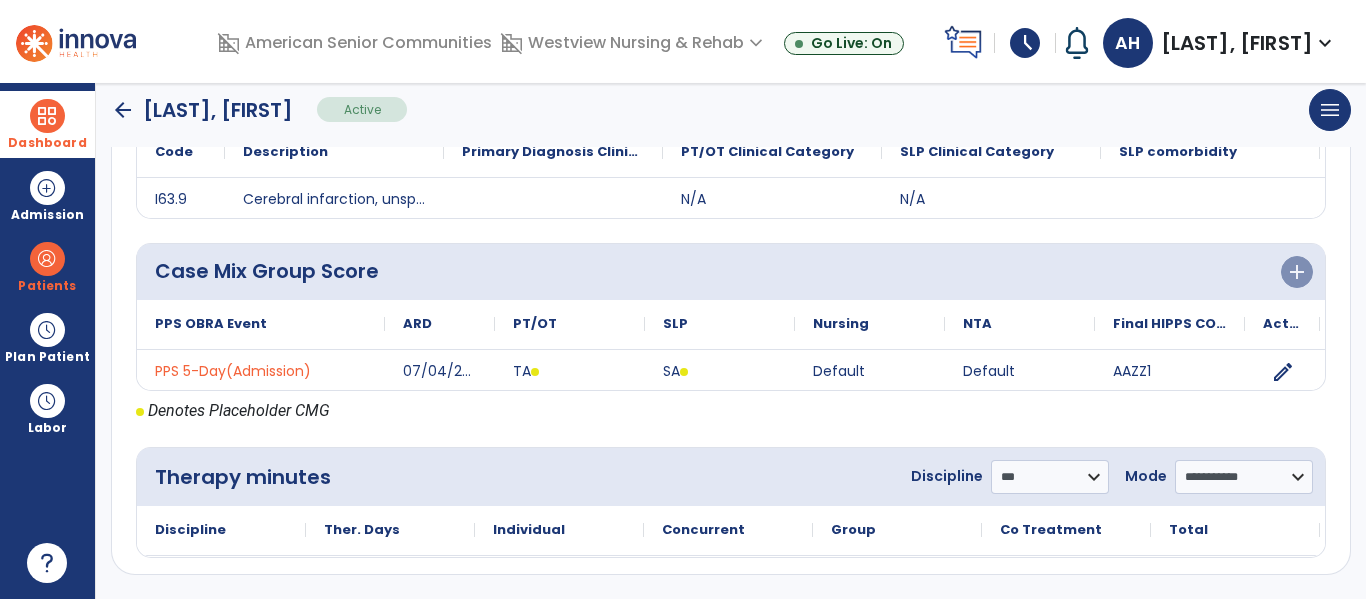 click on "[LAST], [FIRST]" 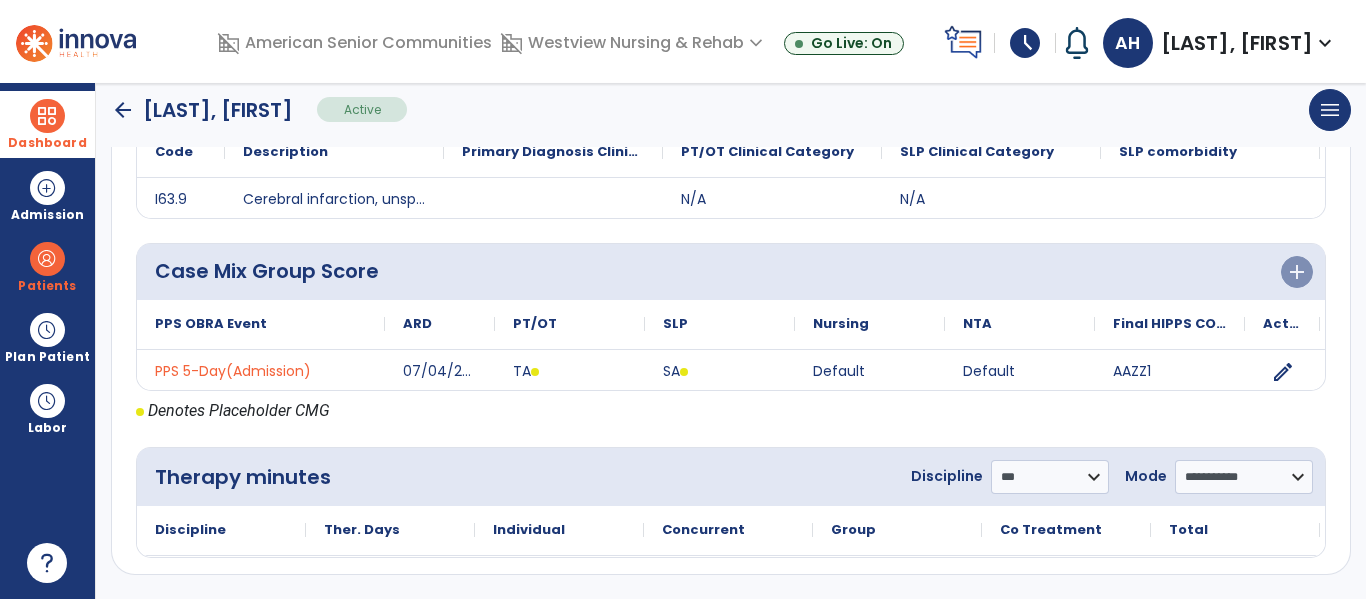 click on "arrow_back" 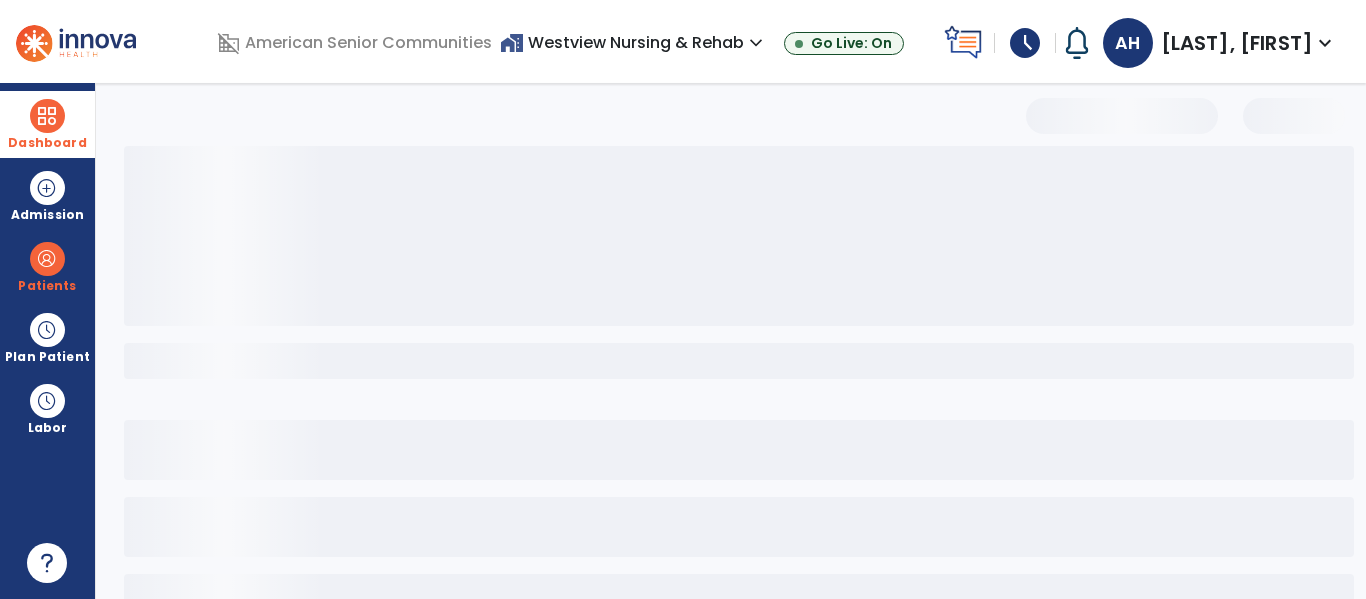 scroll, scrollTop: 0, scrollLeft: 0, axis: both 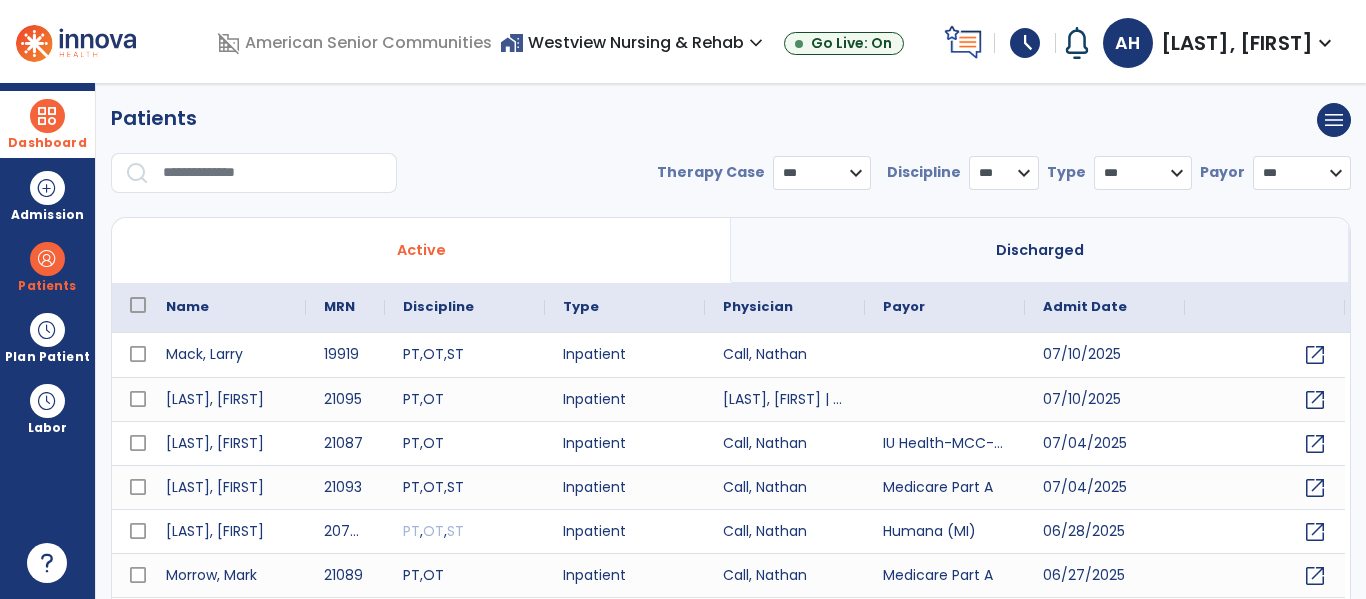 click at bounding box center (47, 116) 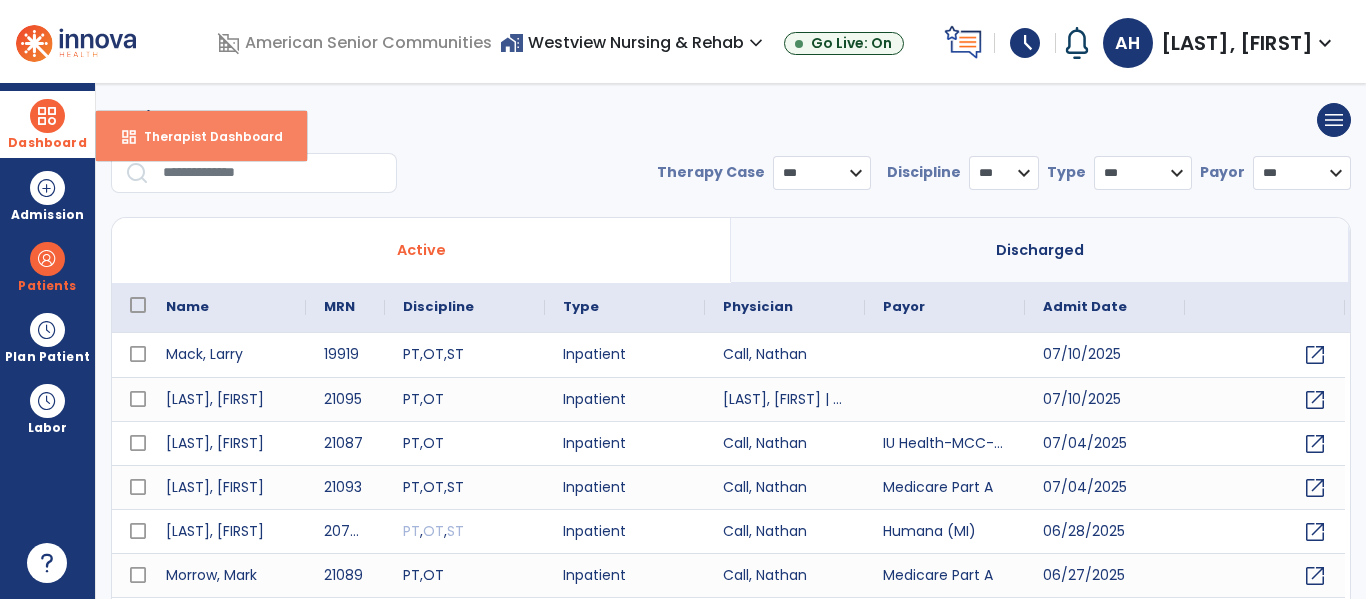 click on "Therapist Dashboard" at bounding box center (205, 136) 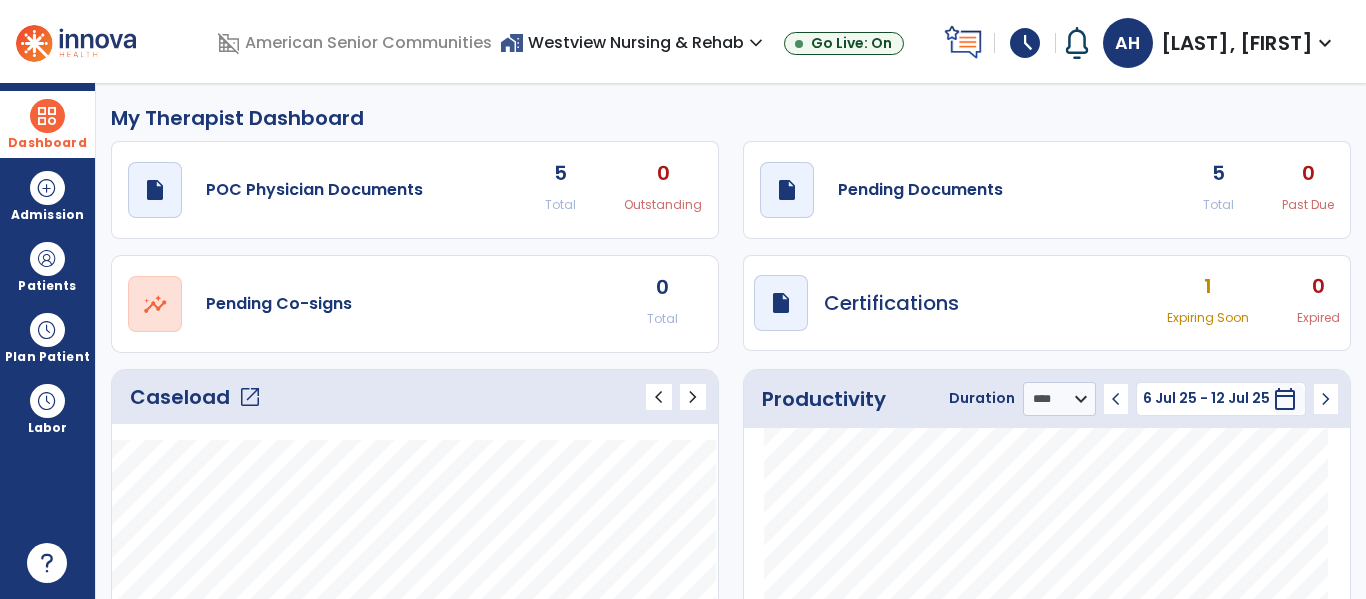 click on "open_in_new" 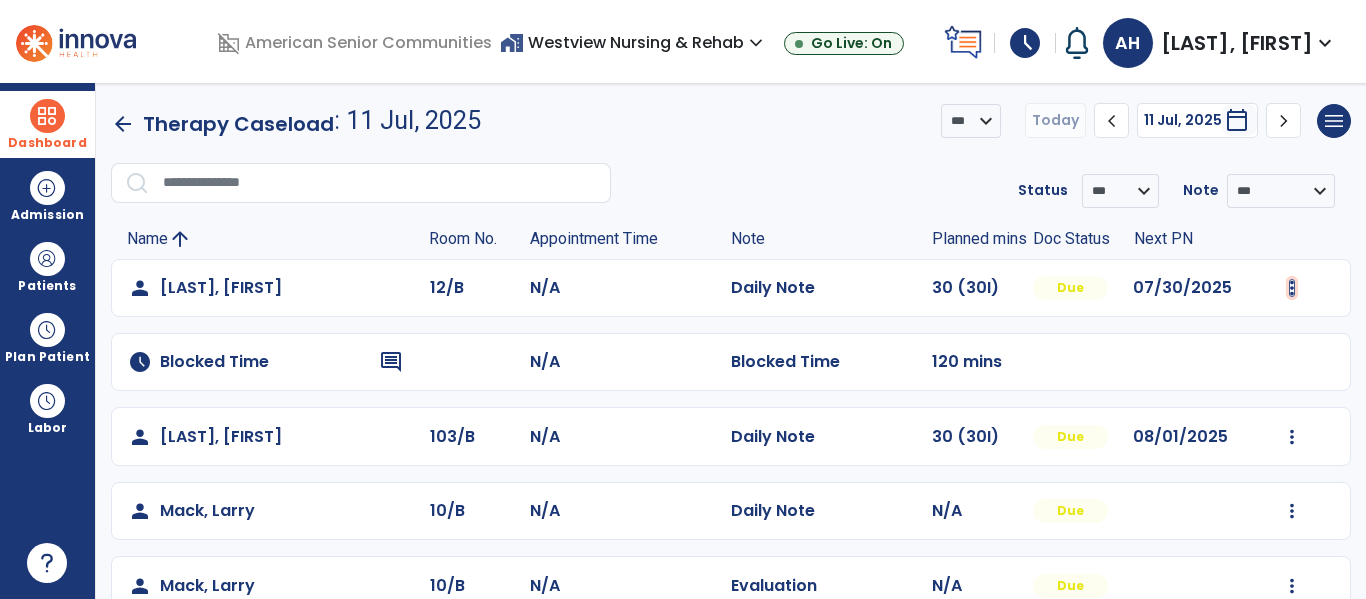 click at bounding box center (1292, 288) 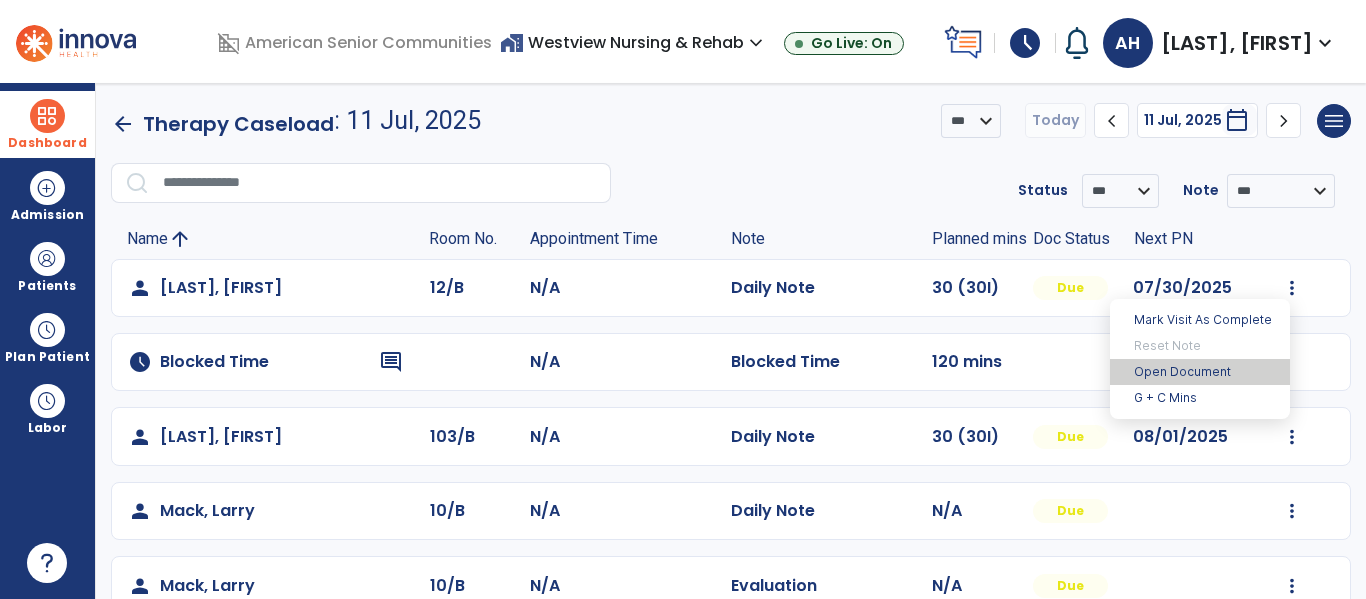 click on "Open Document" at bounding box center (1200, 372) 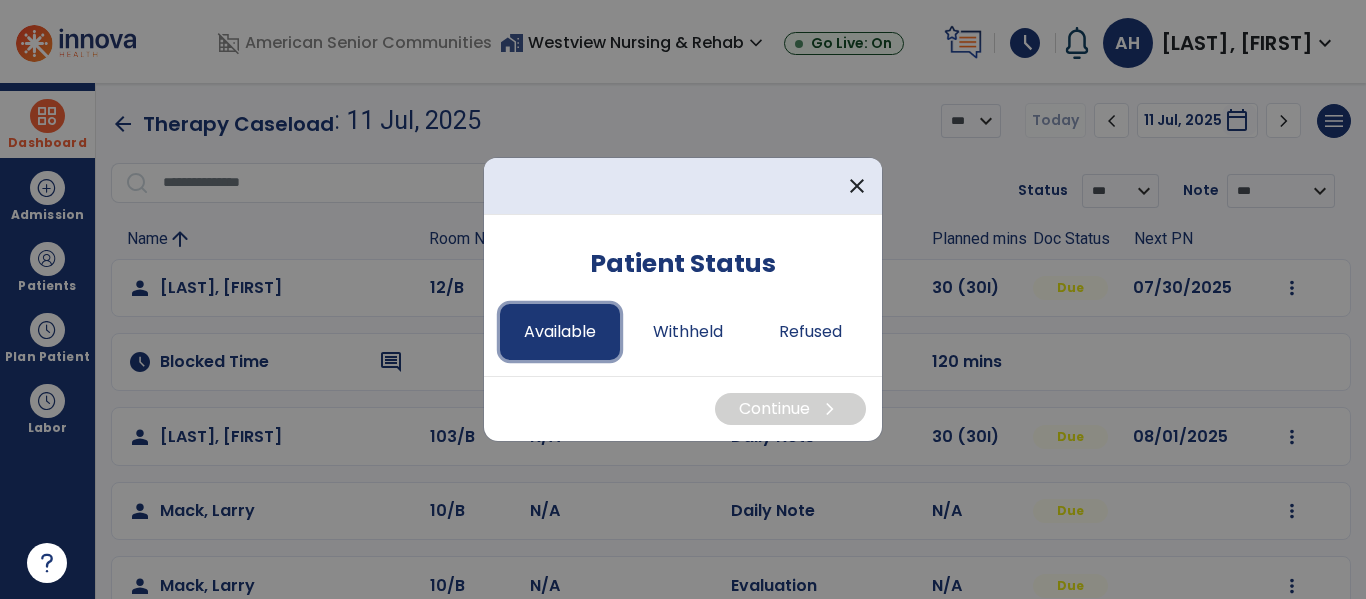 click on "Available" at bounding box center [560, 332] 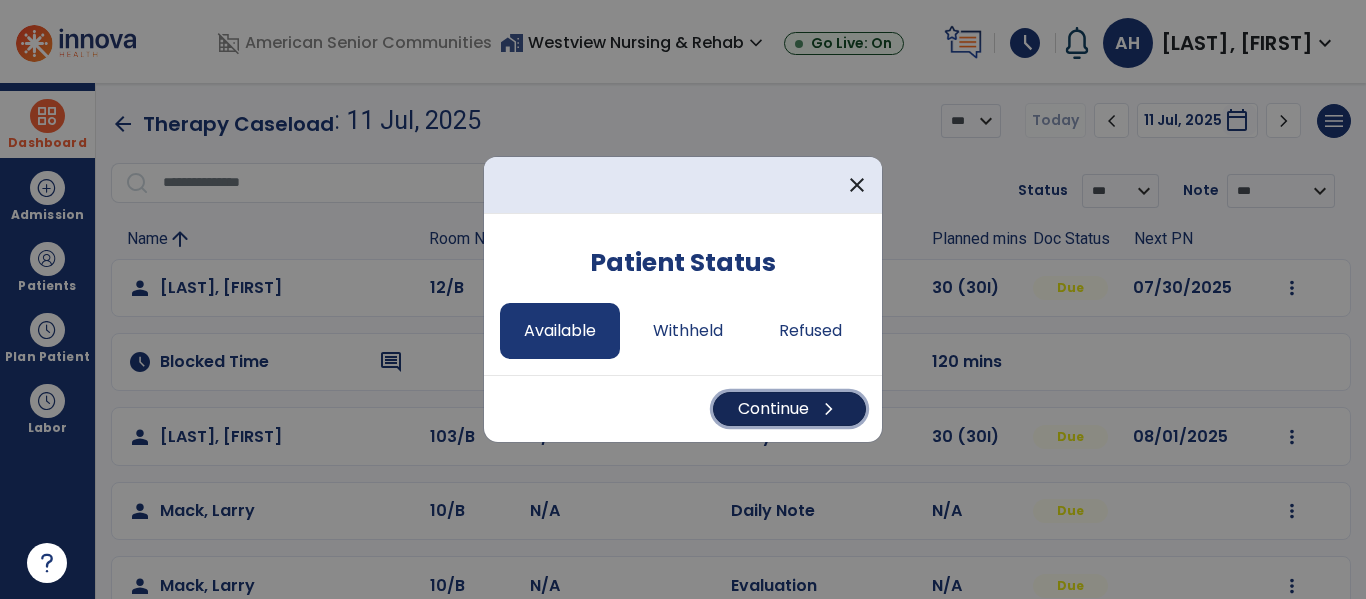 click on "Continue   chevron_right" at bounding box center [789, 409] 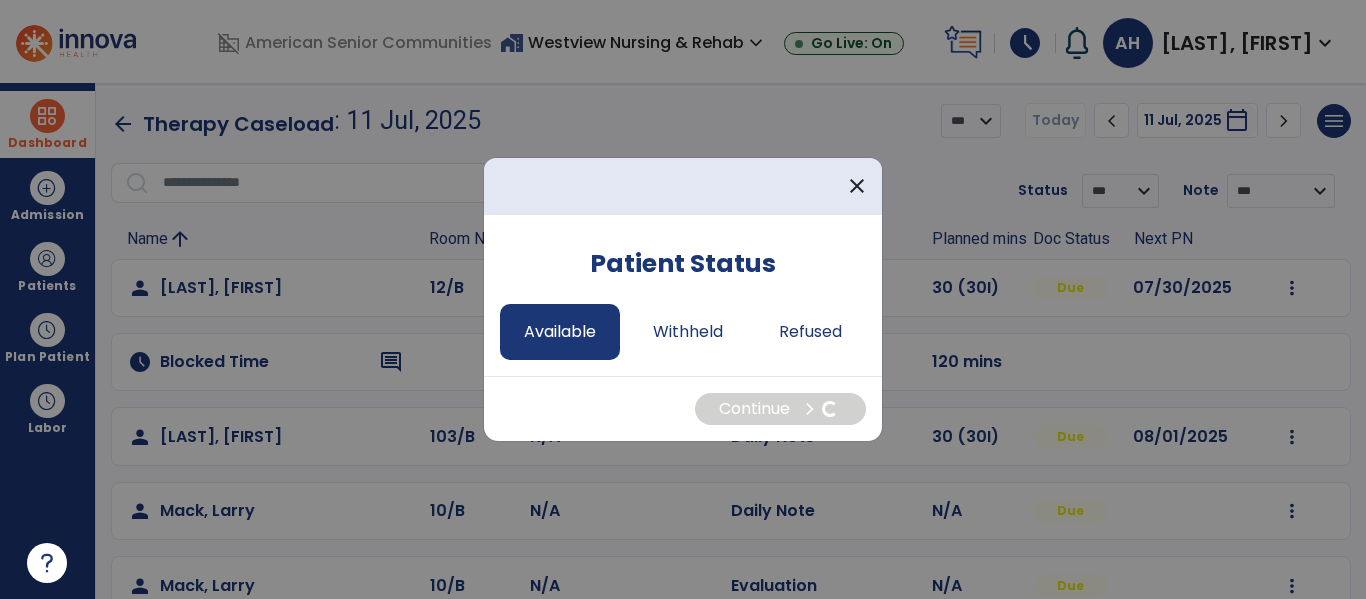 select on "*" 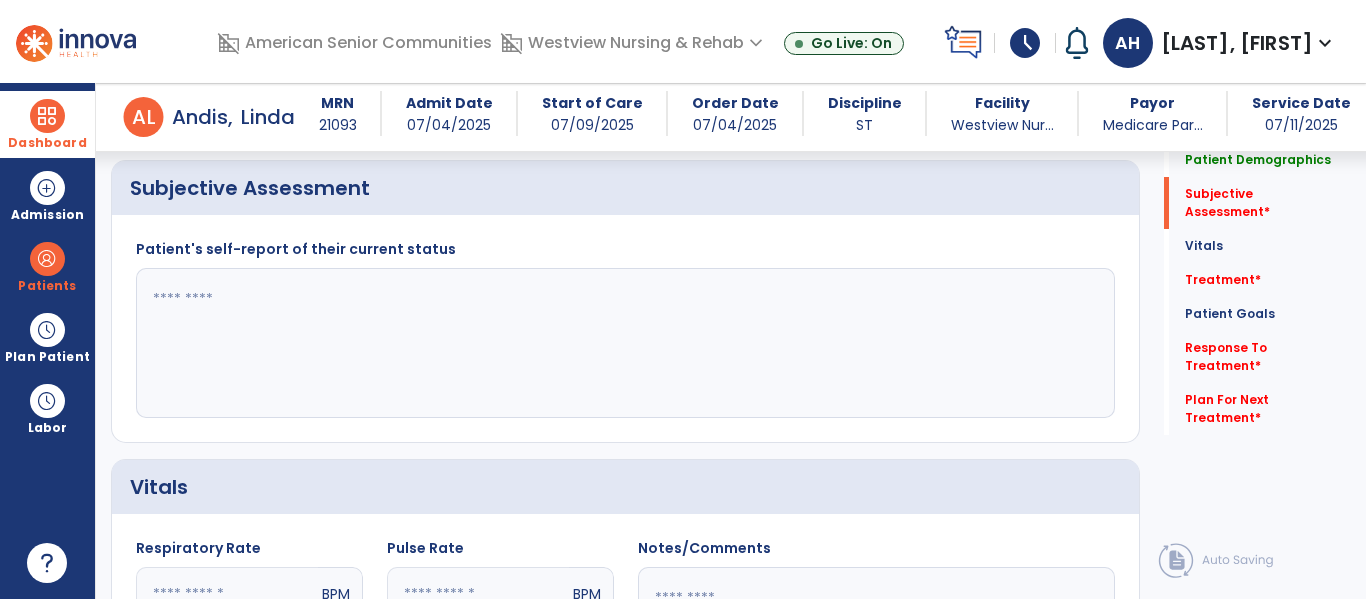 scroll, scrollTop: 516, scrollLeft: 0, axis: vertical 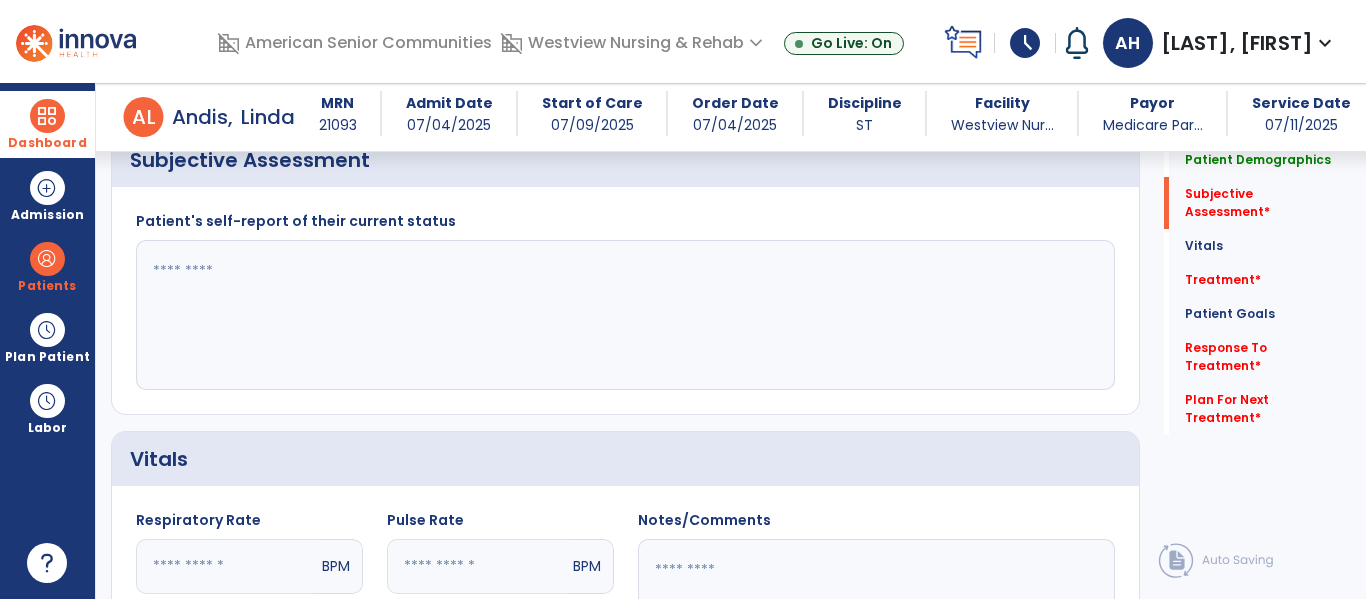 click 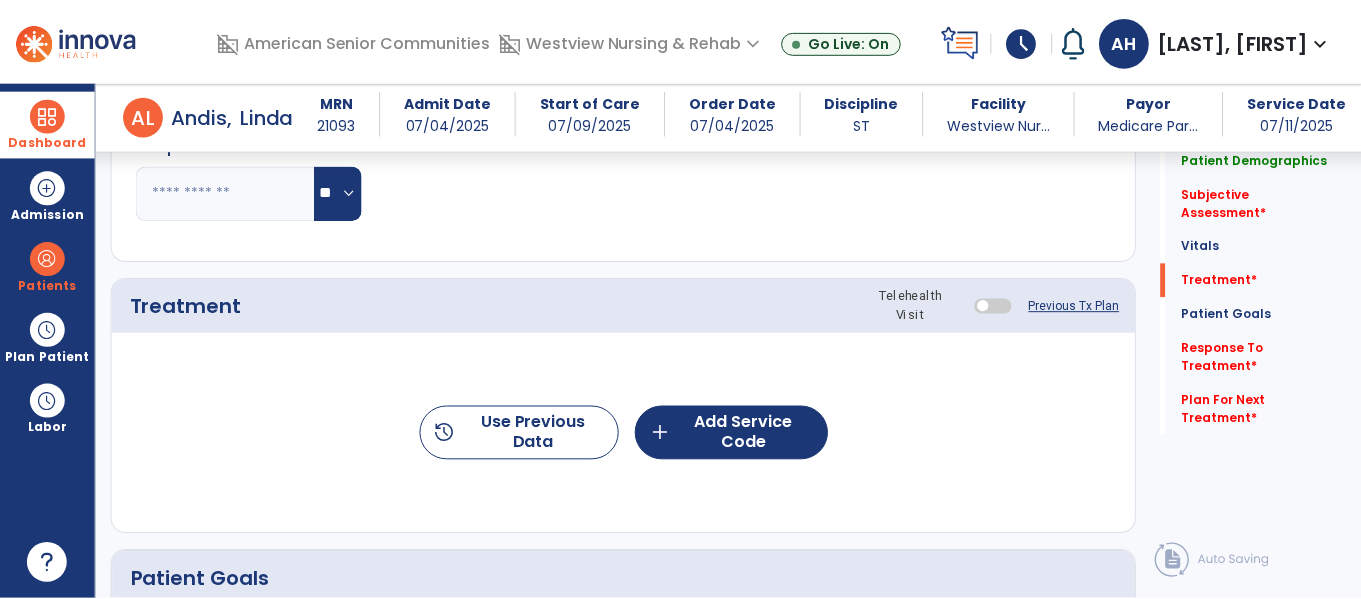scroll, scrollTop: 1102, scrollLeft: 0, axis: vertical 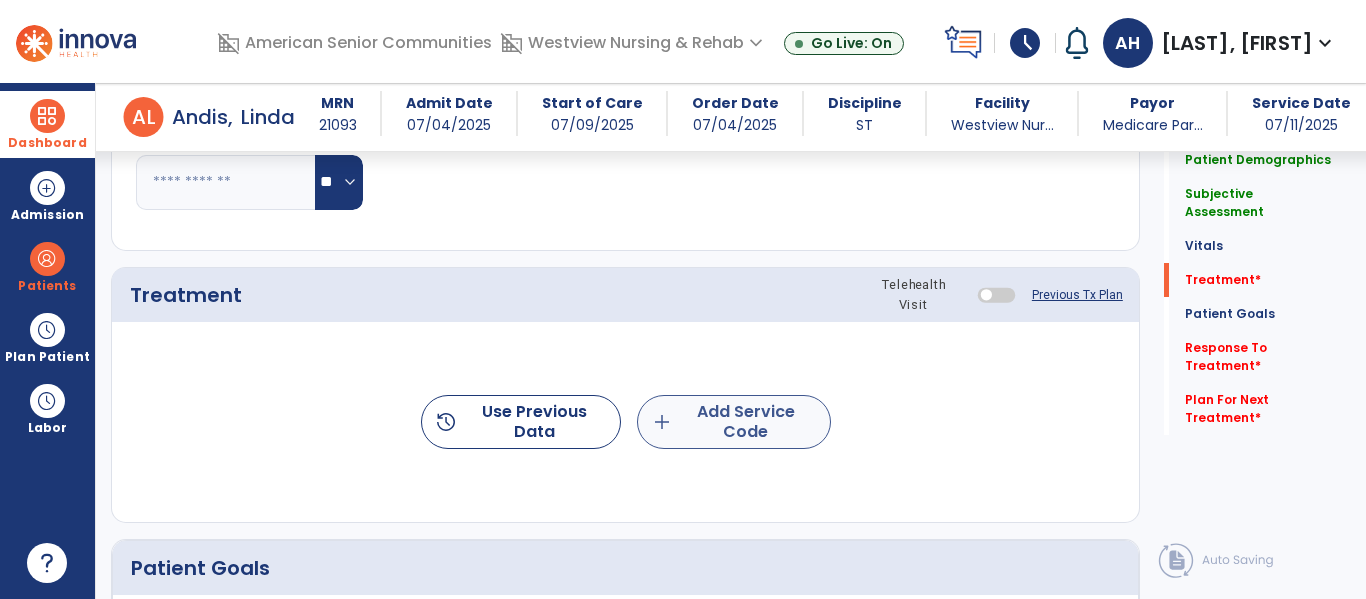 type on "**********" 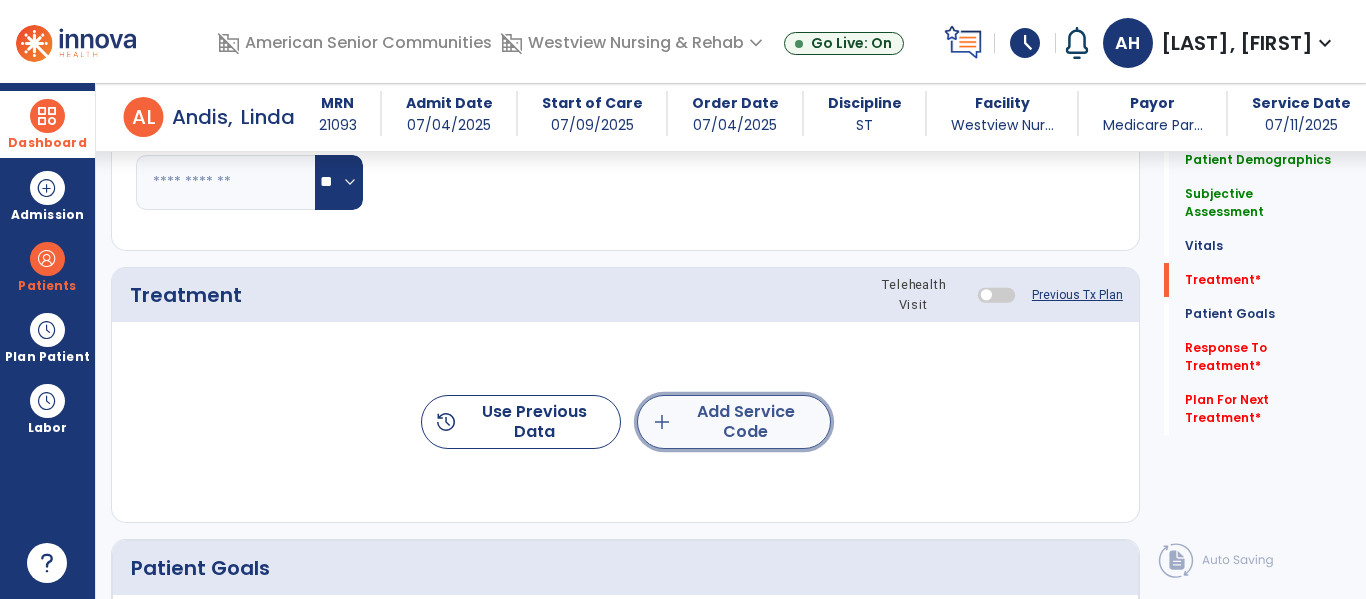 click on "add  Add Service Code" 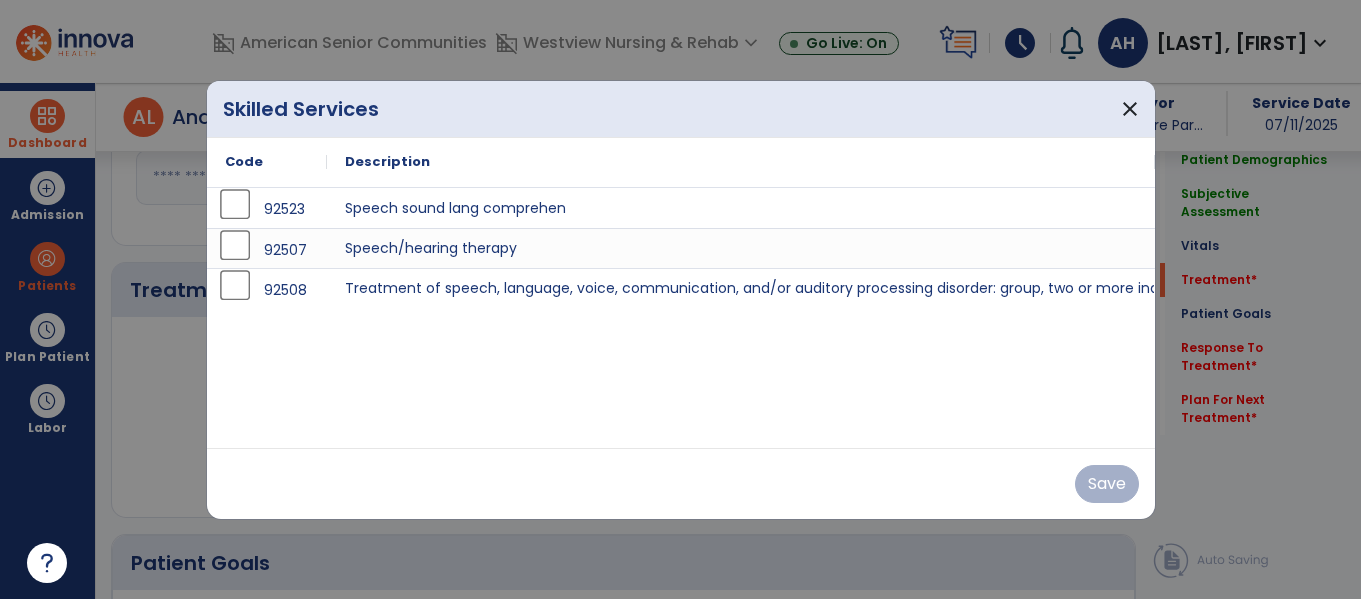 scroll, scrollTop: 1102, scrollLeft: 0, axis: vertical 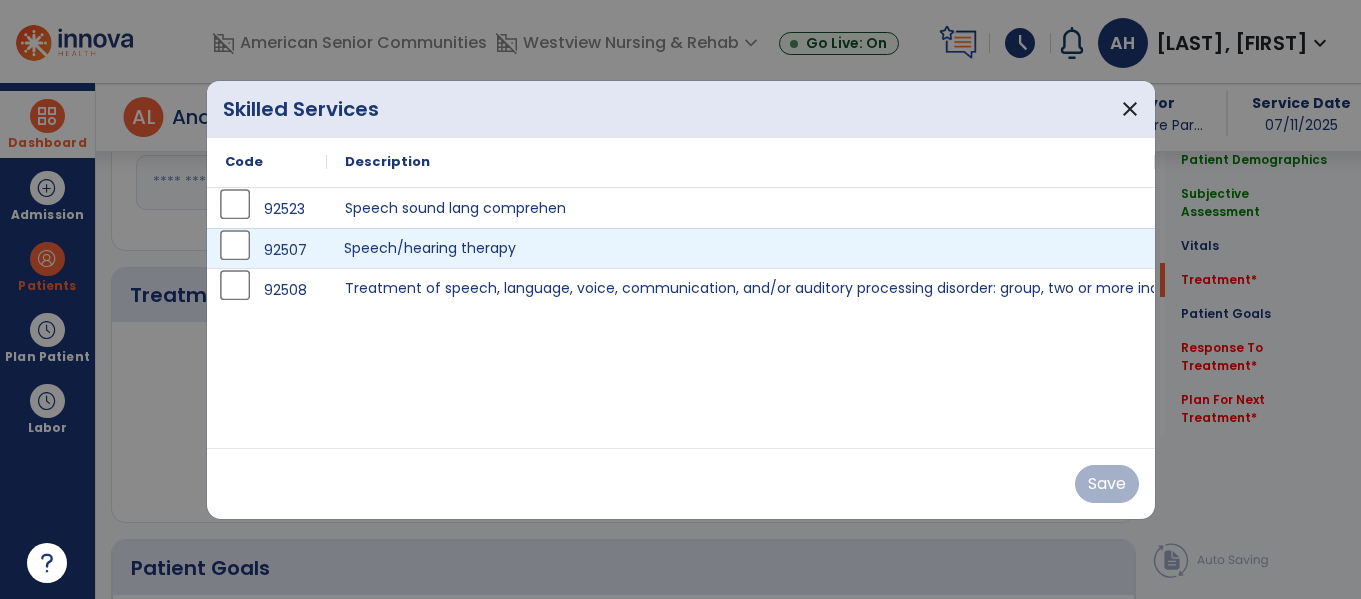 click on "Speech/hearing therapy" at bounding box center [741, 248] 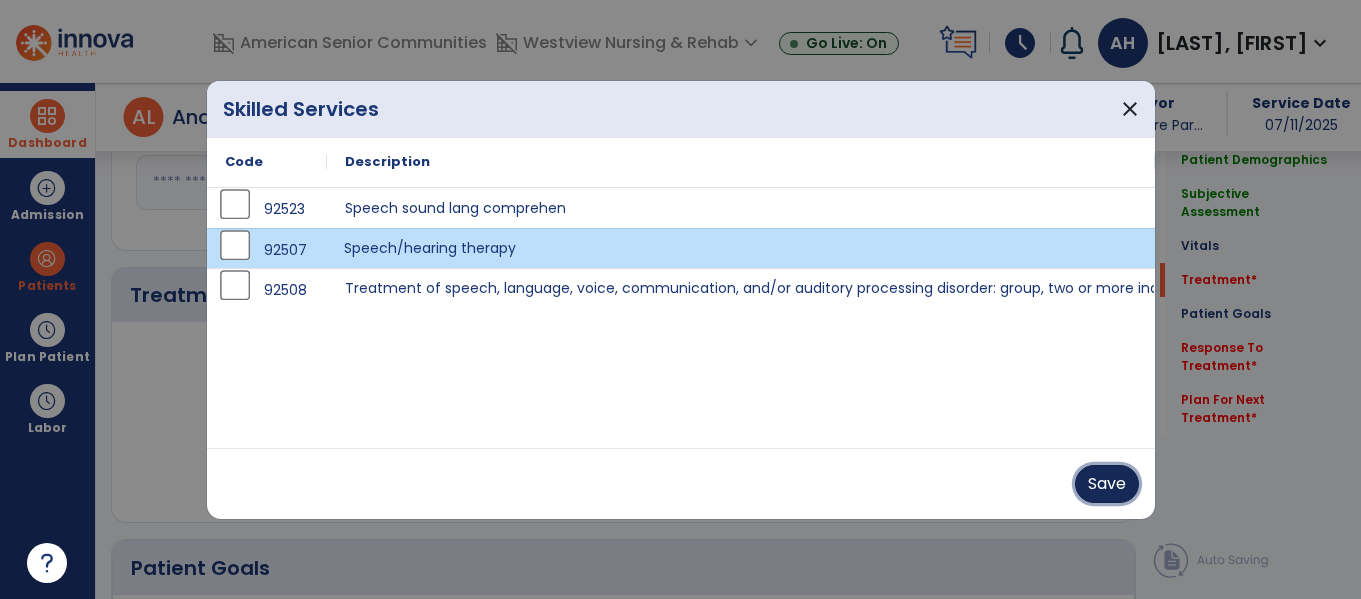 click on "Save" at bounding box center (1107, 484) 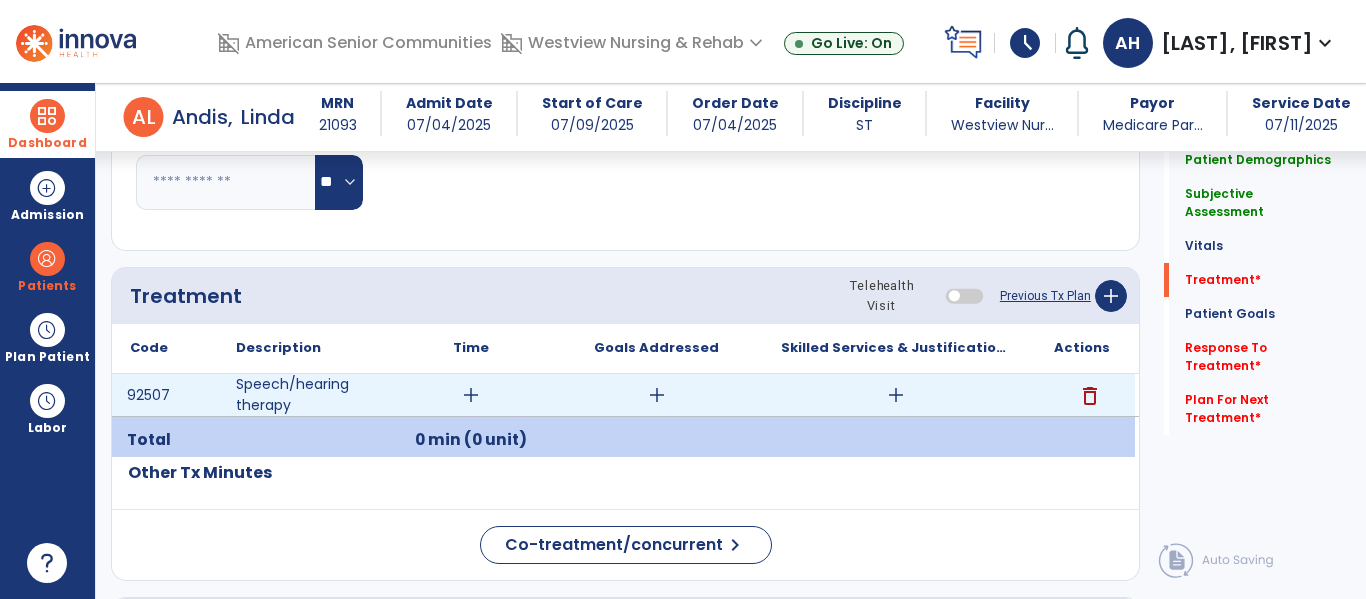 click on "add" at bounding box center [471, 395] 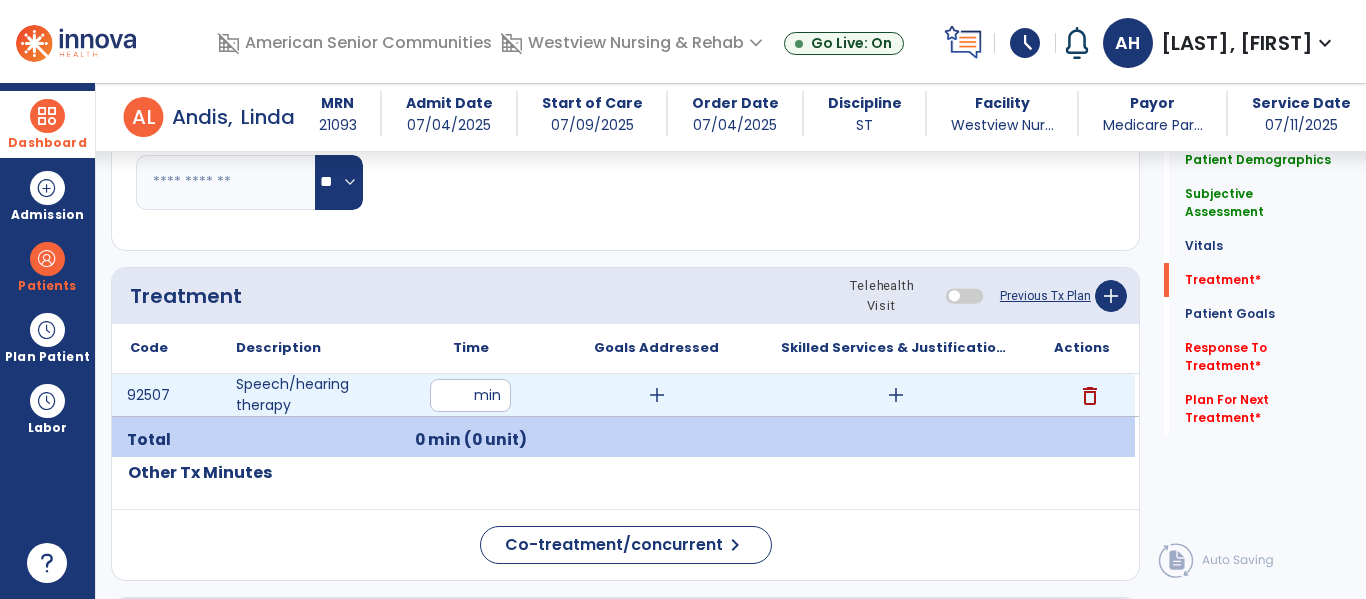 type on "**" 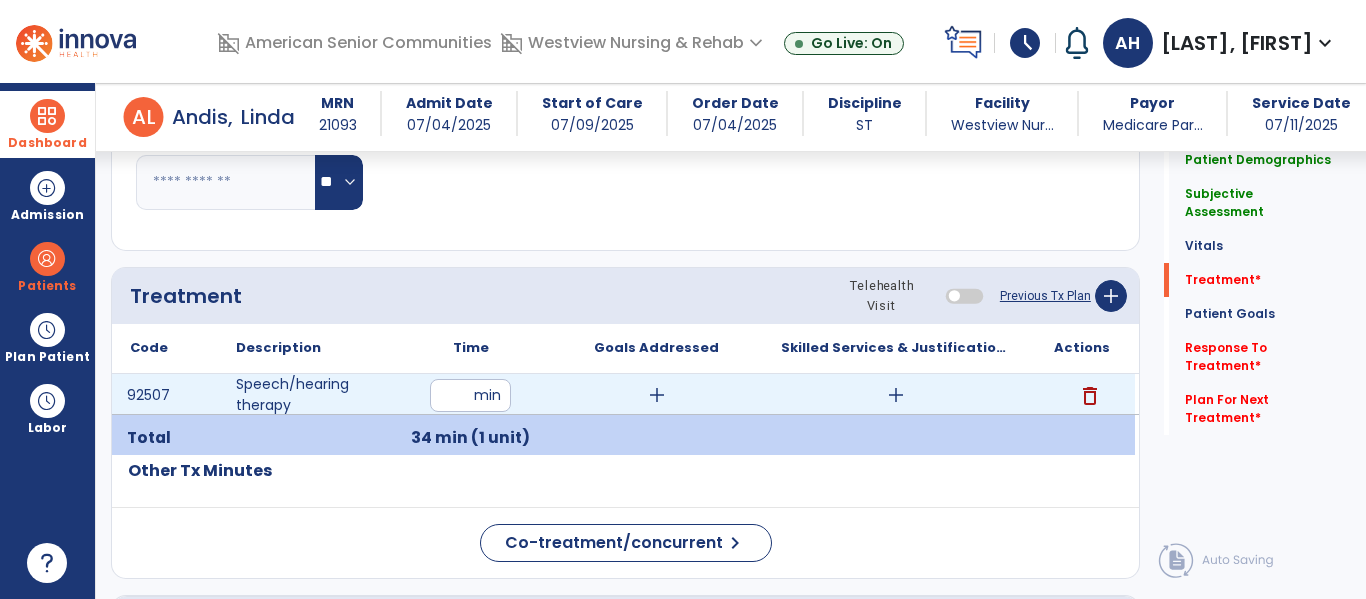 click on "add" at bounding box center [657, 395] 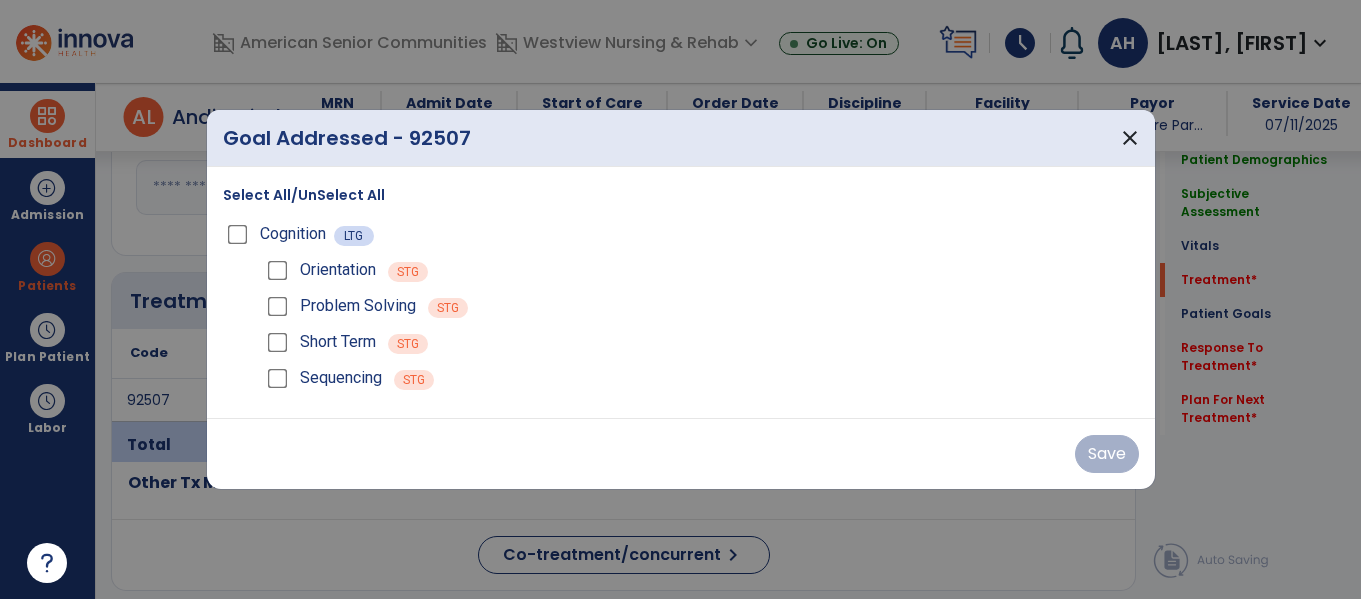 scroll, scrollTop: 1102, scrollLeft: 0, axis: vertical 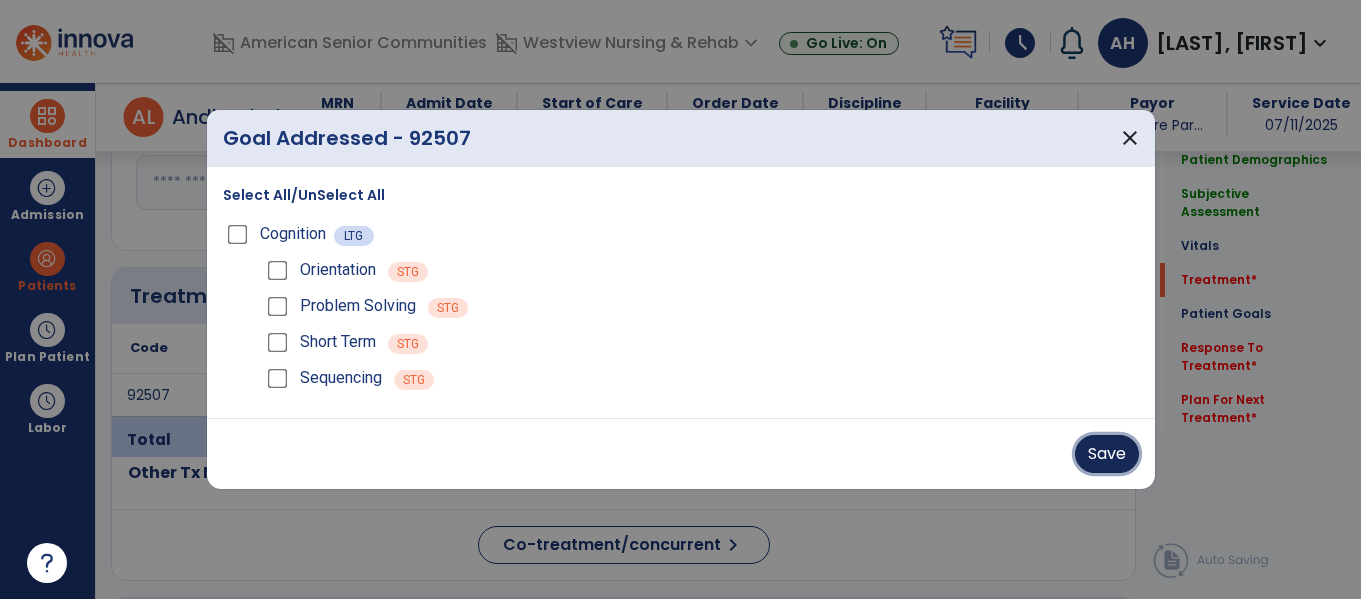 click on "Save" at bounding box center (1107, 454) 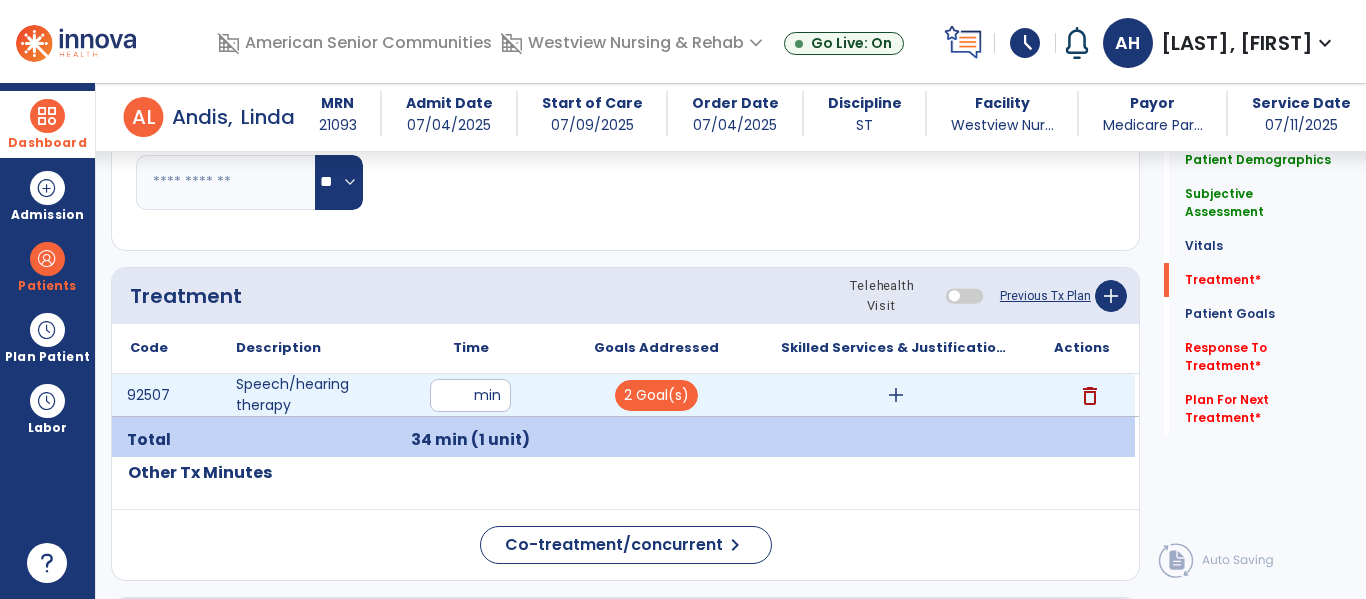 click on "add" at bounding box center (896, 395) 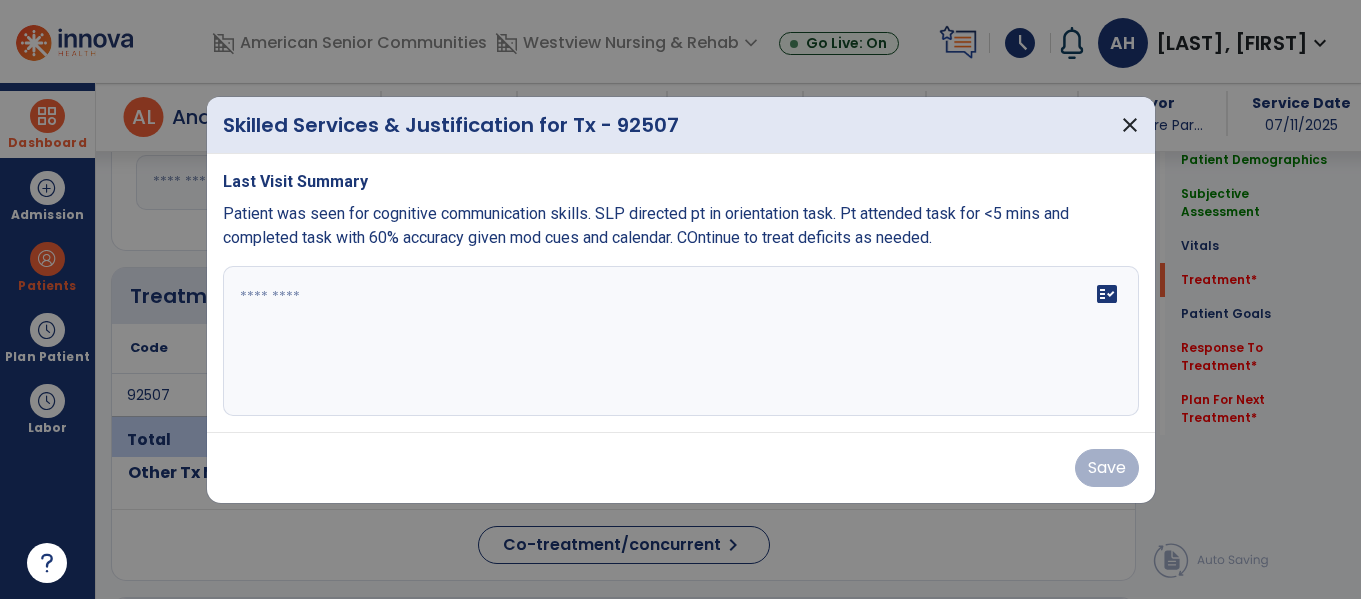 scroll, scrollTop: 1102, scrollLeft: 0, axis: vertical 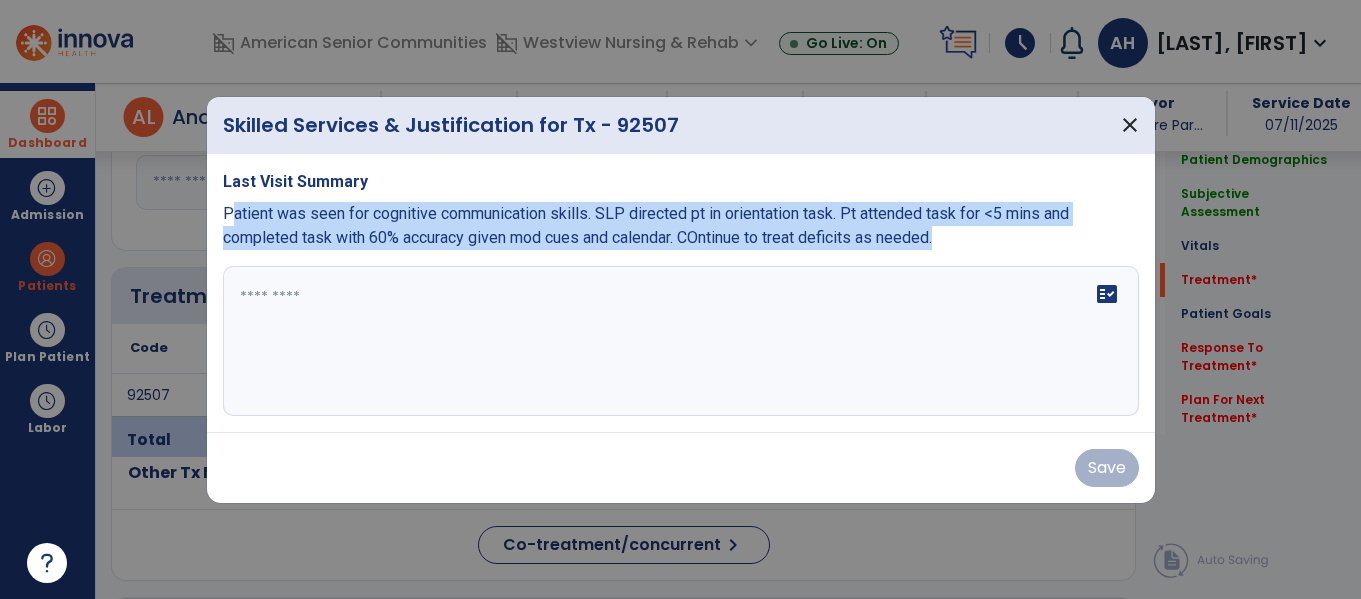 drag, startPoint x: 976, startPoint y: 249, endPoint x: 228, endPoint y: 215, distance: 748.77234 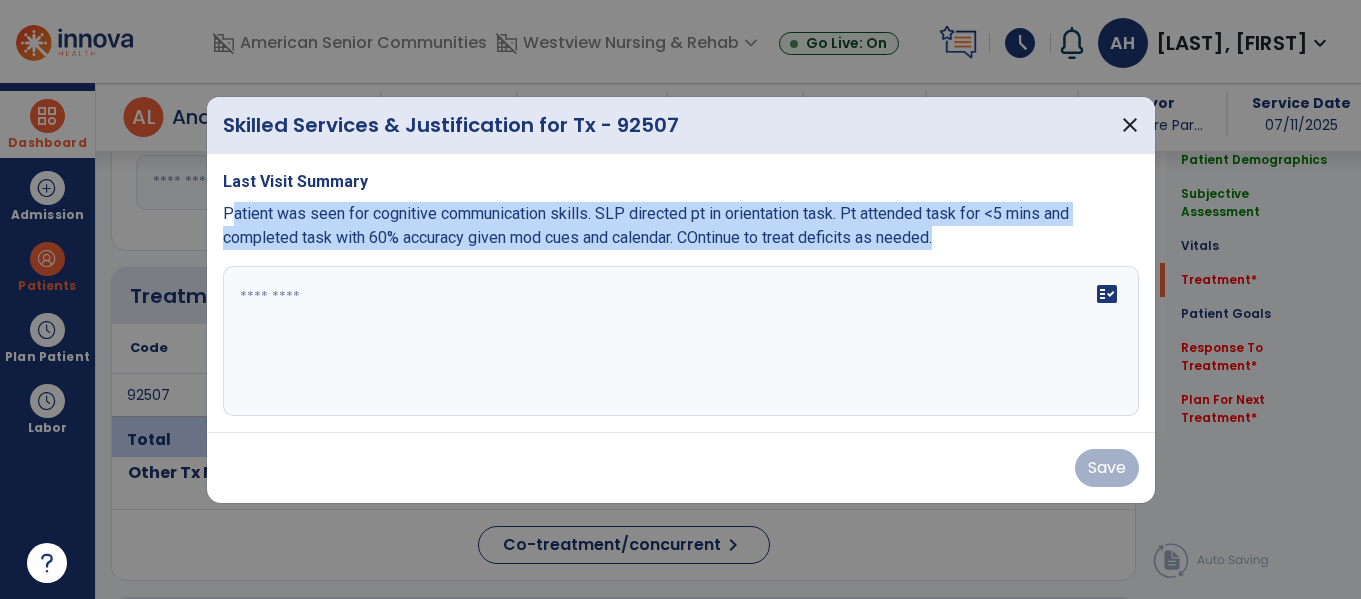 click on "Patient was seen for cognitive communication skills. SLP directed pt in orientation task. Pt attended task for <5 mins and completed task with 60% accuracy given mod cues and calendar. COntinue to treat deficits as needed." at bounding box center (681, 226) 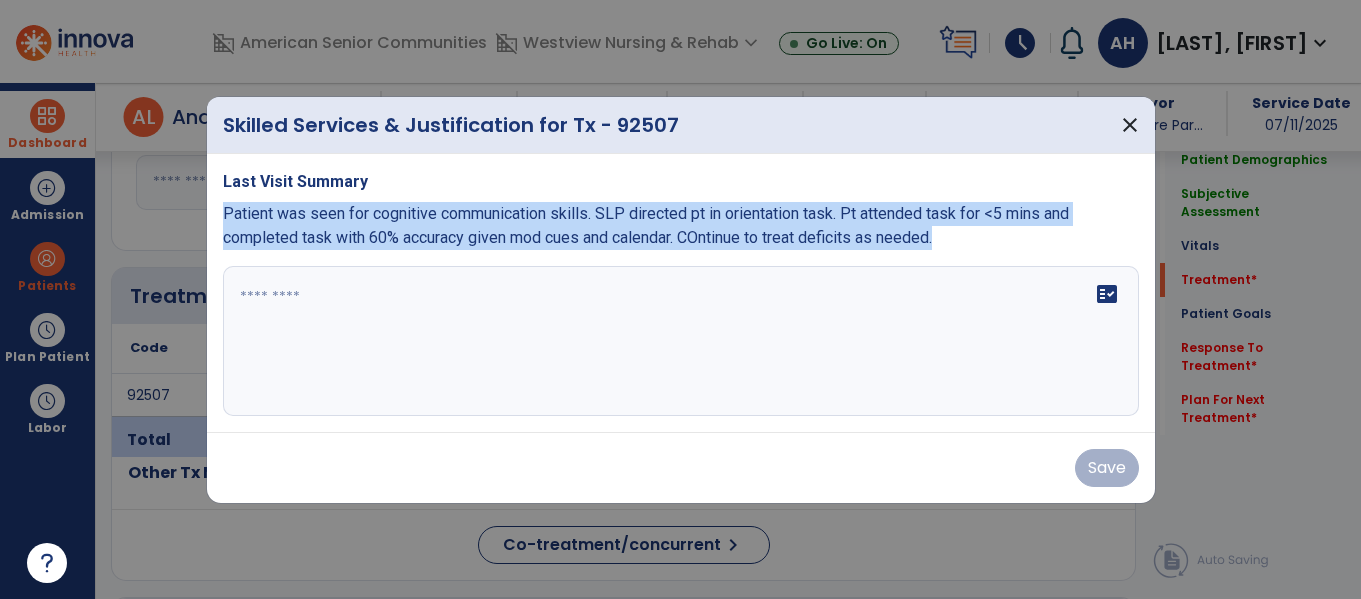 drag, startPoint x: 221, startPoint y: 210, endPoint x: 944, endPoint y: 256, distance: 724.46185 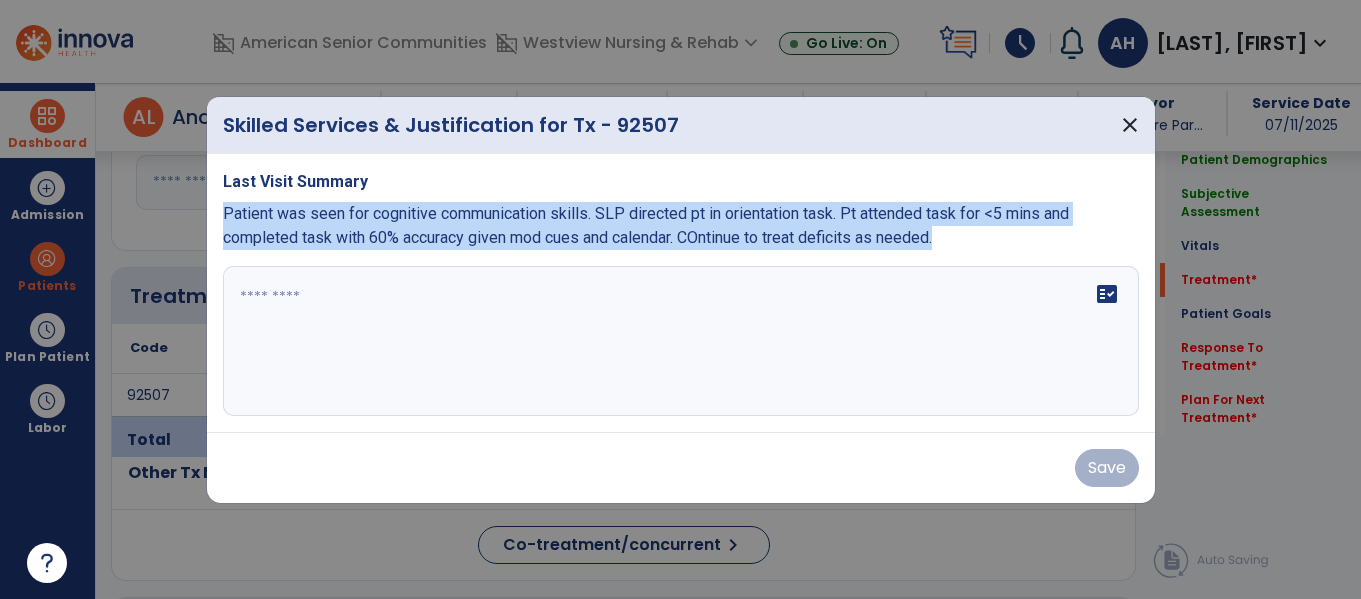 click on "Last Visit Summary Patient was seen for cognitive communication skills. SLP directed pt in orientation task. Pt attended task for <5 mins and completed task with 60% accuracy given mod cues and calendar. COntinue to treat deficits as needed.   fact_check" at bounding box center (681, 293) 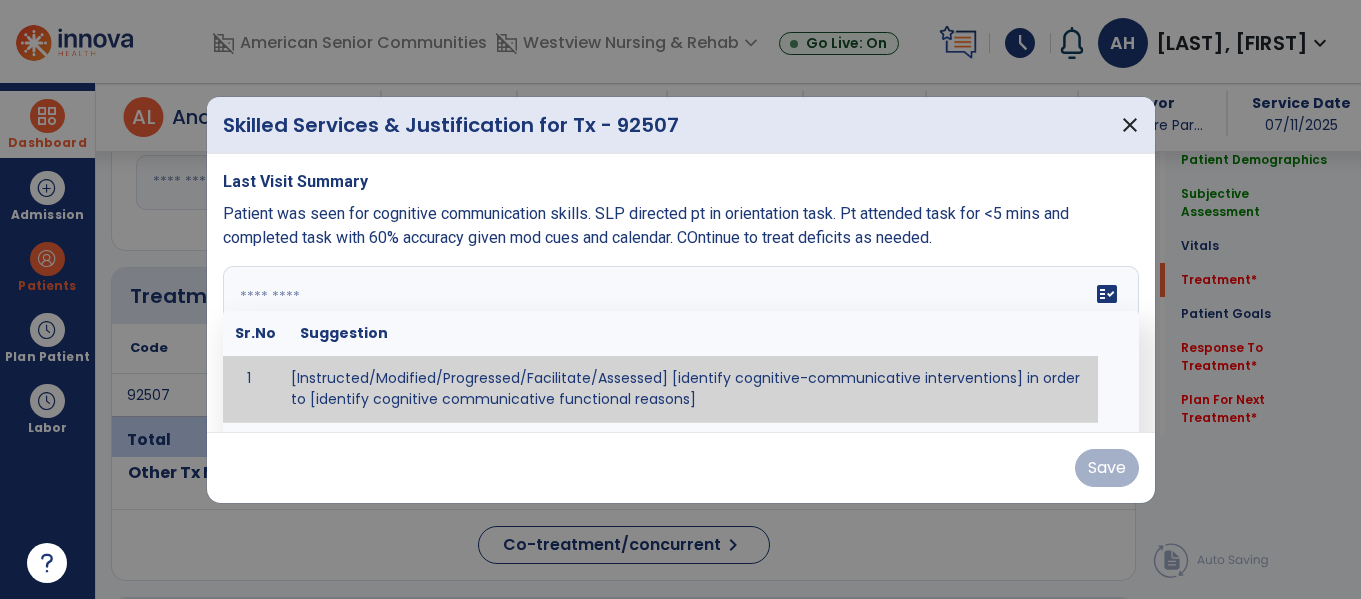 paste on "**********" 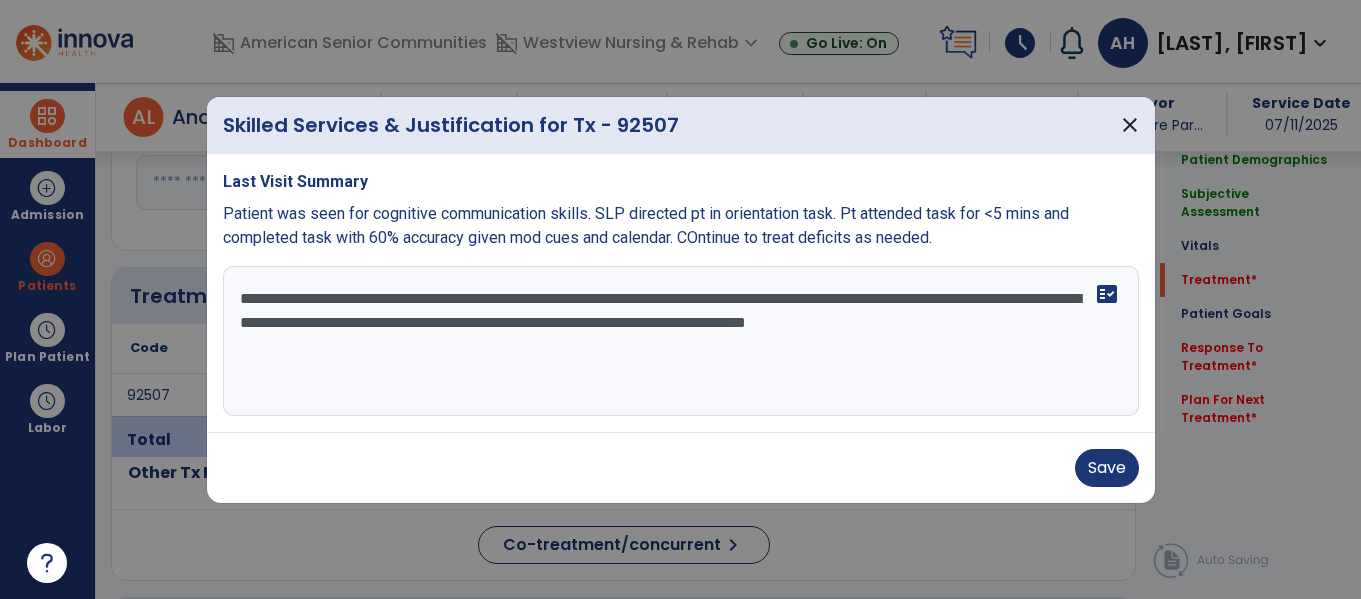 click on "**********" at bounding box center (681, 341) 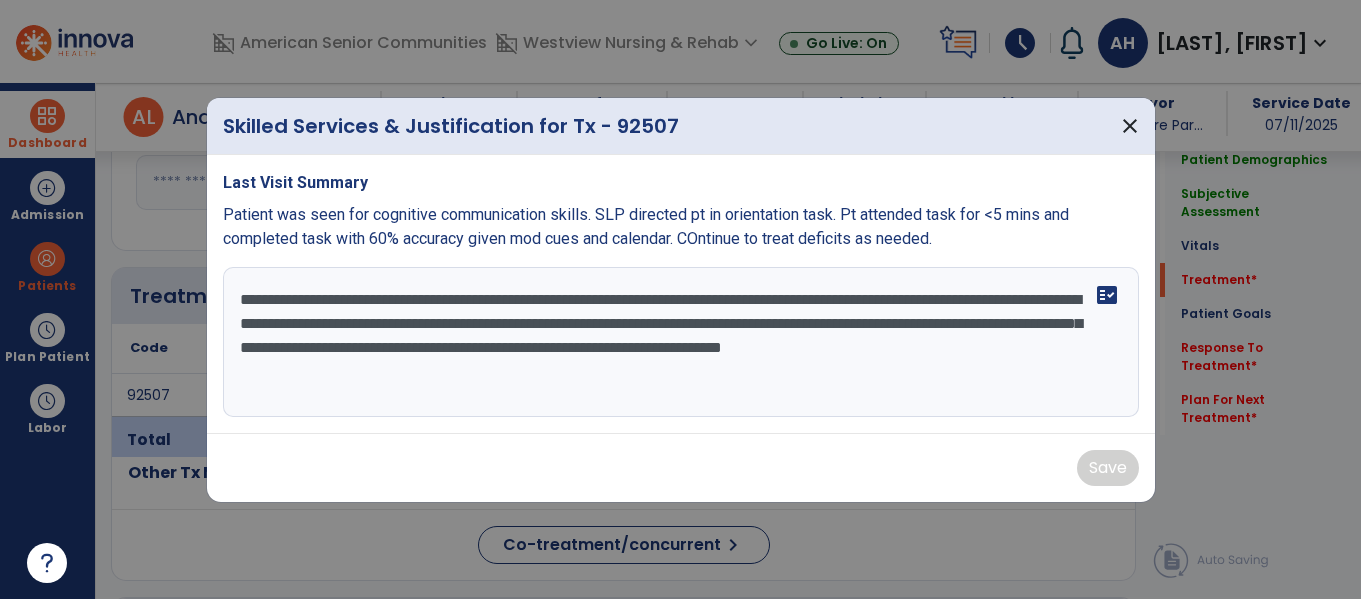scroll, scrollTop: 24, scrollLeft: 0, axis: vertical 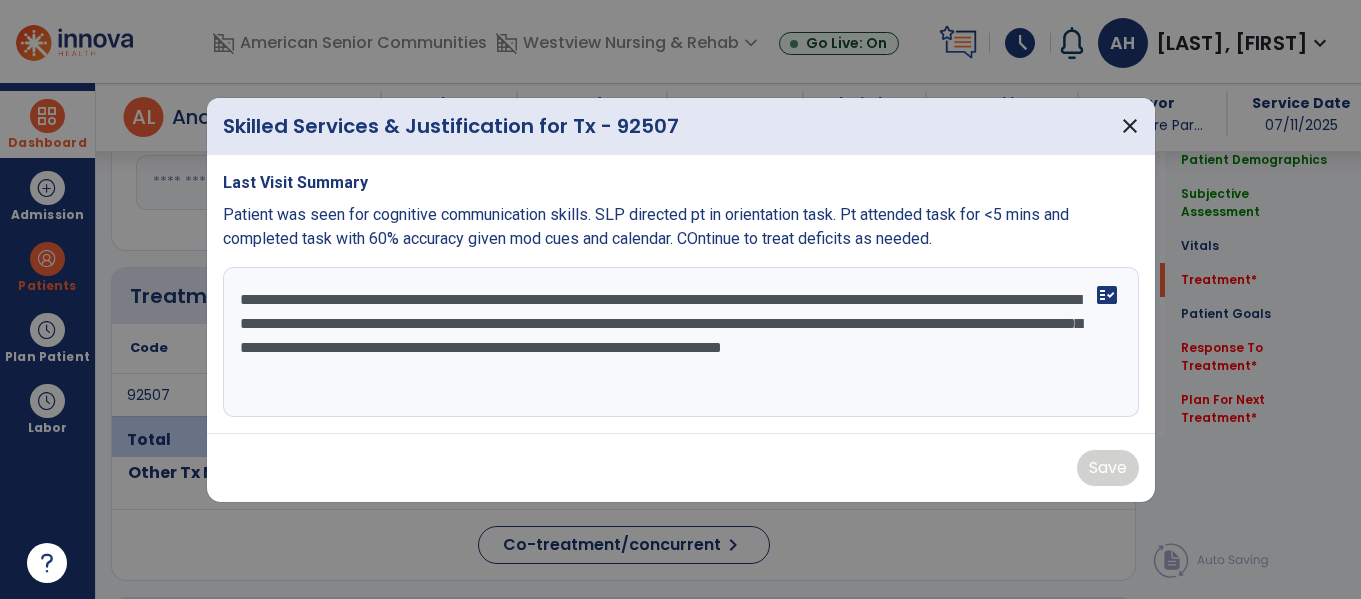 drag, startPoint x: 647, startPoint y: 351, endPoint x: 87, endPoint y: 116, distance: 607.30963 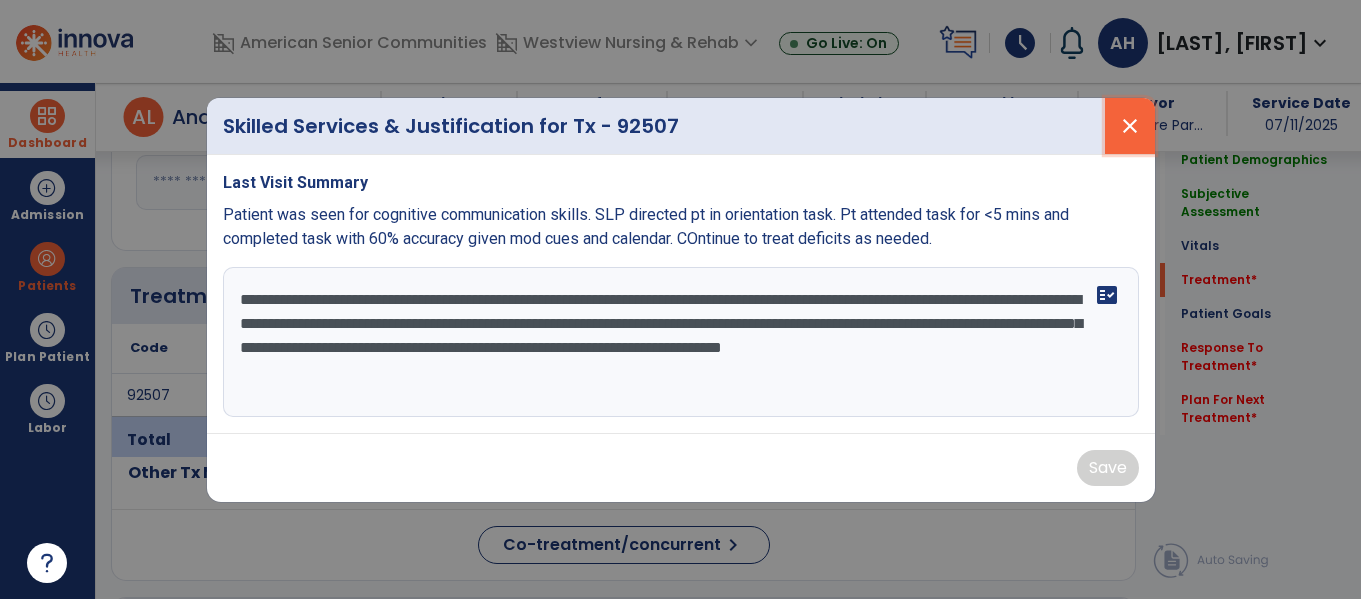 click on "close" at bounding box center [1130, 126] 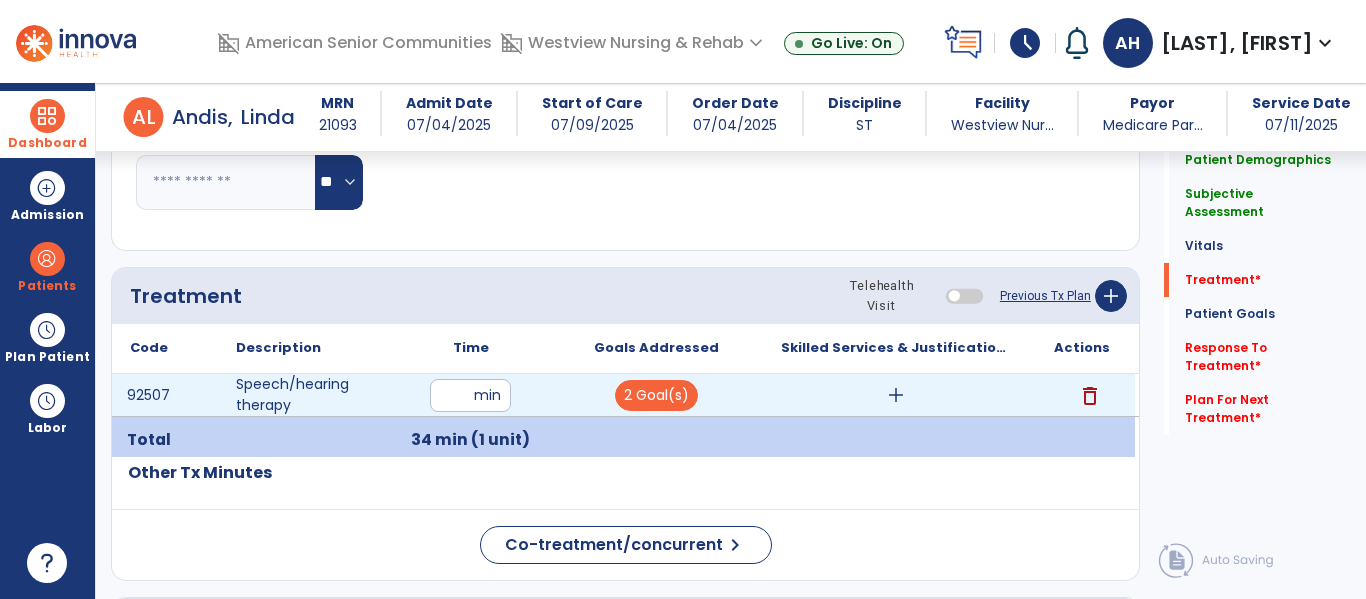 click on "add" at bounding box center (896, 395) 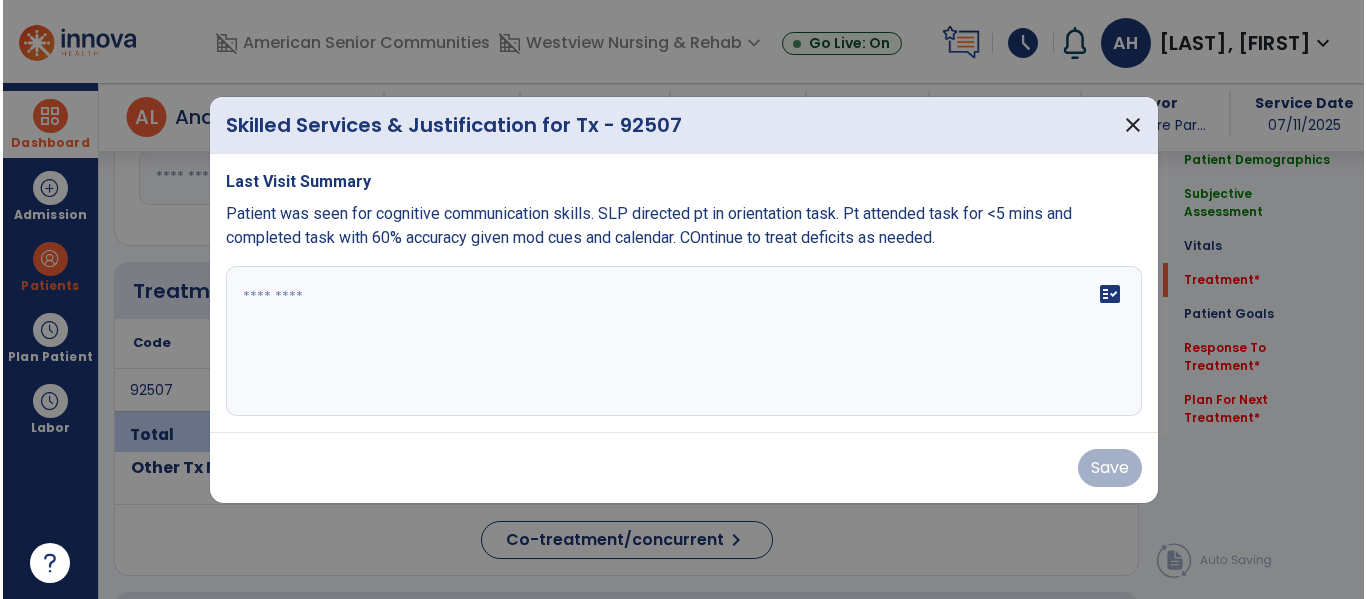scroll, scrollTop: 1102, scrollLeft: 0, axis: vertical 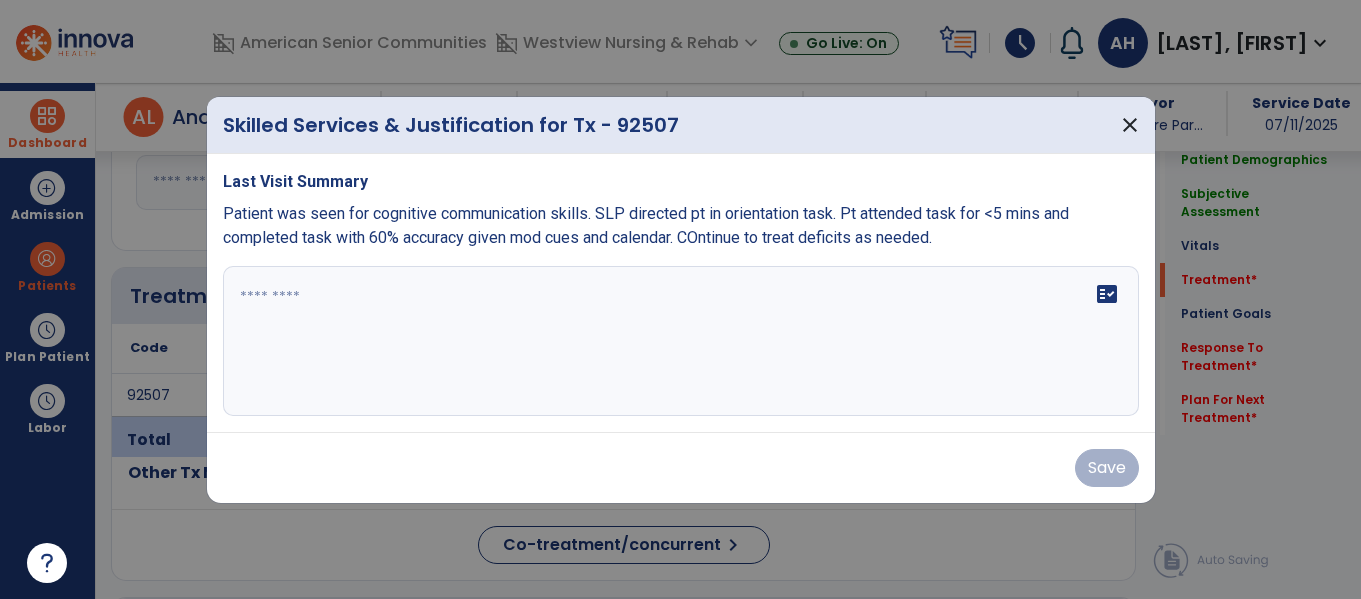 click on "fact_check" at bounding box center [681, 341] 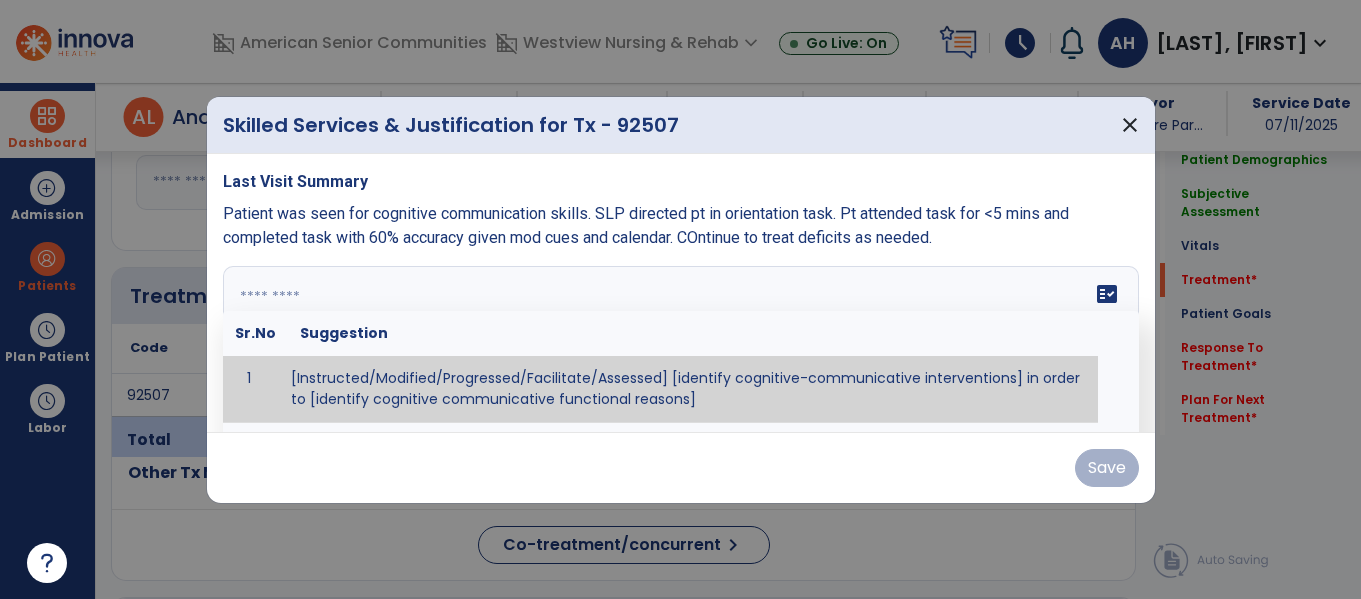 paste on "**********" 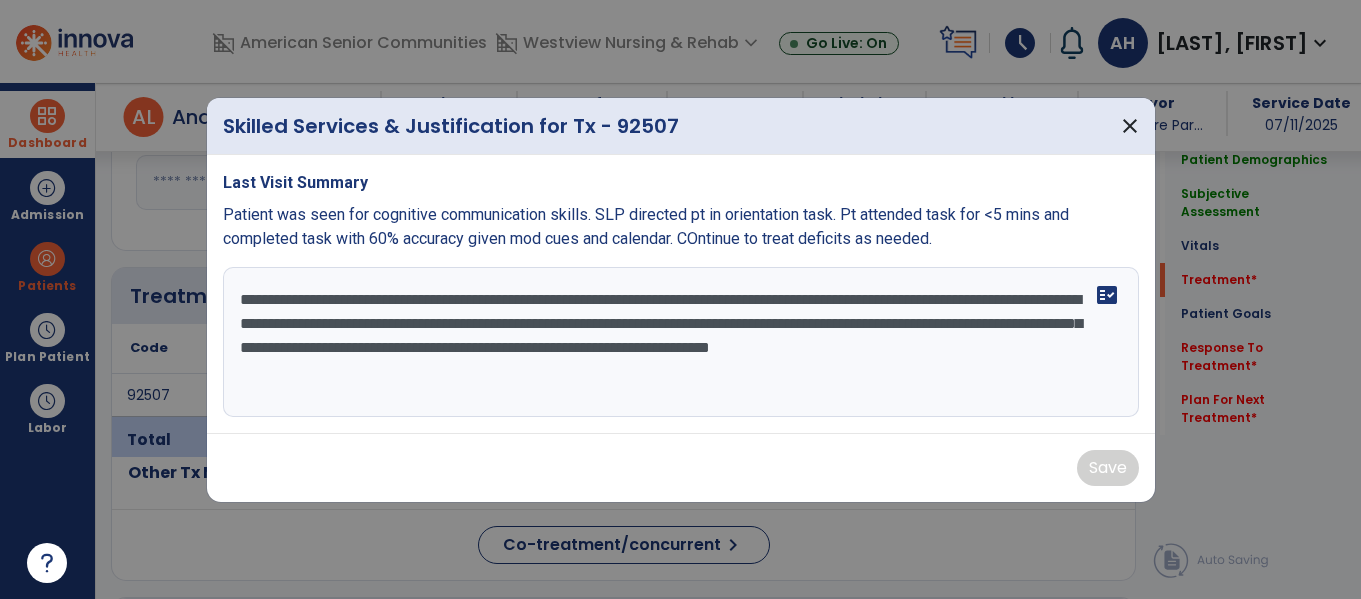 type on "**********" 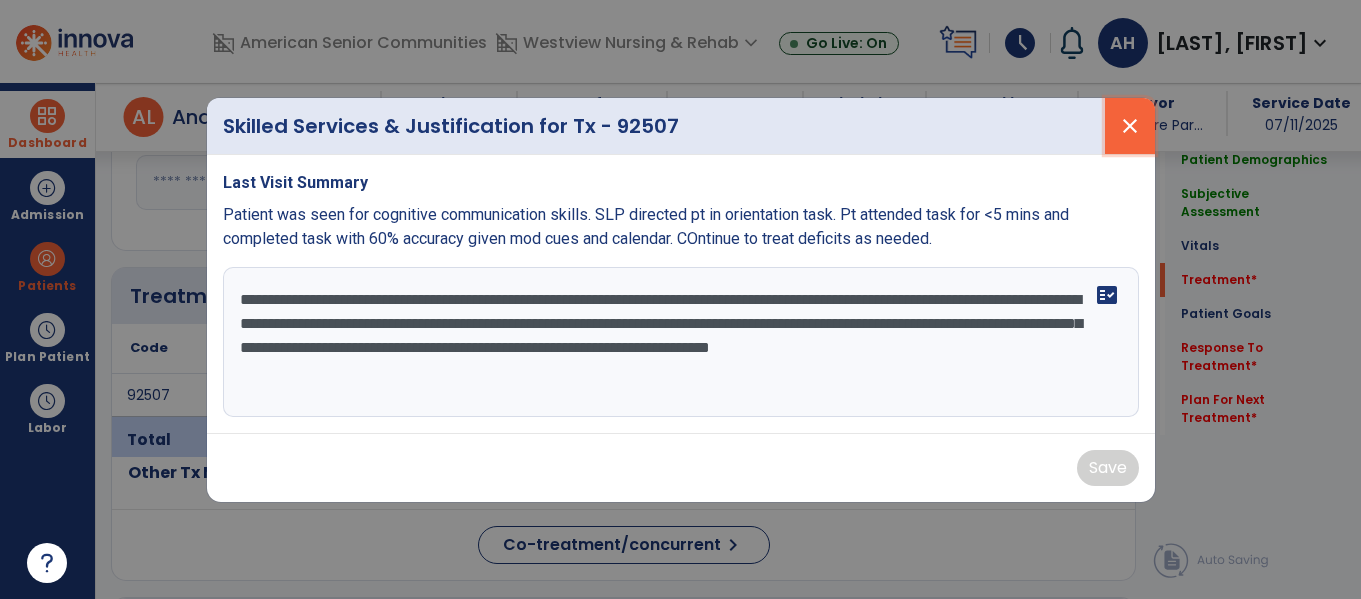 click on "close" at bounding box center [1130, 126] 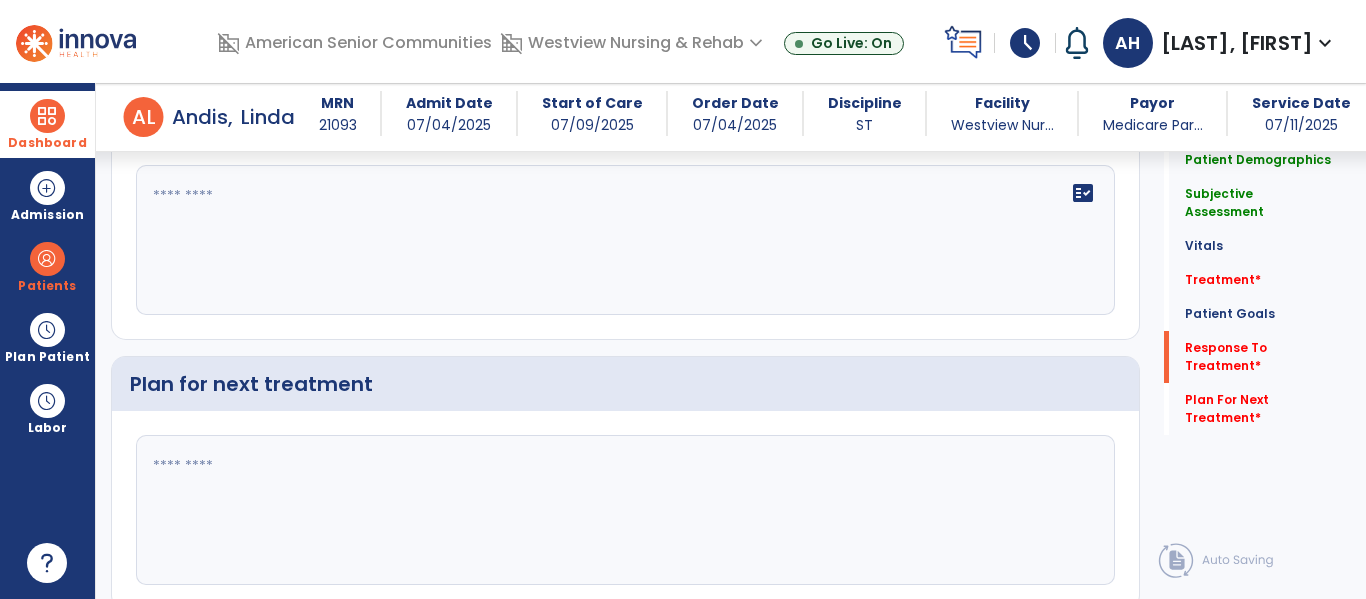 scroll, scrollTop: 2609, scrollLeft: 0, axis: vertical 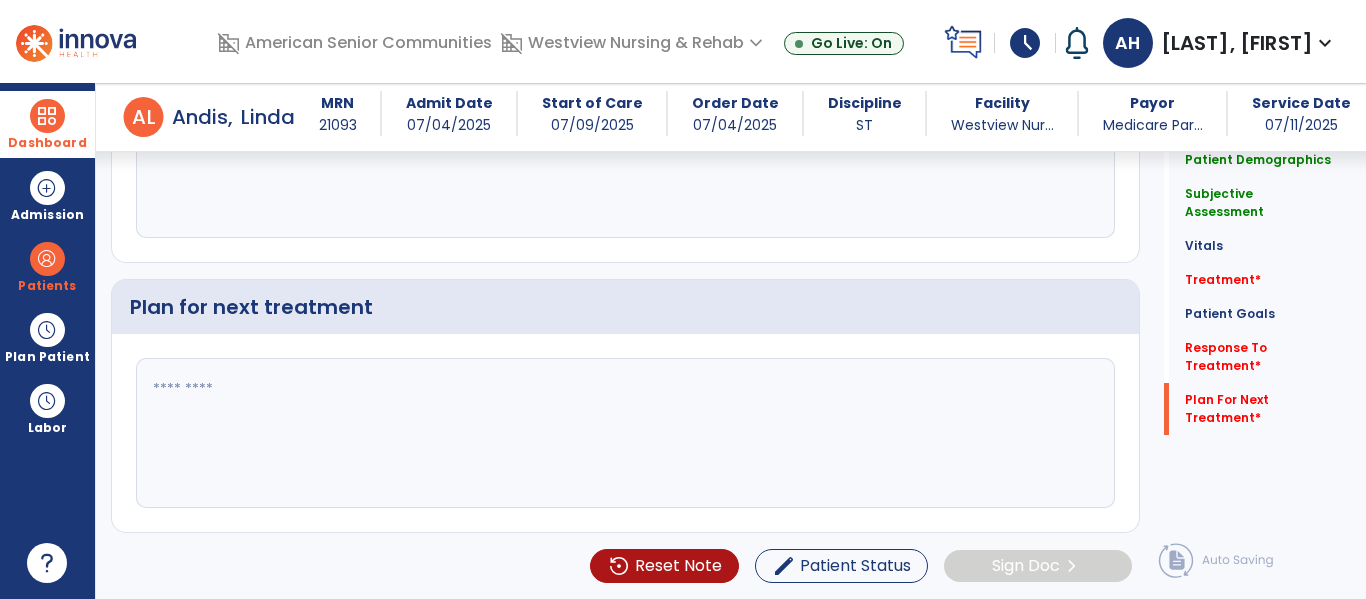 click 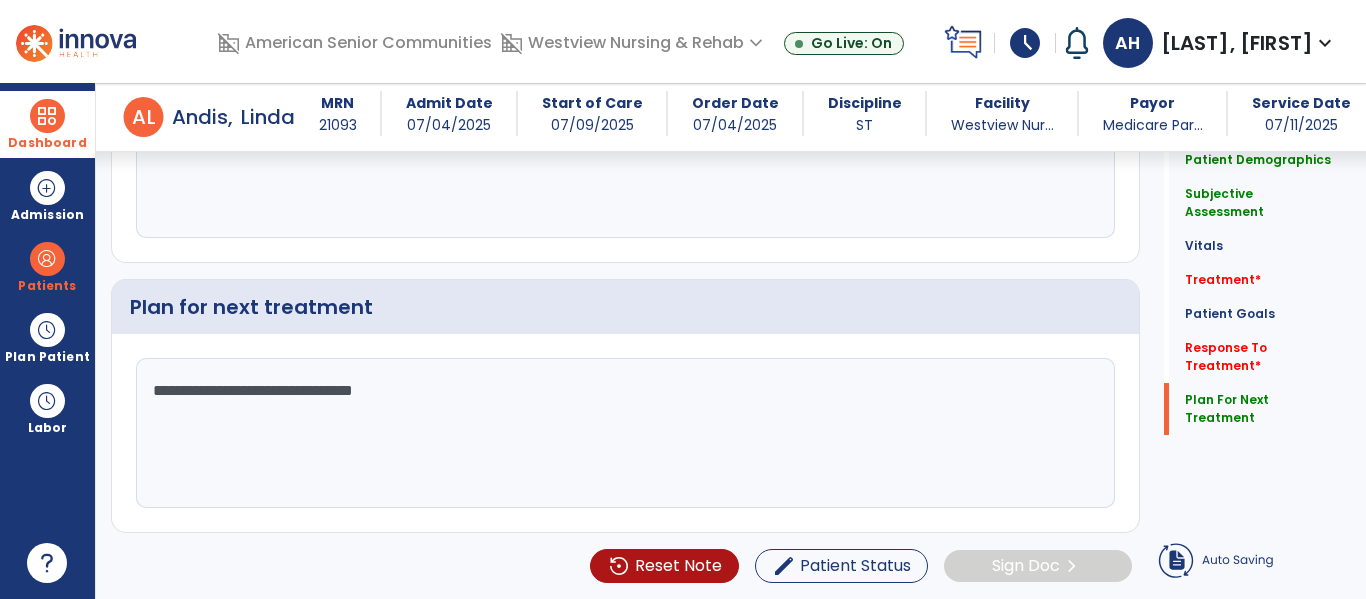 click on "**********" 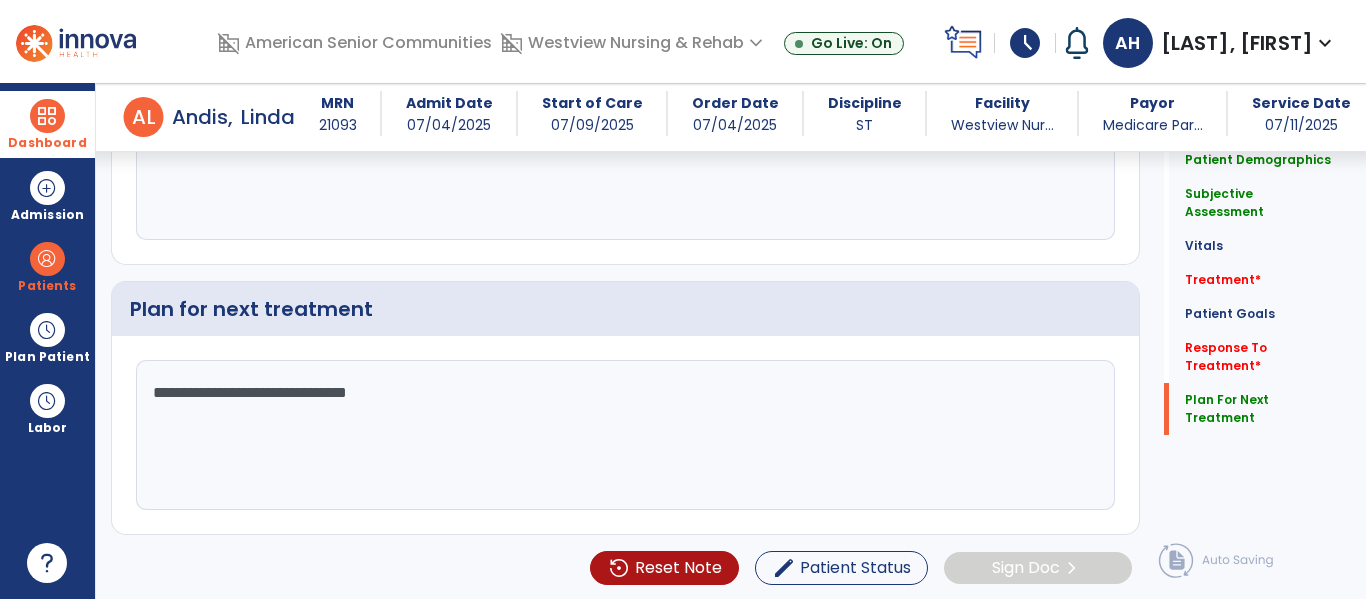 scroll, scrollTop: 2609, scrollLeft: 0, axis: vertical 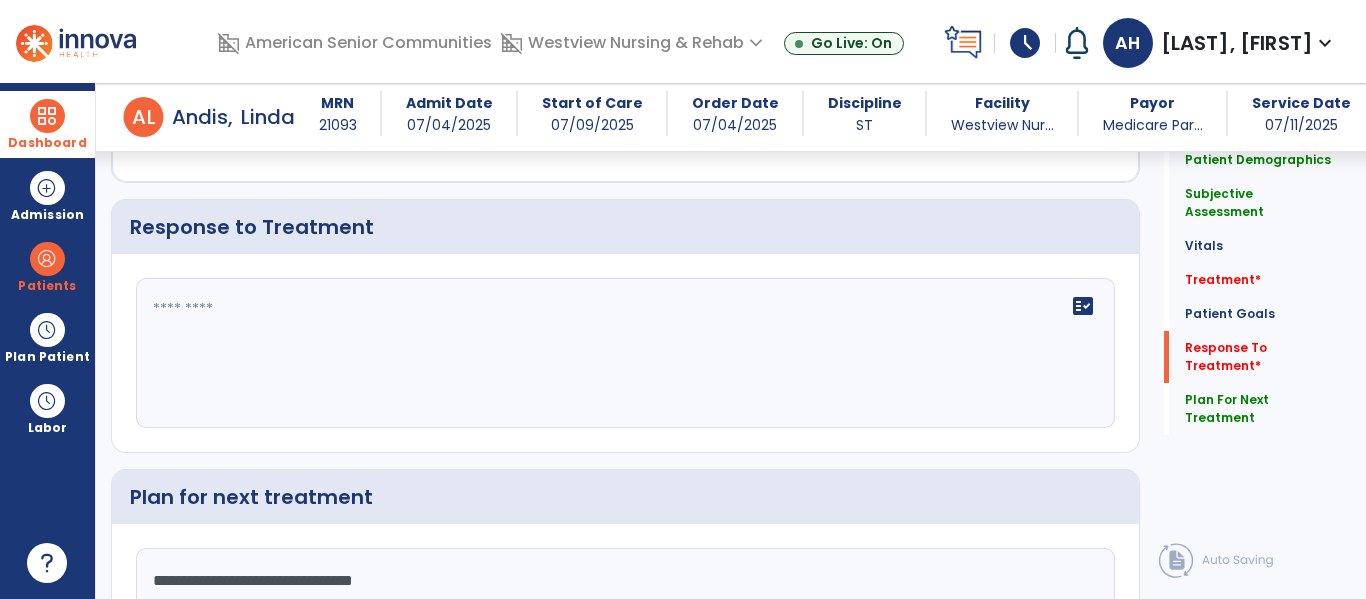 type on "**********" 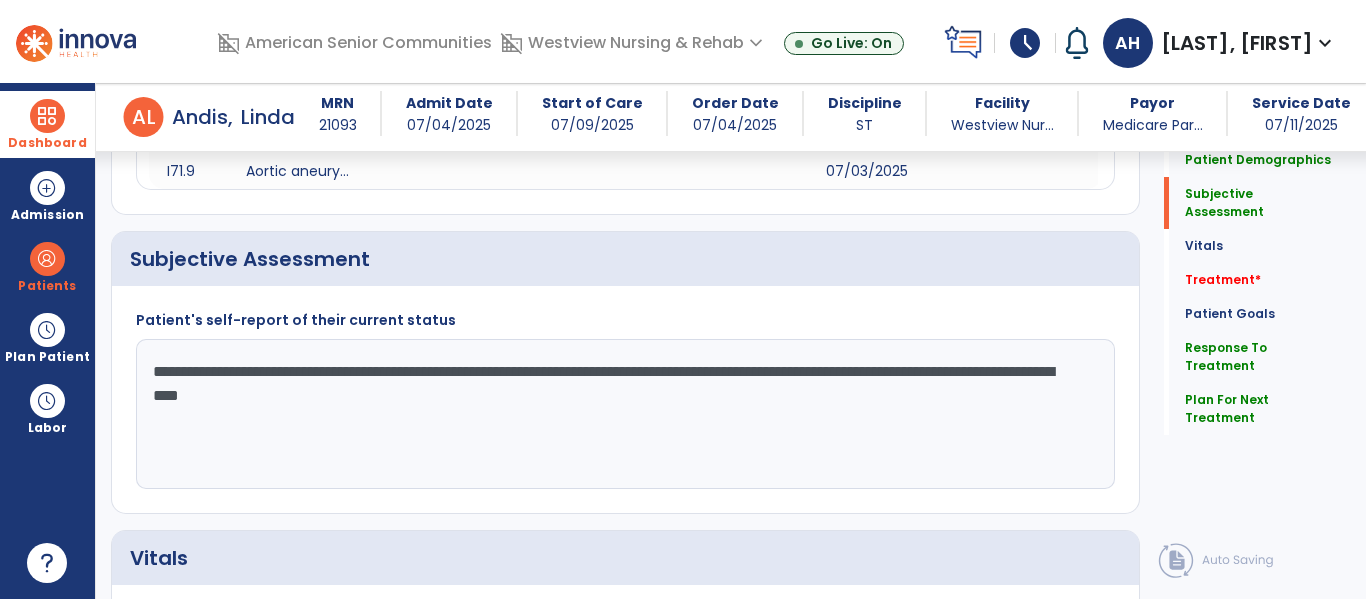 scroll, scrollTop: 418, scrollLeft: 0, axis: vertical 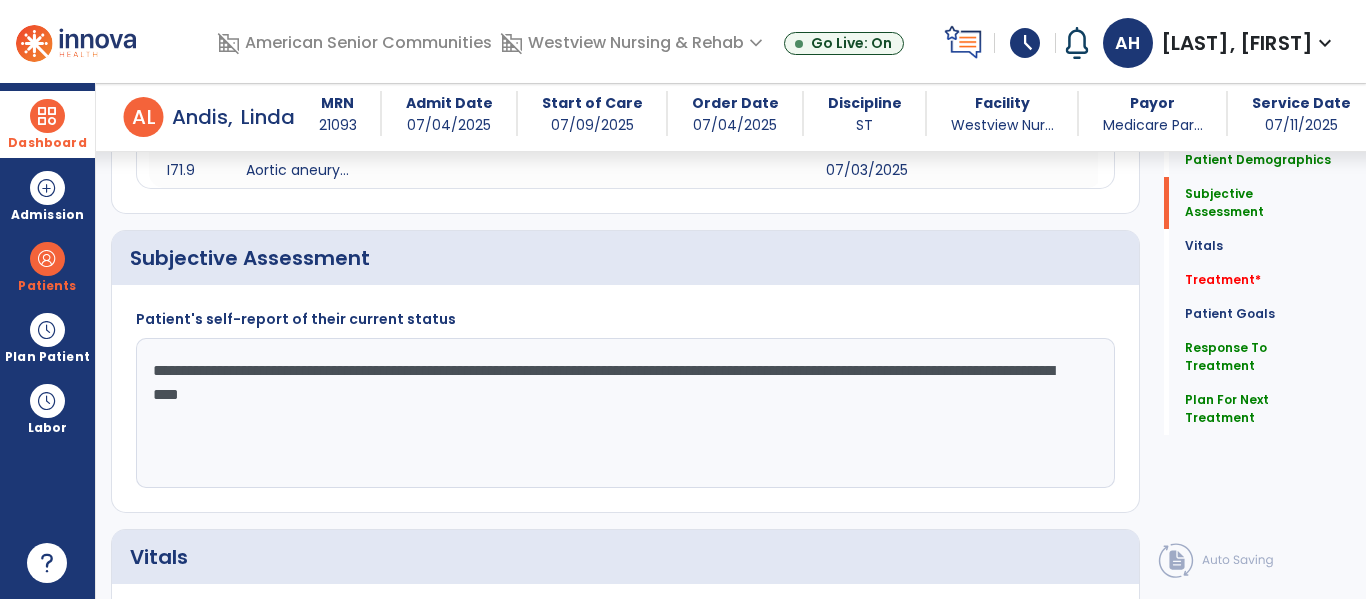type on "**********" 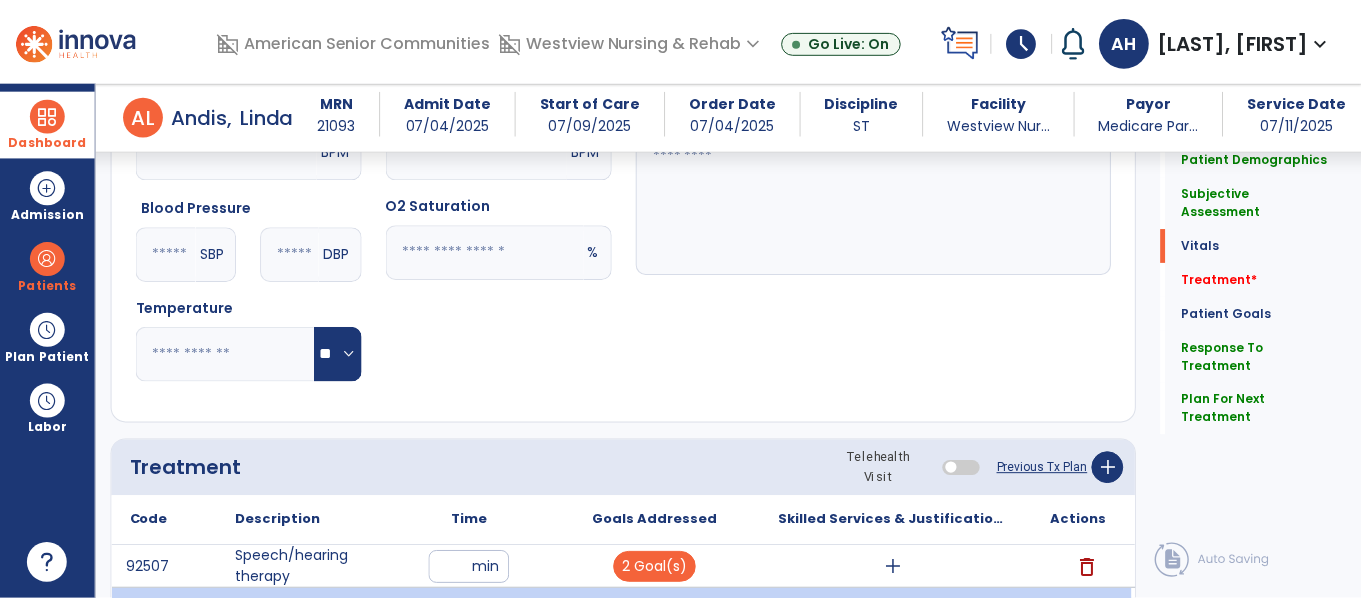 scroll, scrollTop: 931, scrollLeft: 0, axis: vertical 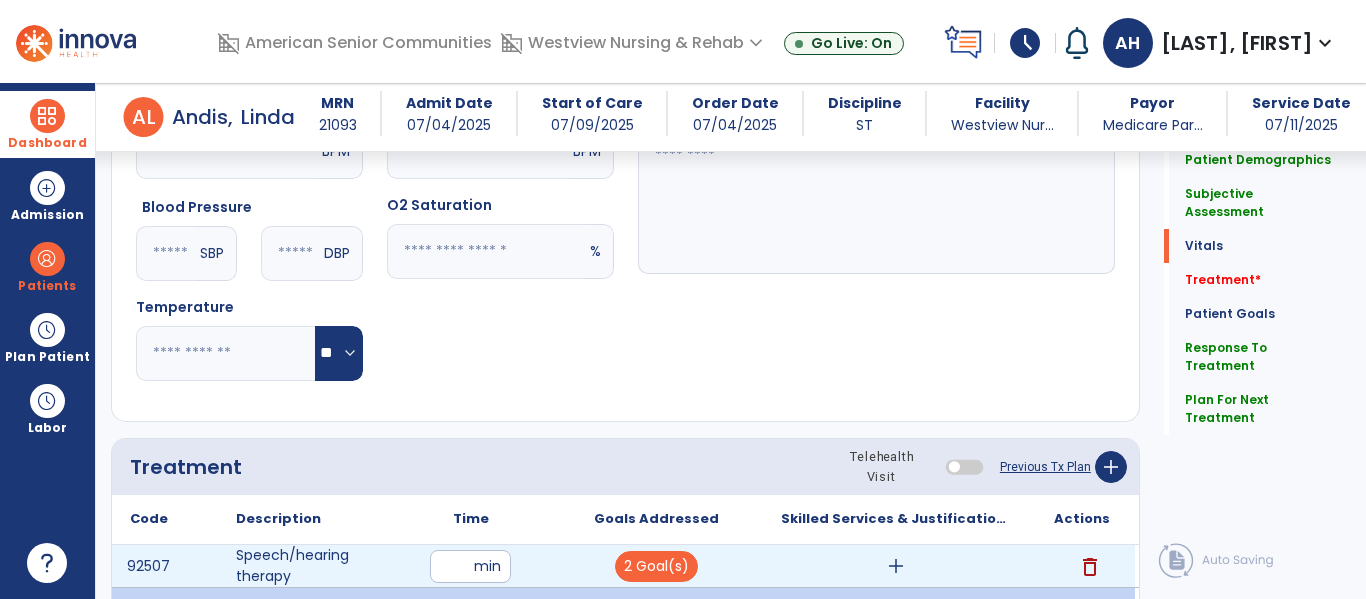 click on "add" at bounding box center [896, 566] 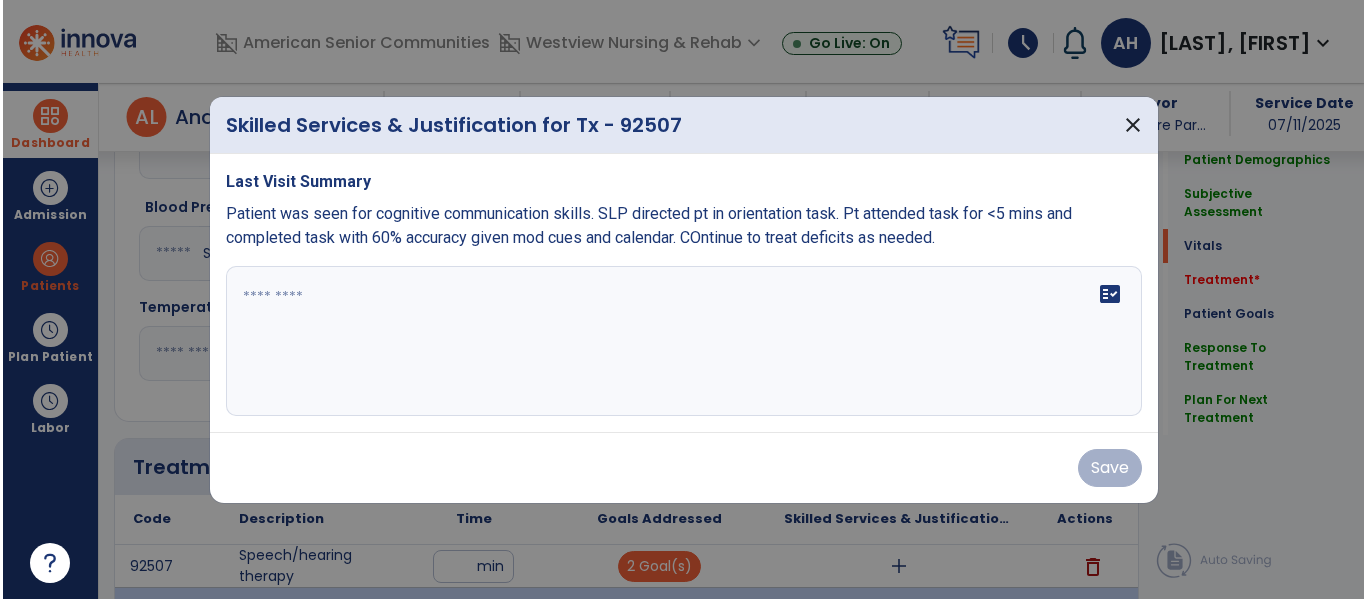scroll, scrollTop: 931, scrollLeft: 0, axis: vertical 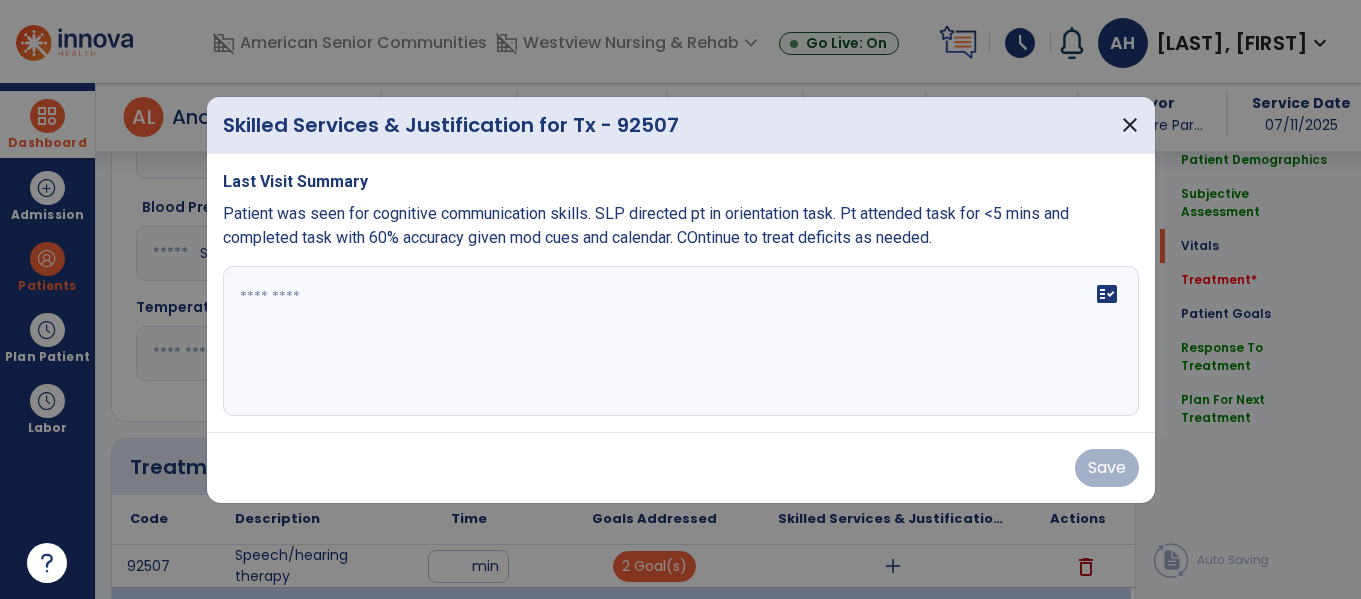 click on "fact_check" at bounding box center [681, 341] 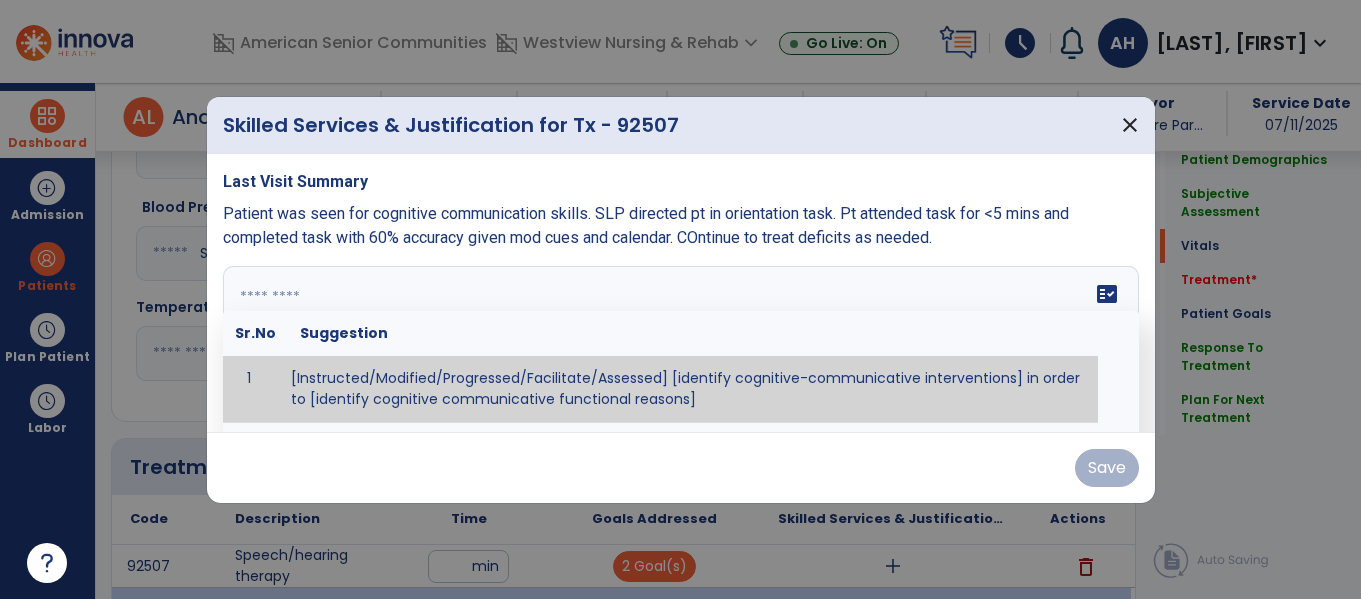 paste on "**********" 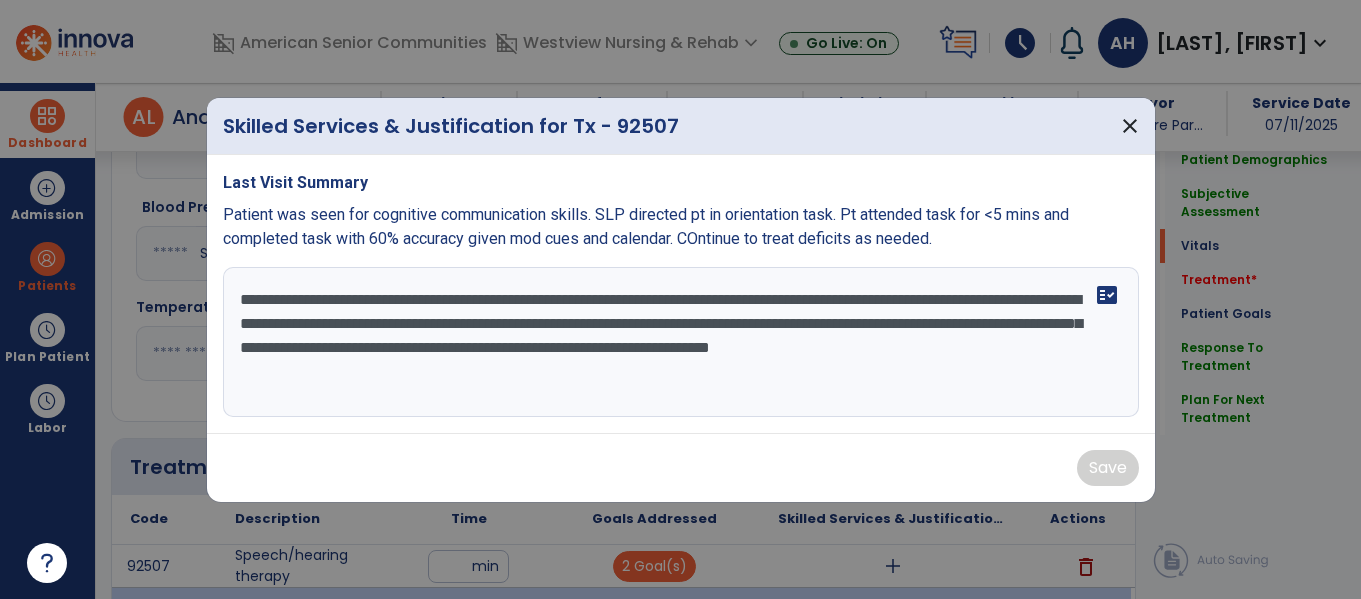 drag, startPoint x: 739, startPoint y: 389, endPoint x: 137, endPoint y: 179, distance: 637.57666 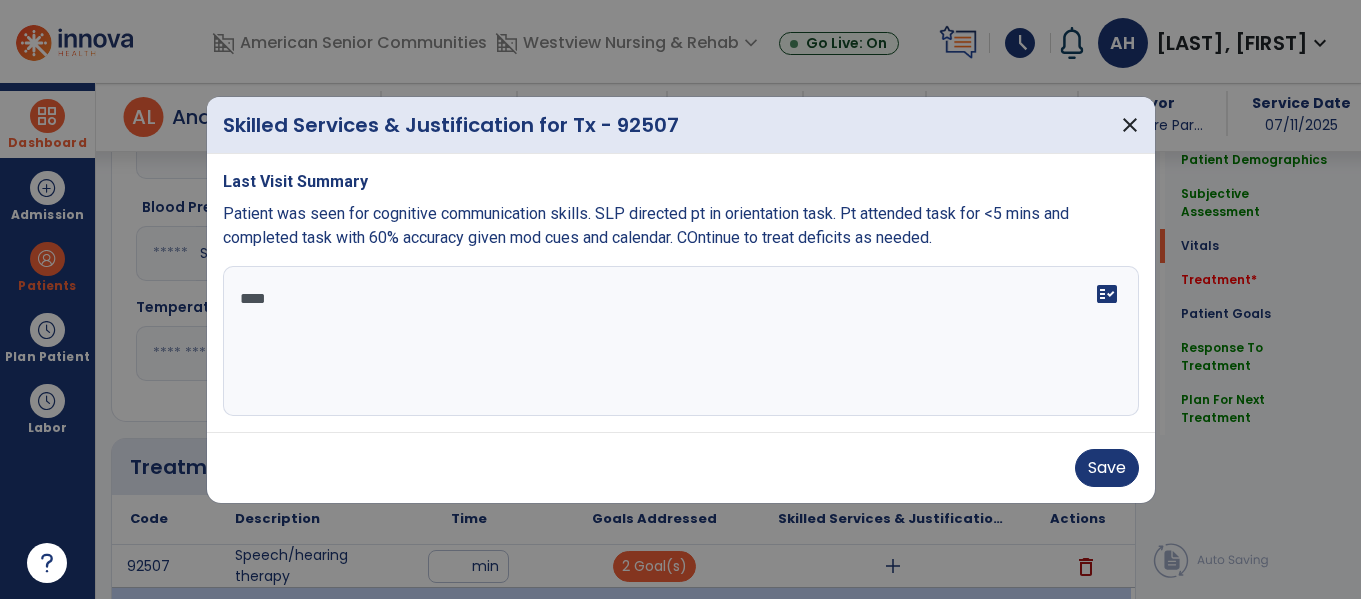 paste on "**********" 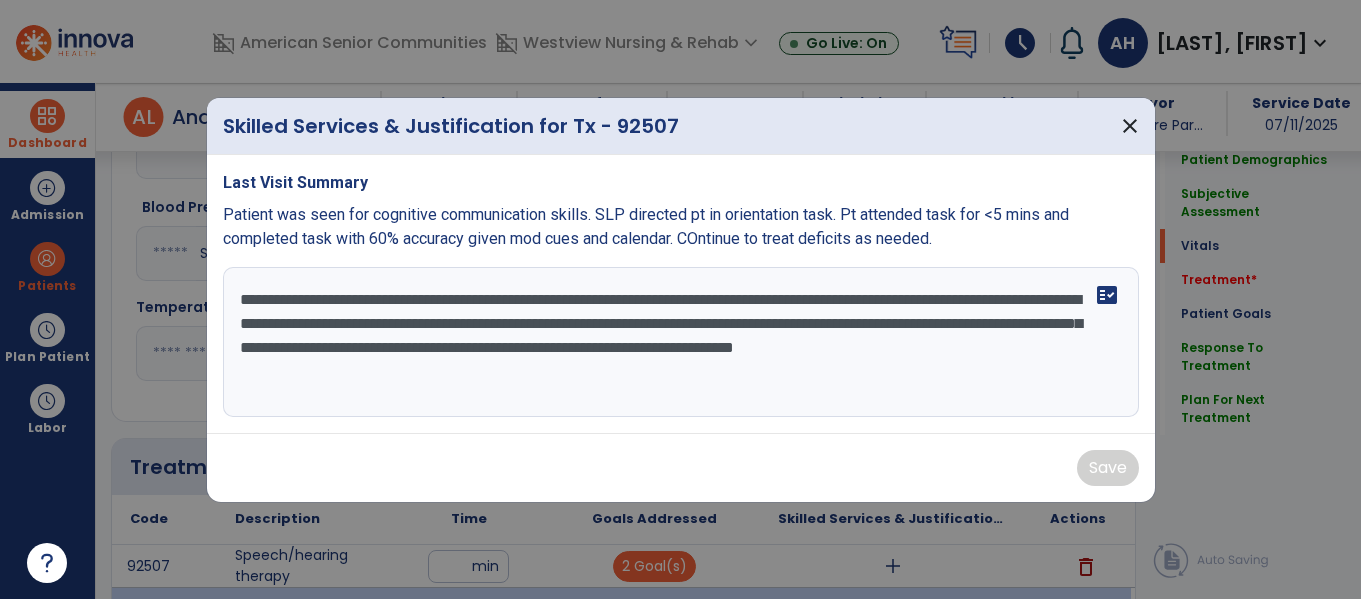 drag, startPoint x: 670, startPoint y: 373, endPoint x: 259, endPoint y: 360, distance: 411.20554 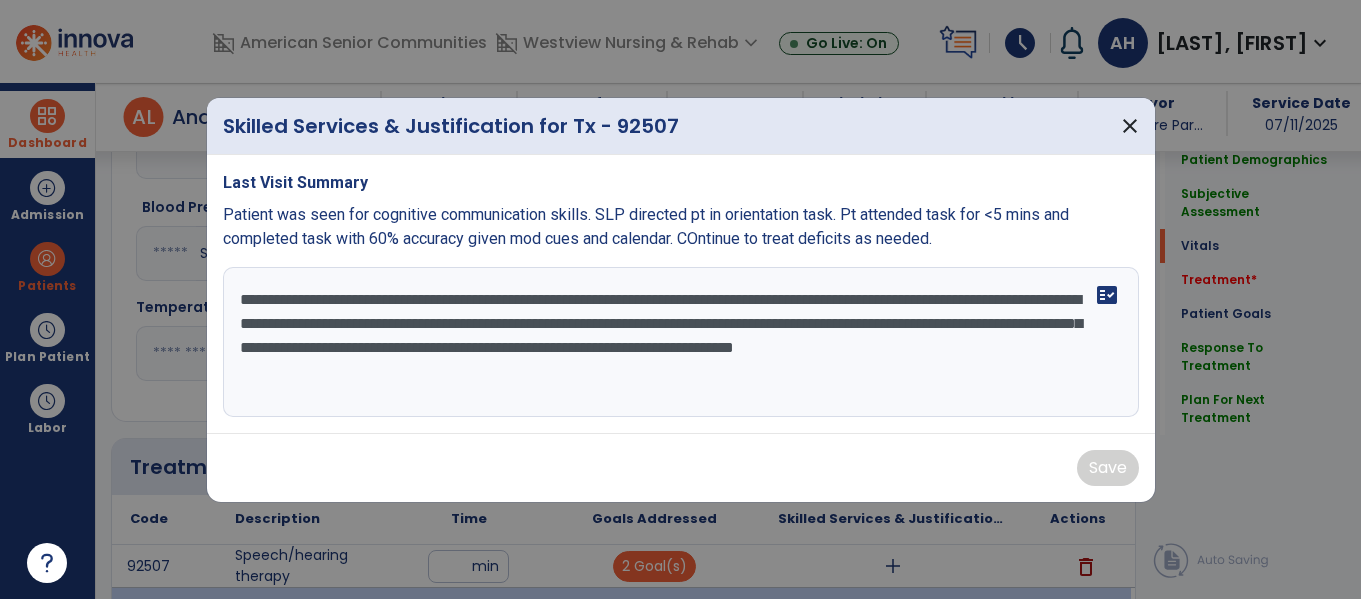 click on "**********" at bounding box center [681, 342] 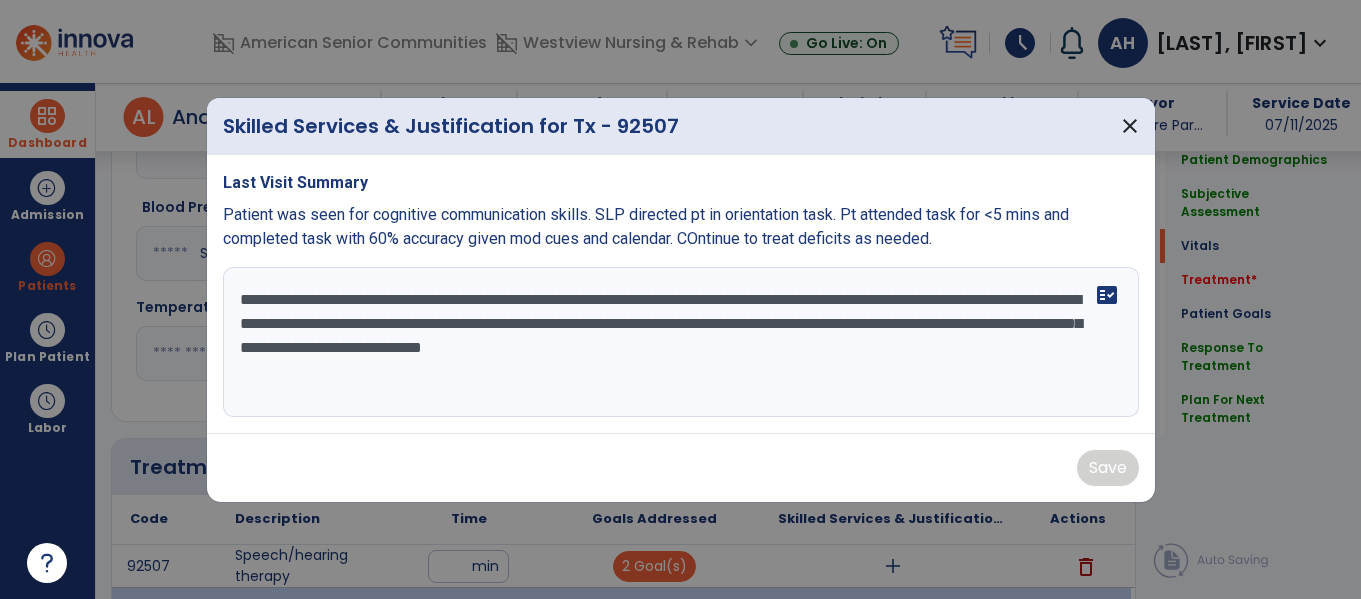 drag, startPoint x: 299, startPoint y: 365, endPoint x: 270, endPoint y: 309, distance: 63.06346 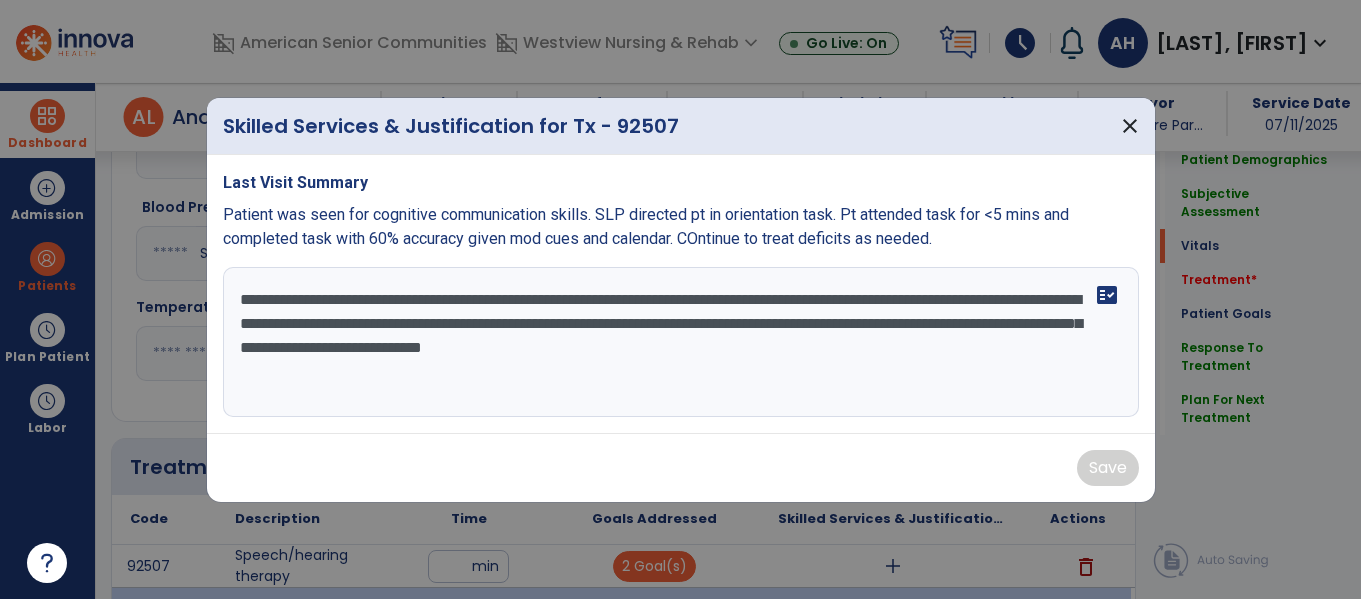 click on "**********" at bounding box center (681, 342) 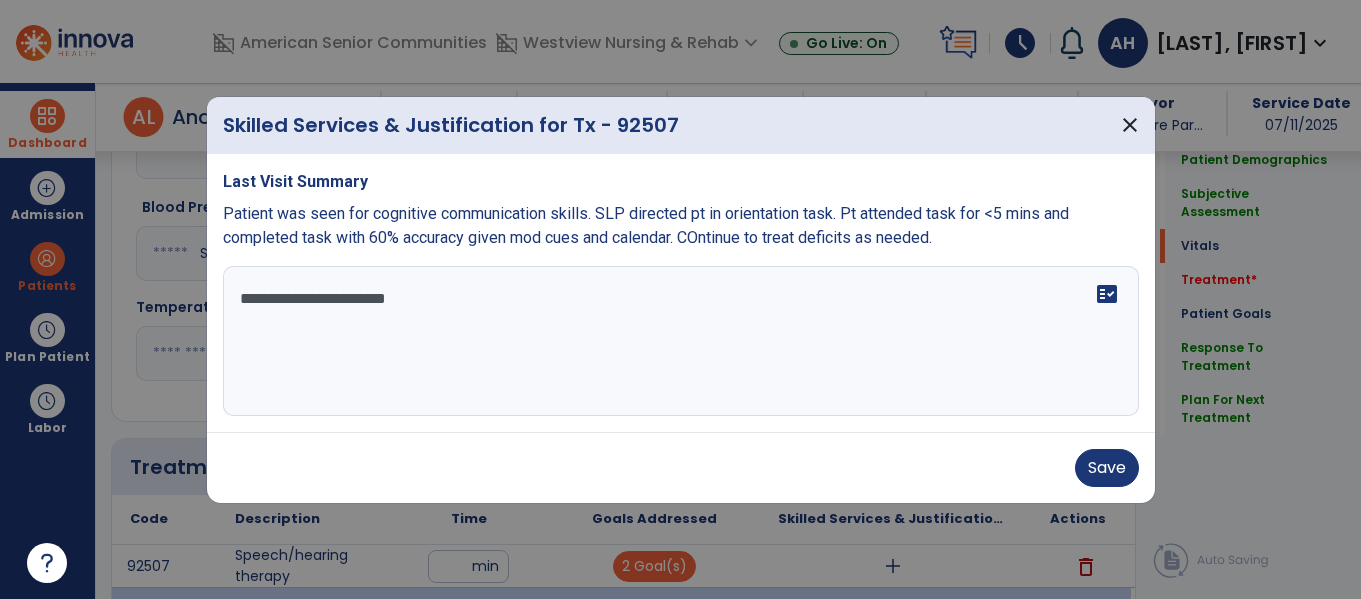click on "**********" at bounding box center [681, 341] 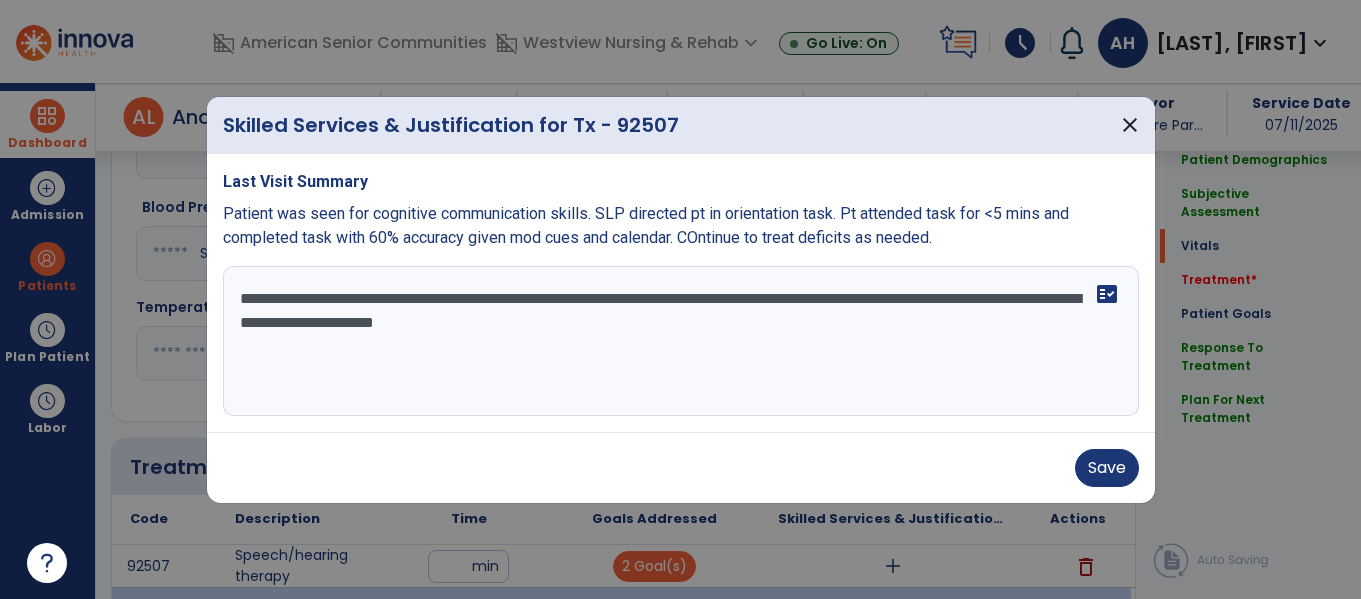 click on "**********" at bounding box center (681, 341) 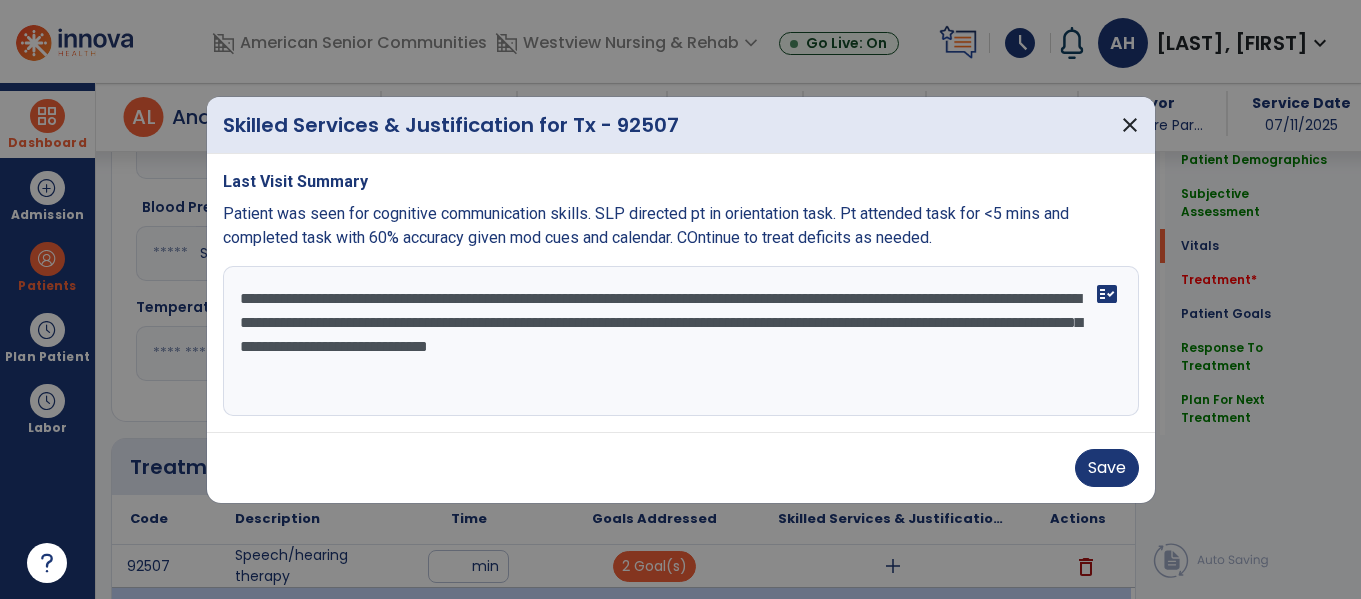 click on "**********" at bounding box center [681, 341] 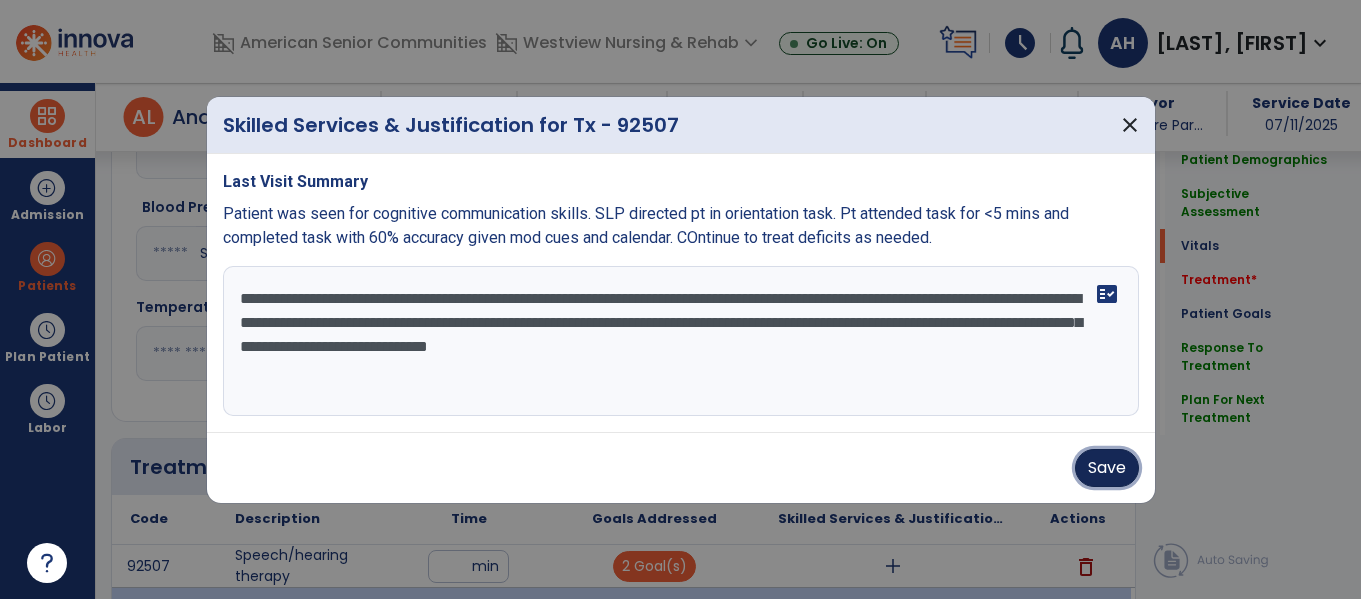 click on "Save" at bounding box center [1107, 468] 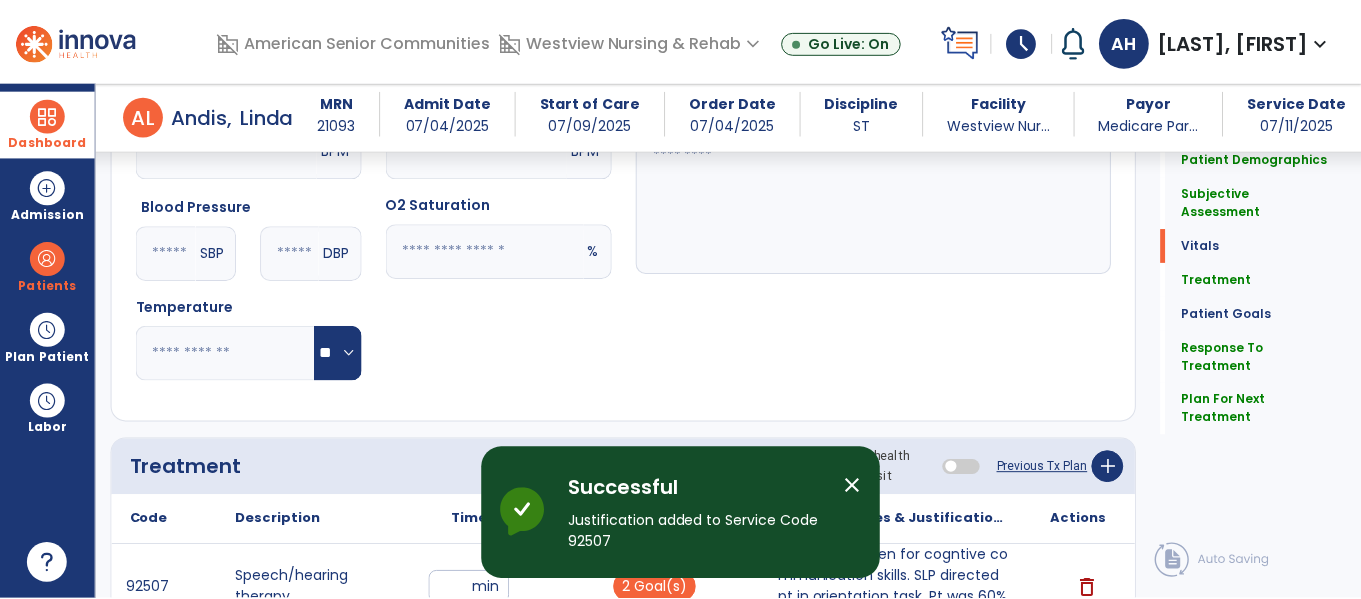 scroll, scrollTop: 2651, scrollLeft: 0, axis: vertical 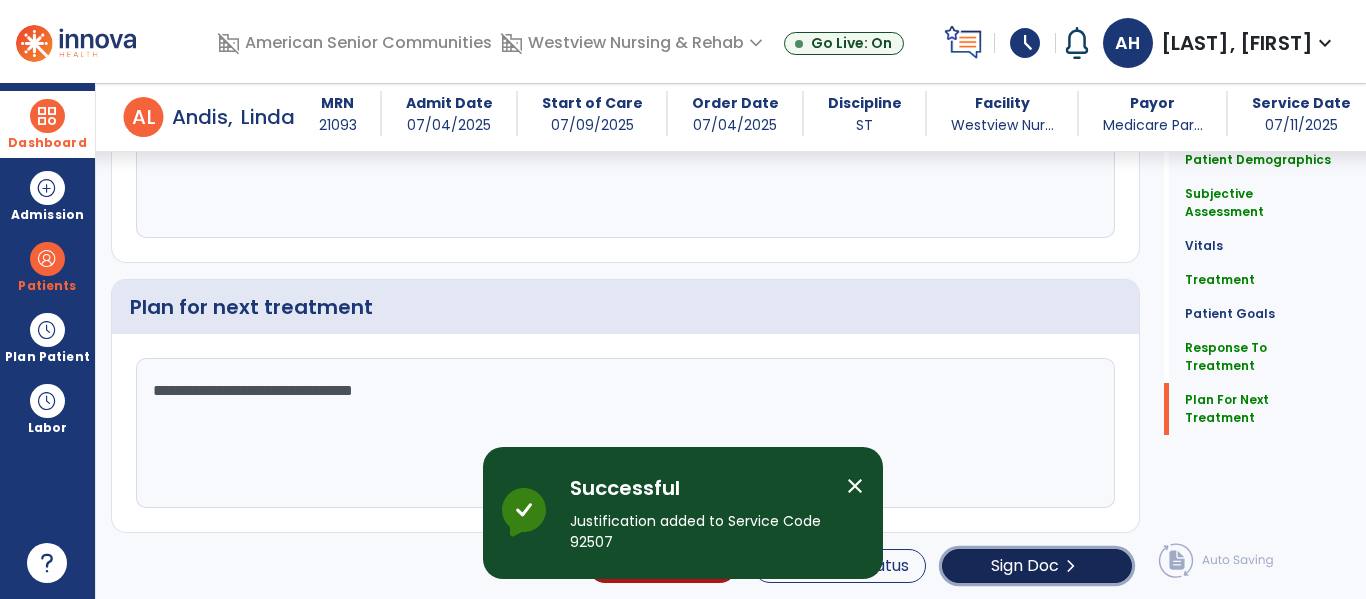 click on "Sign Doc" 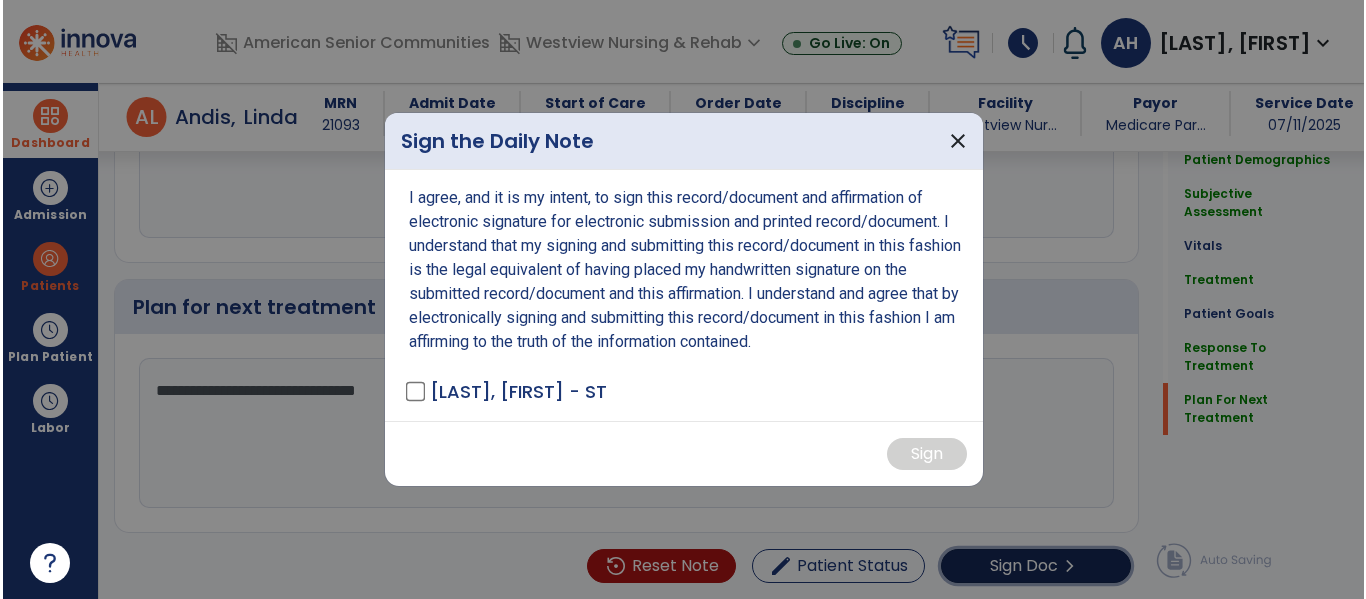scroll, scrollTop: 2651, scrollLeft: 0, axis: vertical 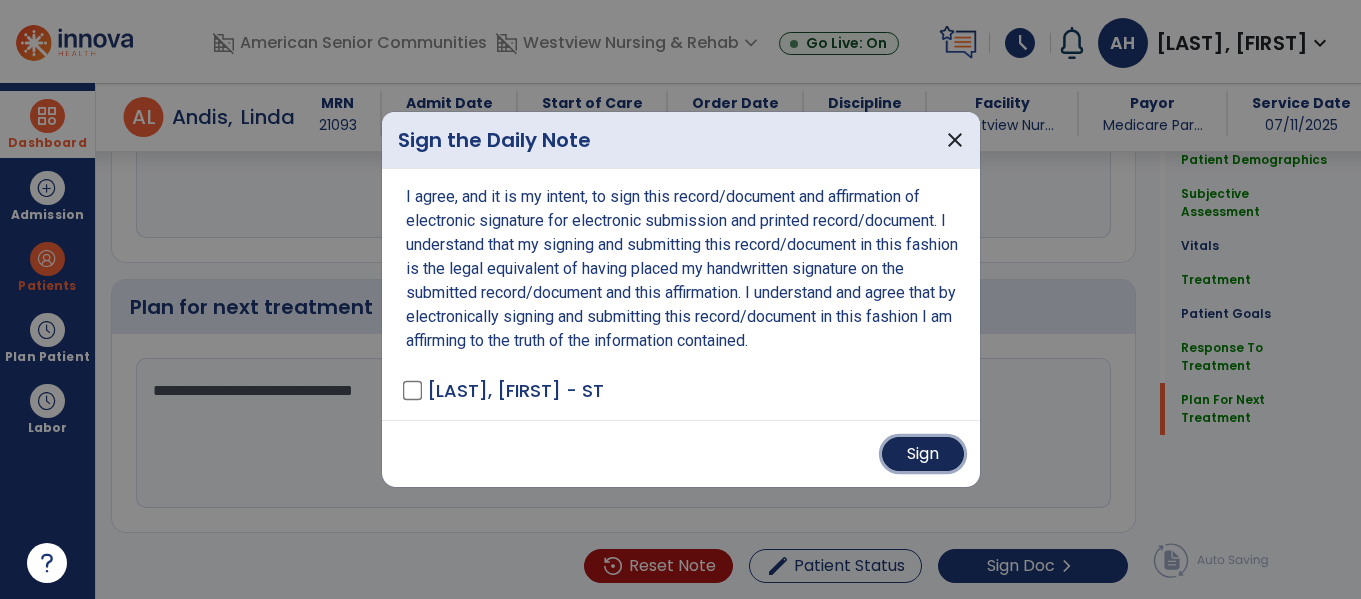 click on "Sign" at bounding box center (923, 454) 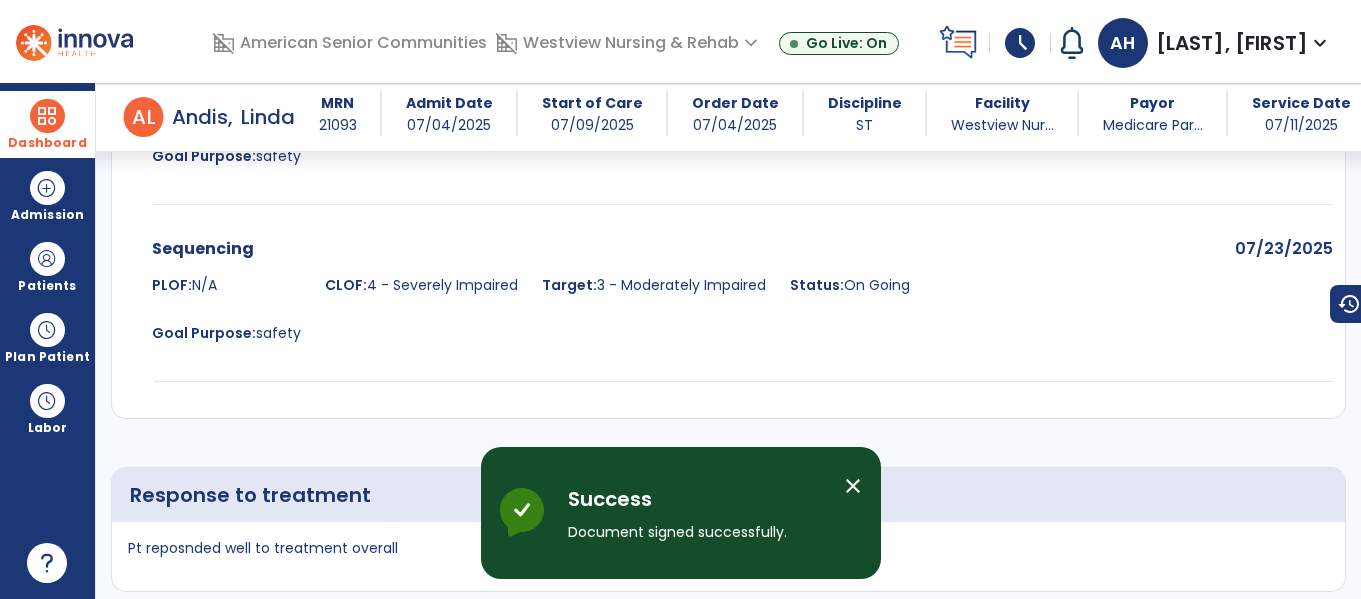 click on "Dashboard" at bounding box center [47, 143] 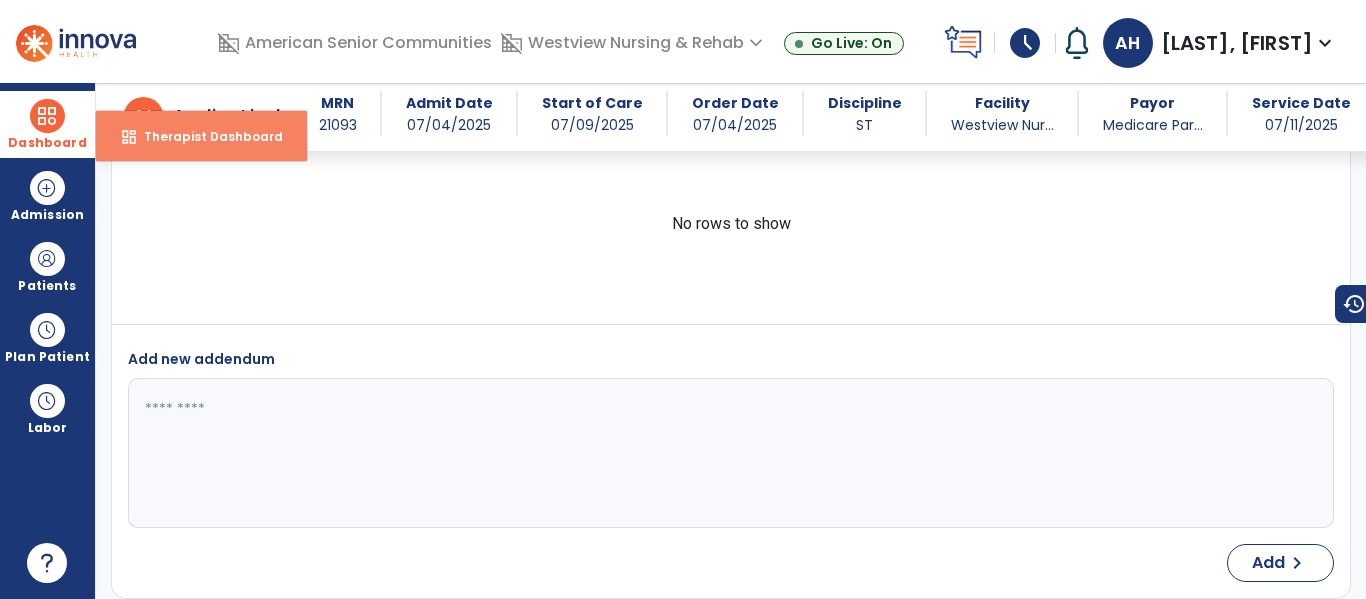 click on "Therapist Dashboard" at bounding box center [205, 136] 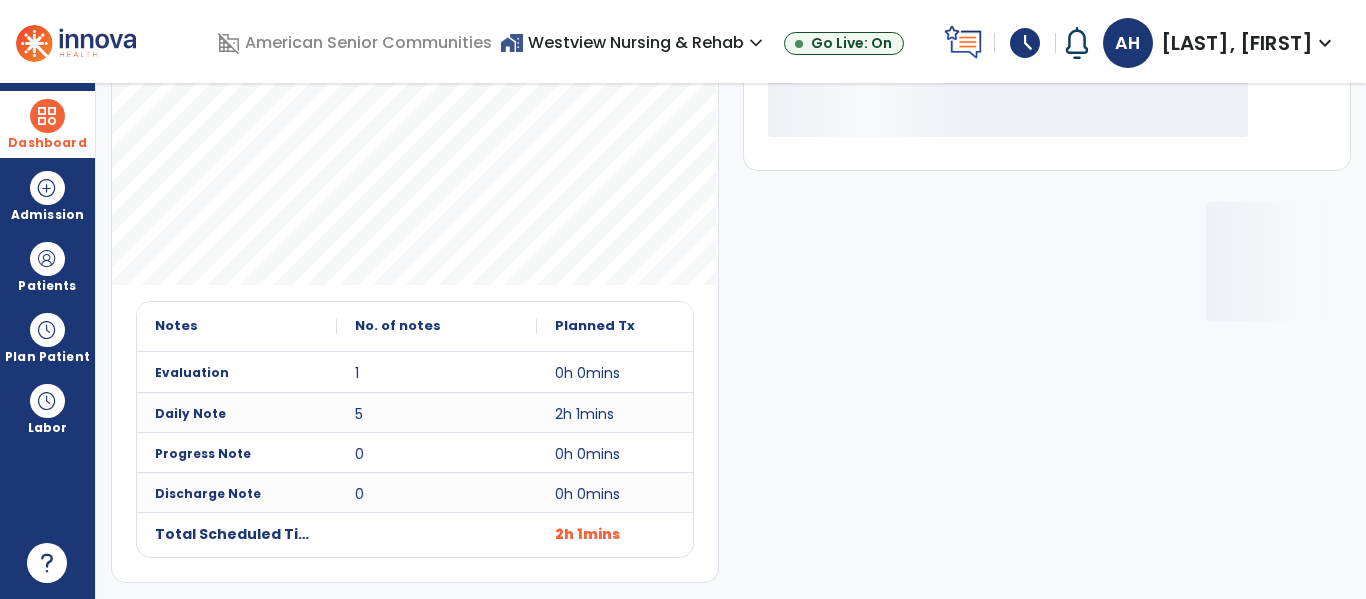 scroll, scrollTop: 278, scrollLeft: 0, axis: vertical 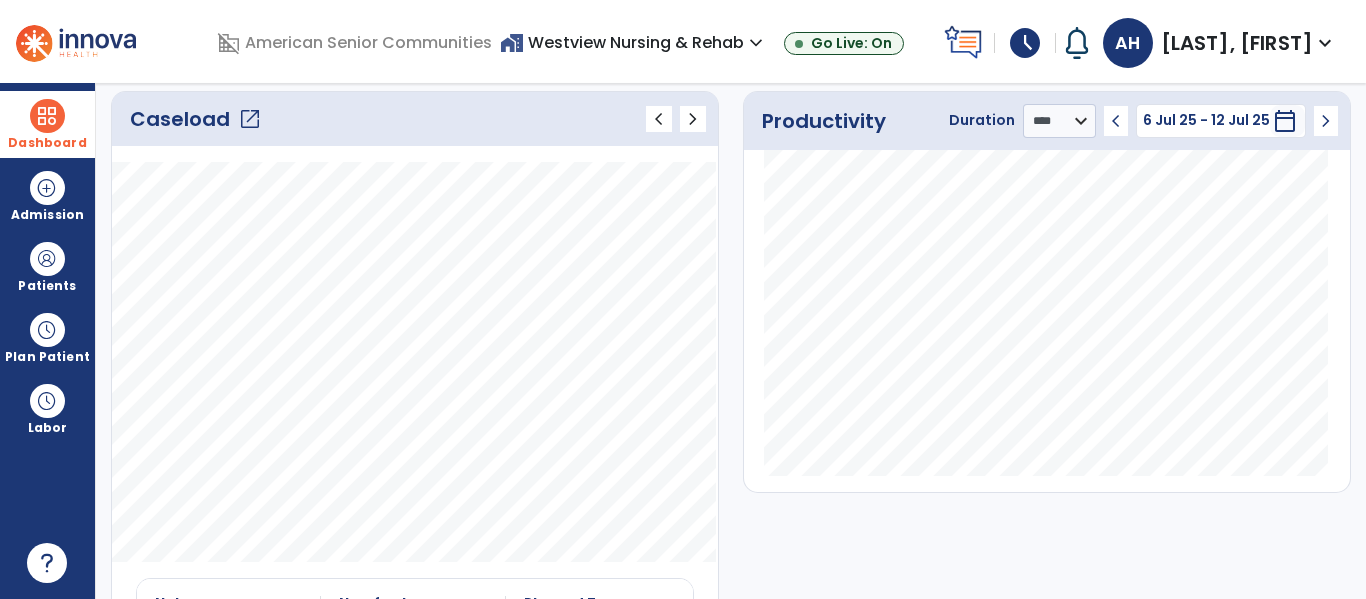 click on "open_in_new" 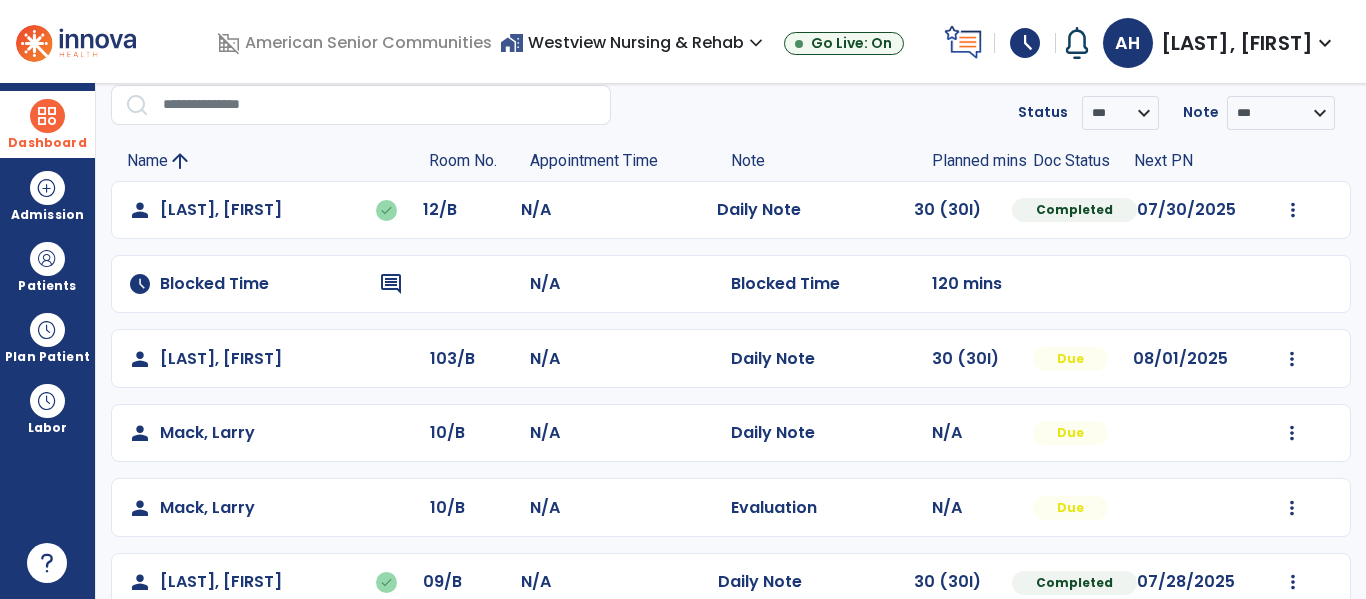 scroll, scrollTop: 189, scrollLeft: 0, axis: vertical 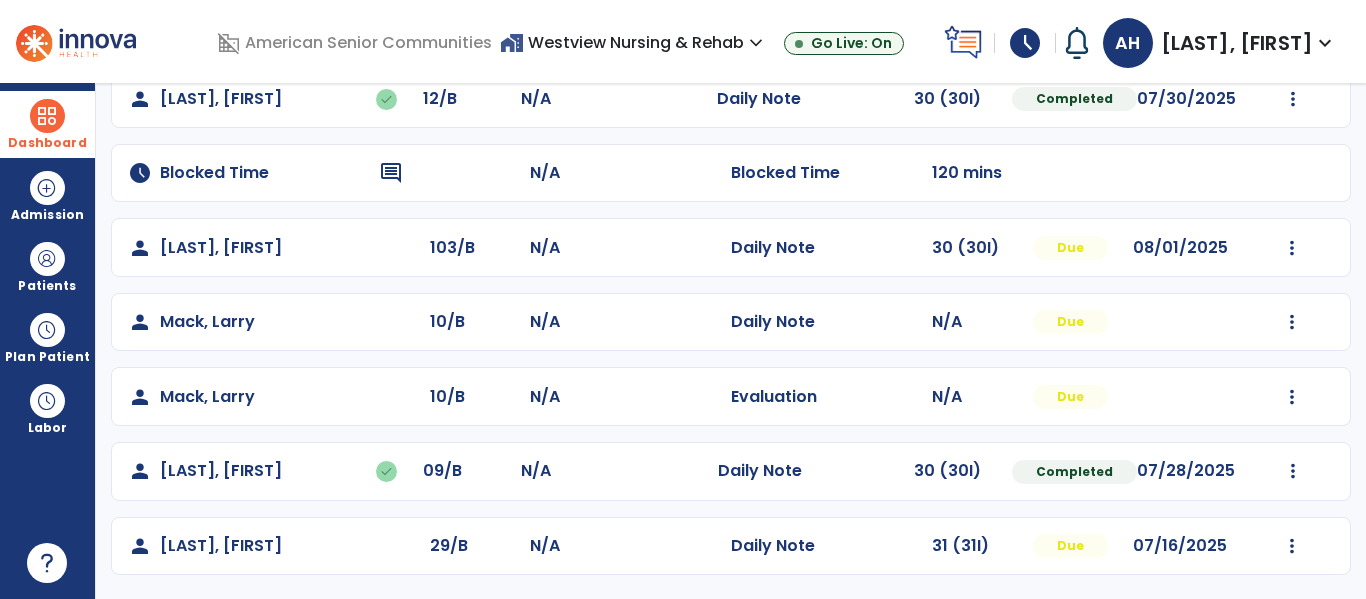 click on "Dashboard" at bounding box center [47, 124] 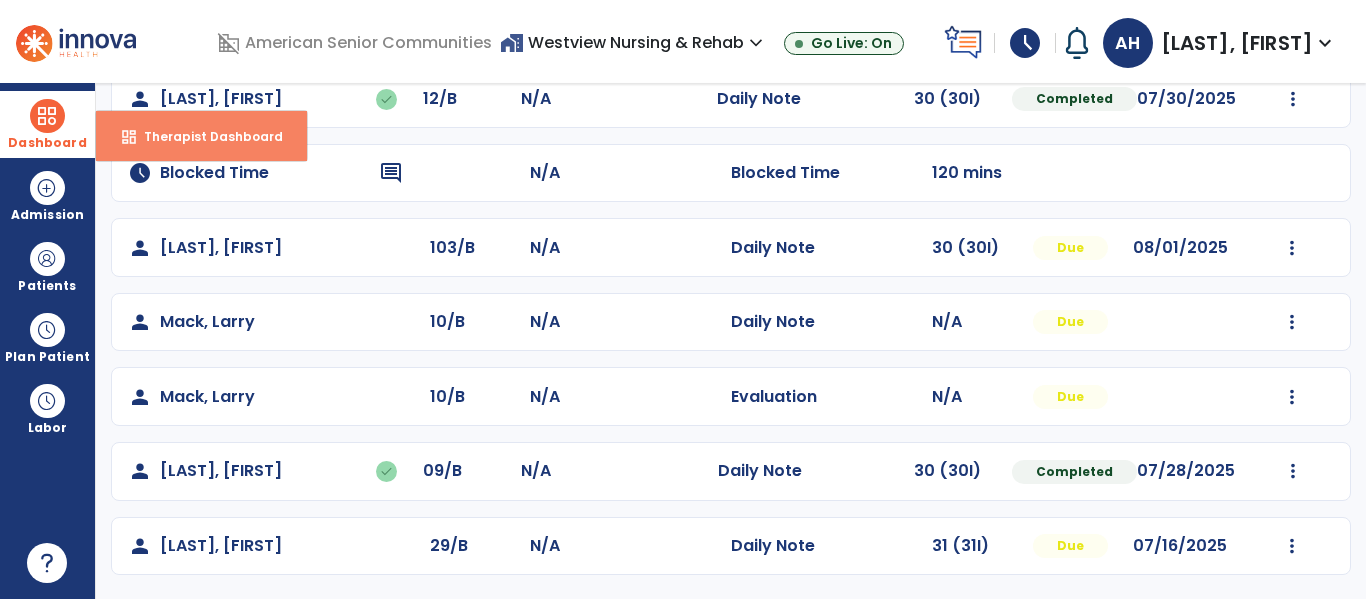 click on "dashboard" at bounding box center [129, 137] 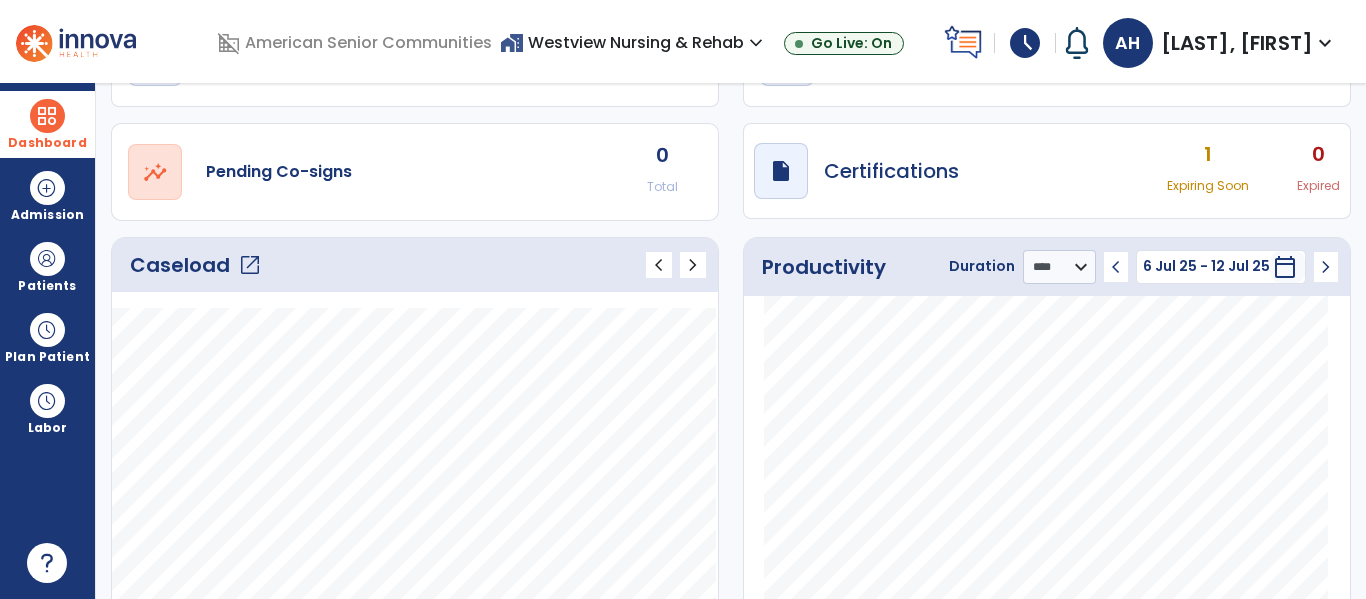 scroll, scrollTop: 131, scrollLeft: 0, axis: vertical 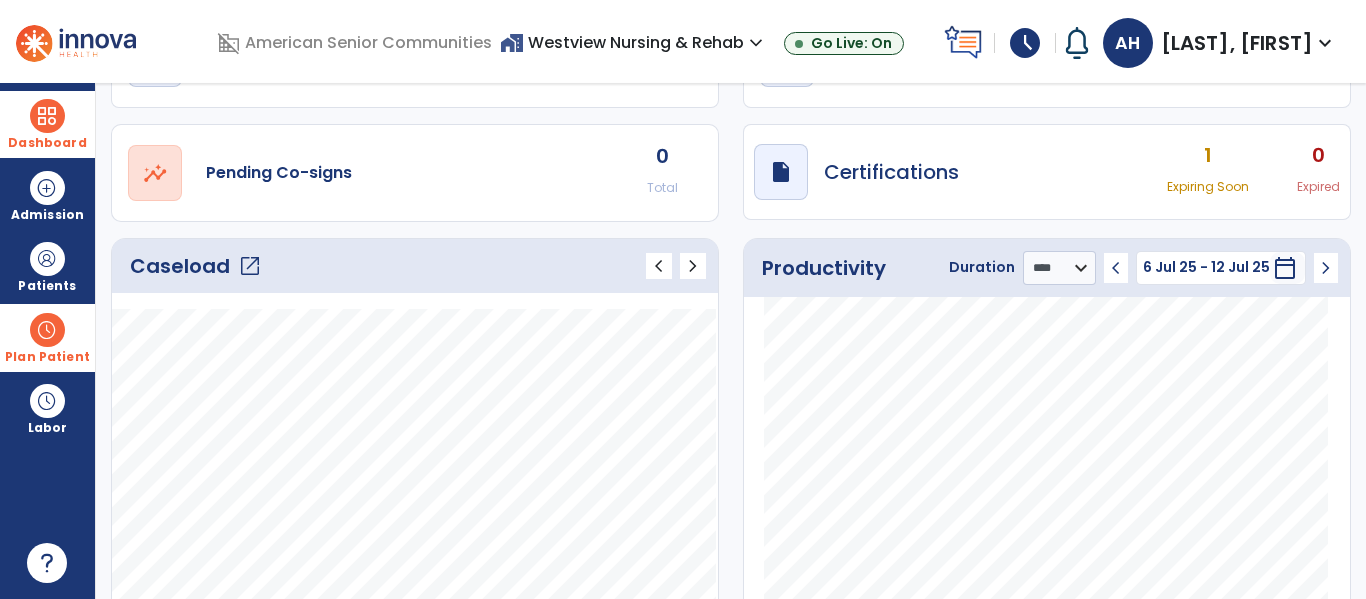 click at bounding box center (47, 330) 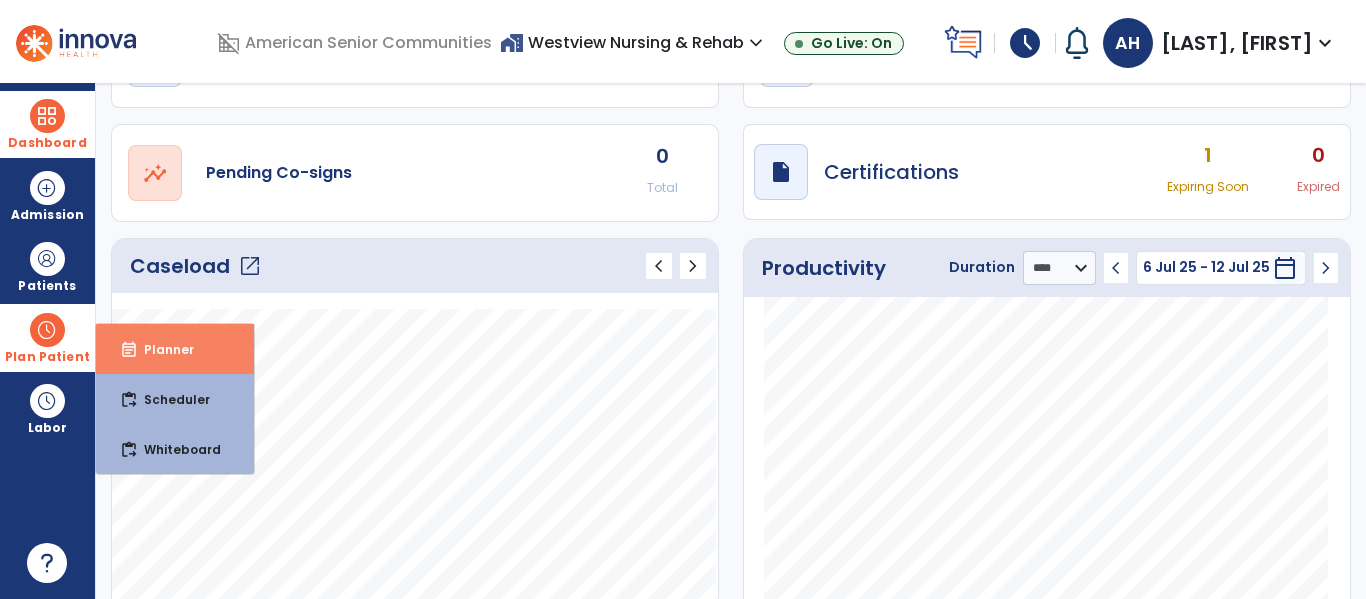 click on "Planner" at bounding box center [161, 349] 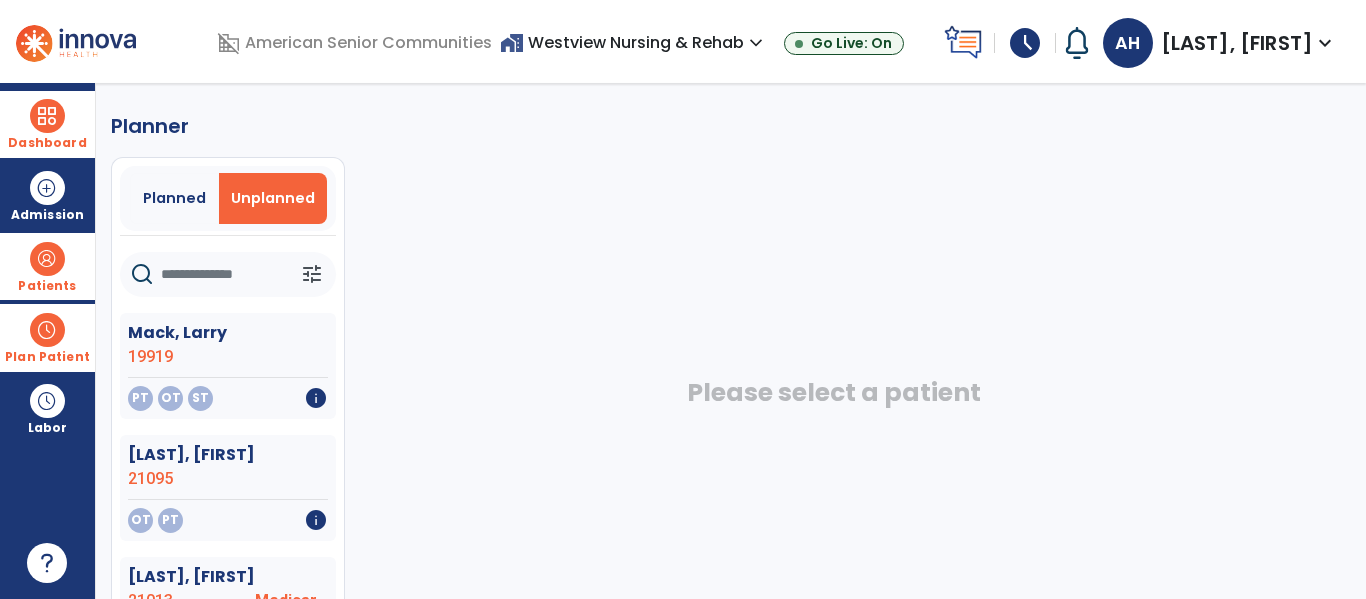 click at bounding box center [47, 259] 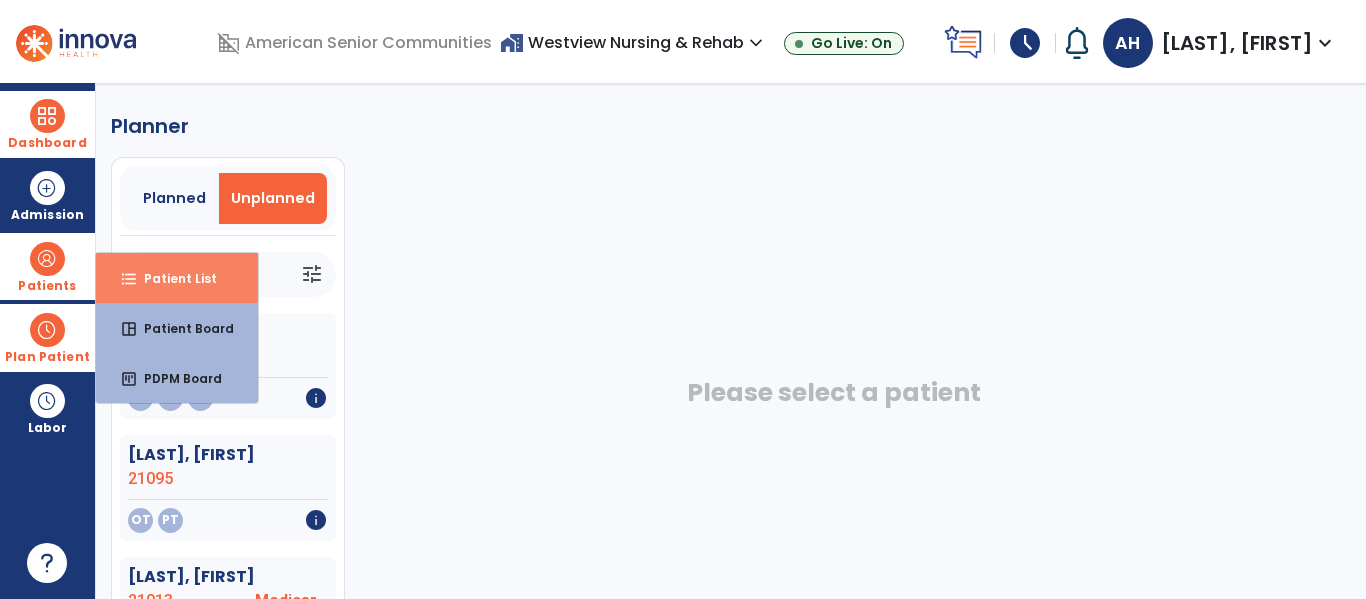 click on "format_list_bulleted  Patient List" at bounding box center (177, 278) 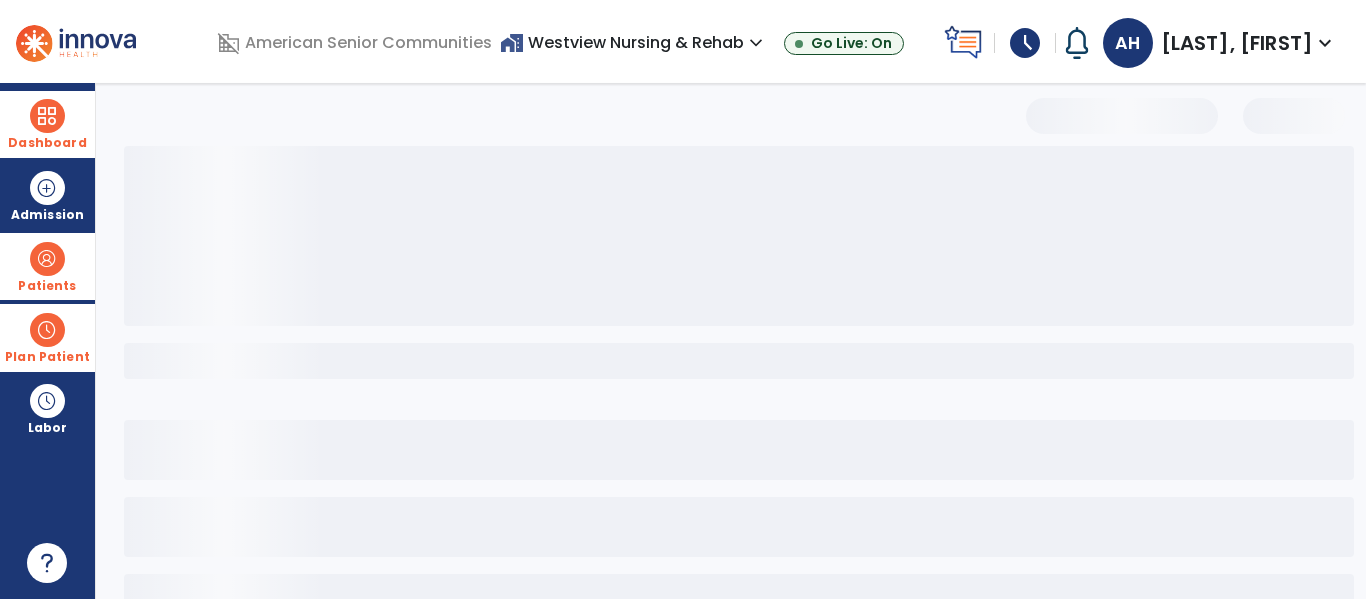 select on "***" 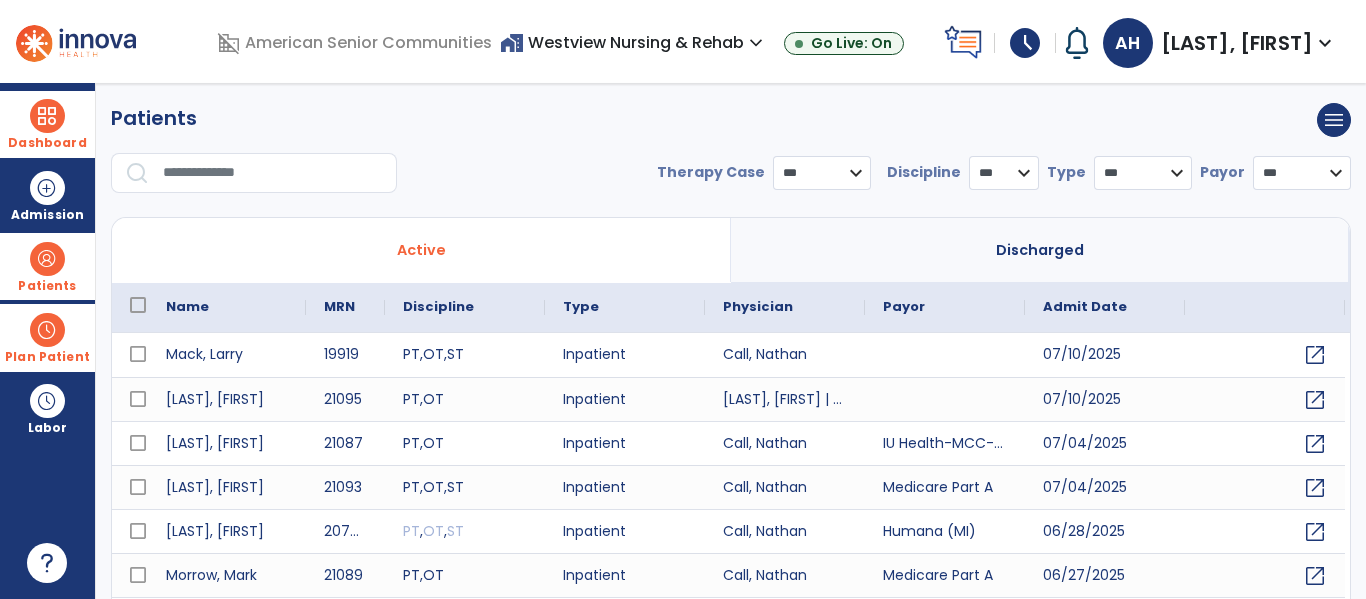 click at bounding box center (273, 173) 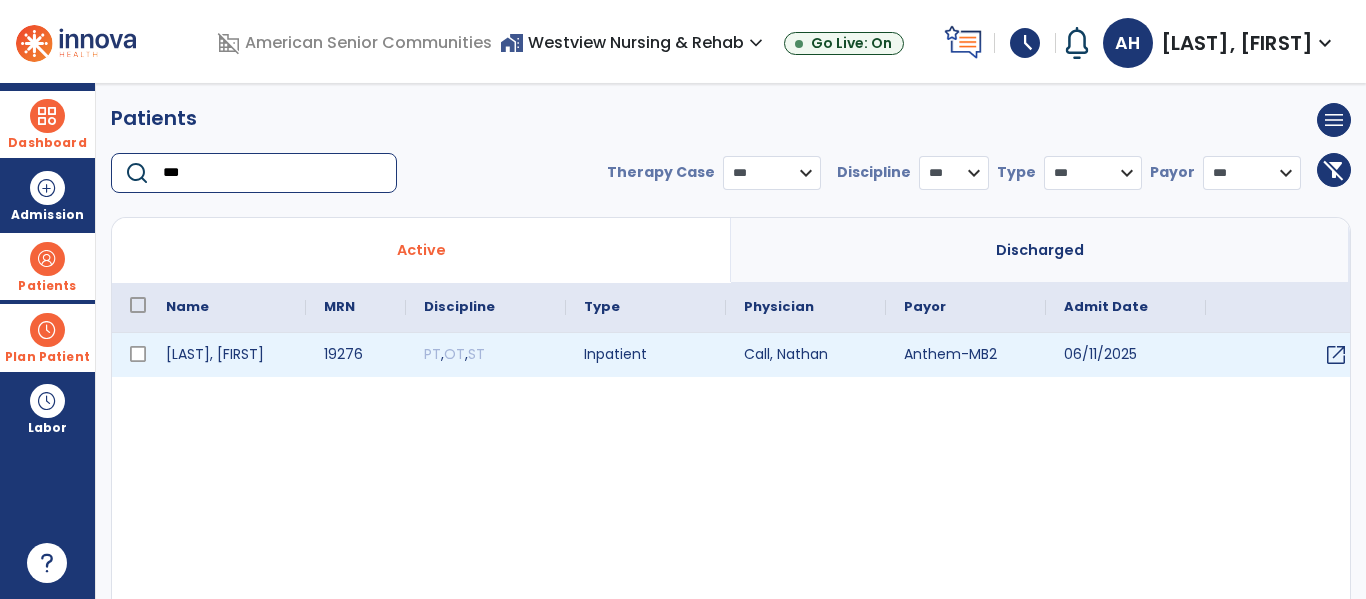 type on "***" 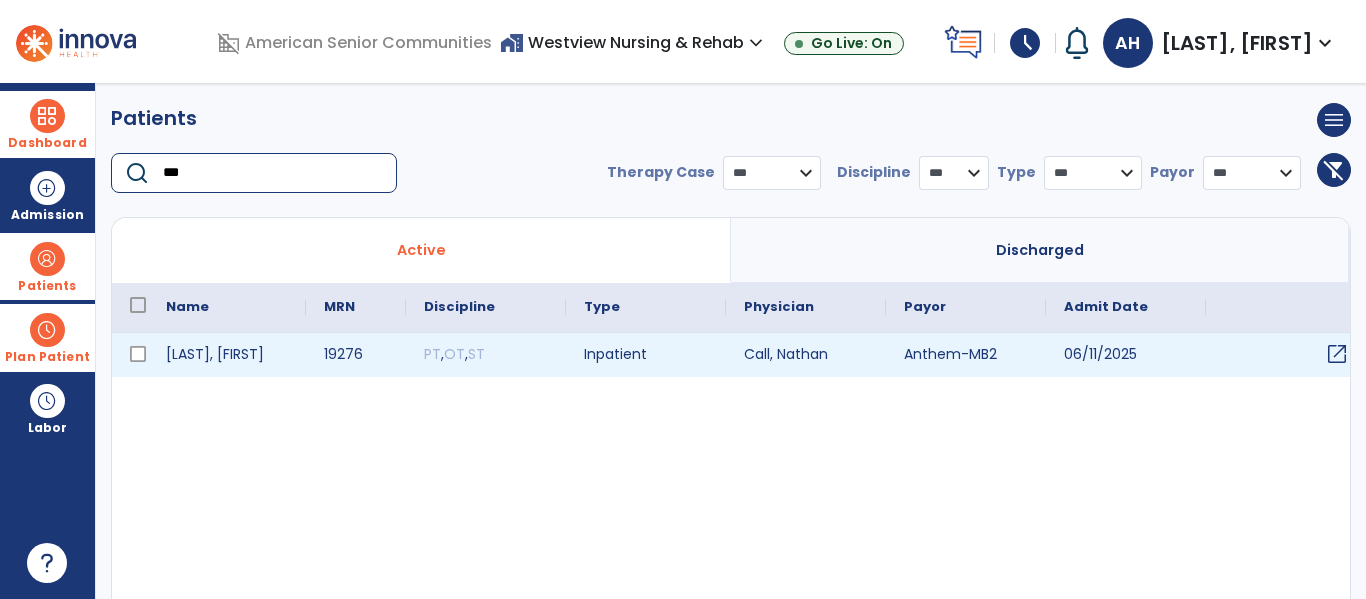 click on "open_in_new" at bounding box center [1337, 354] 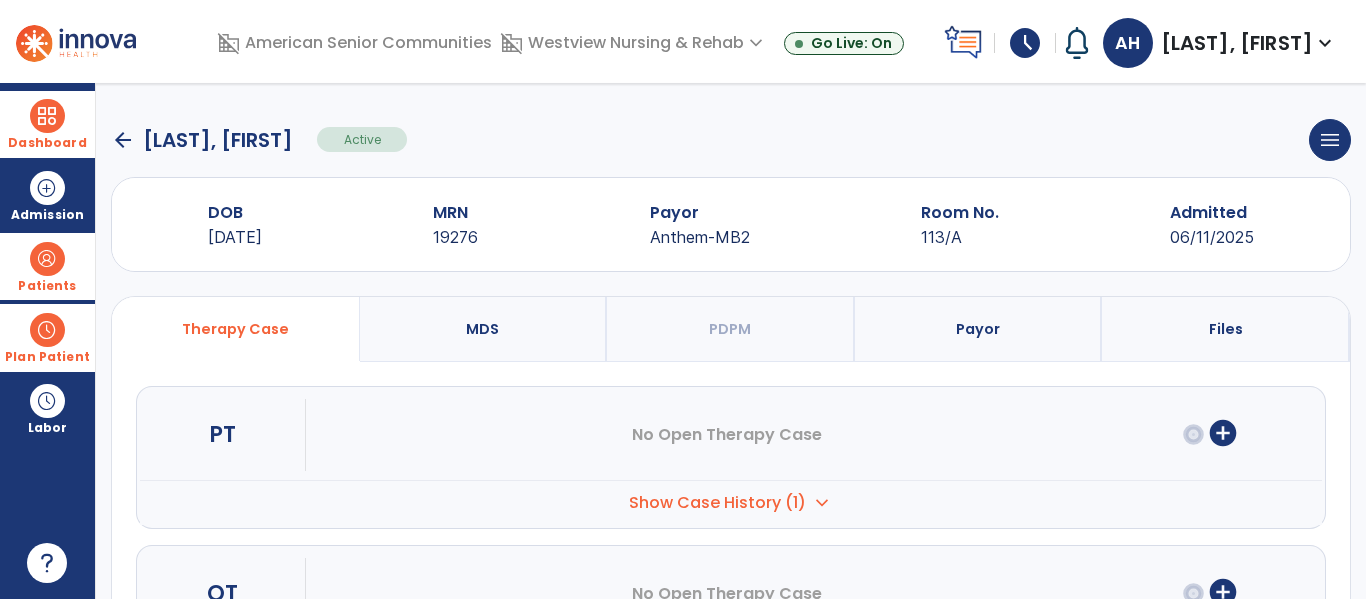 scroll, scrollTop: 198, scrollLeft: 0, axis: vertical 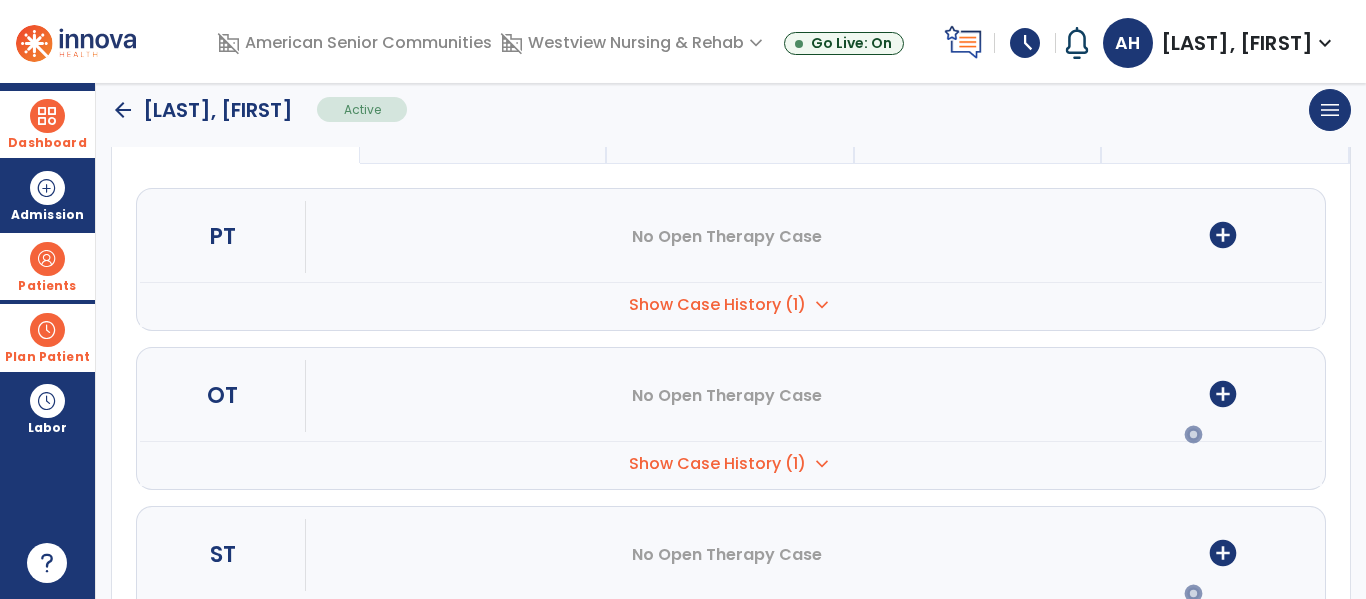 click on "Show Case History (1)     expand_more" at bounding box center [731, 304] 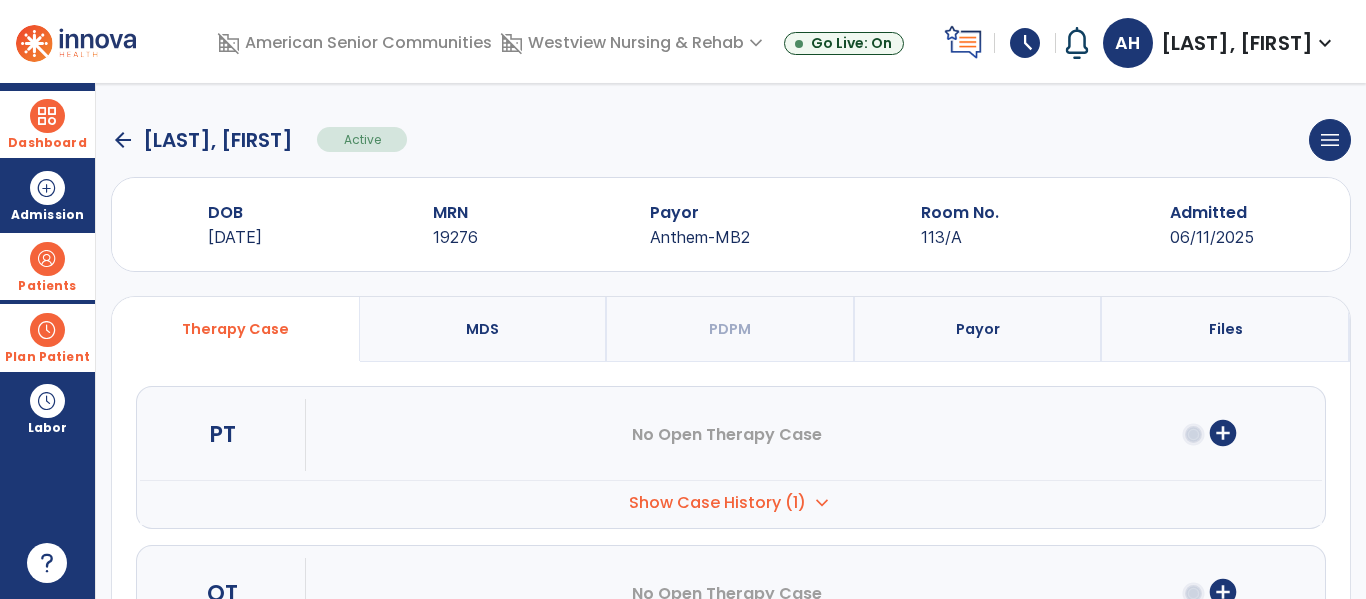 scroll, scrollTop: 318, scrollLeft: 0, axis: vertical 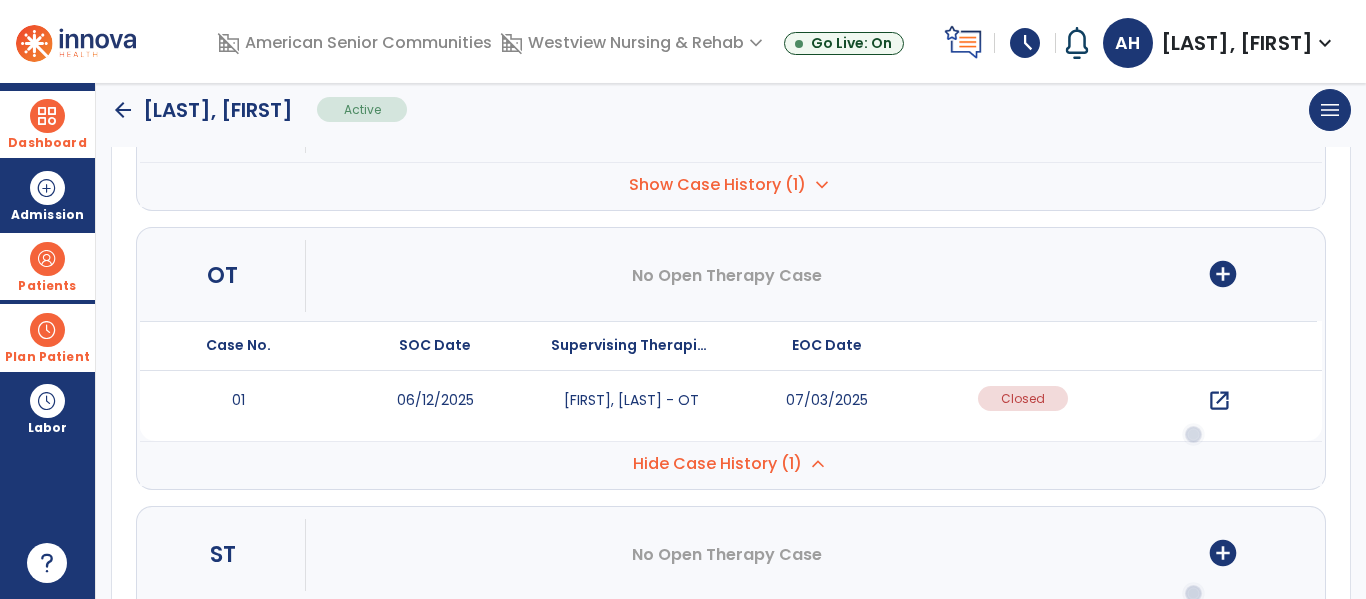 click 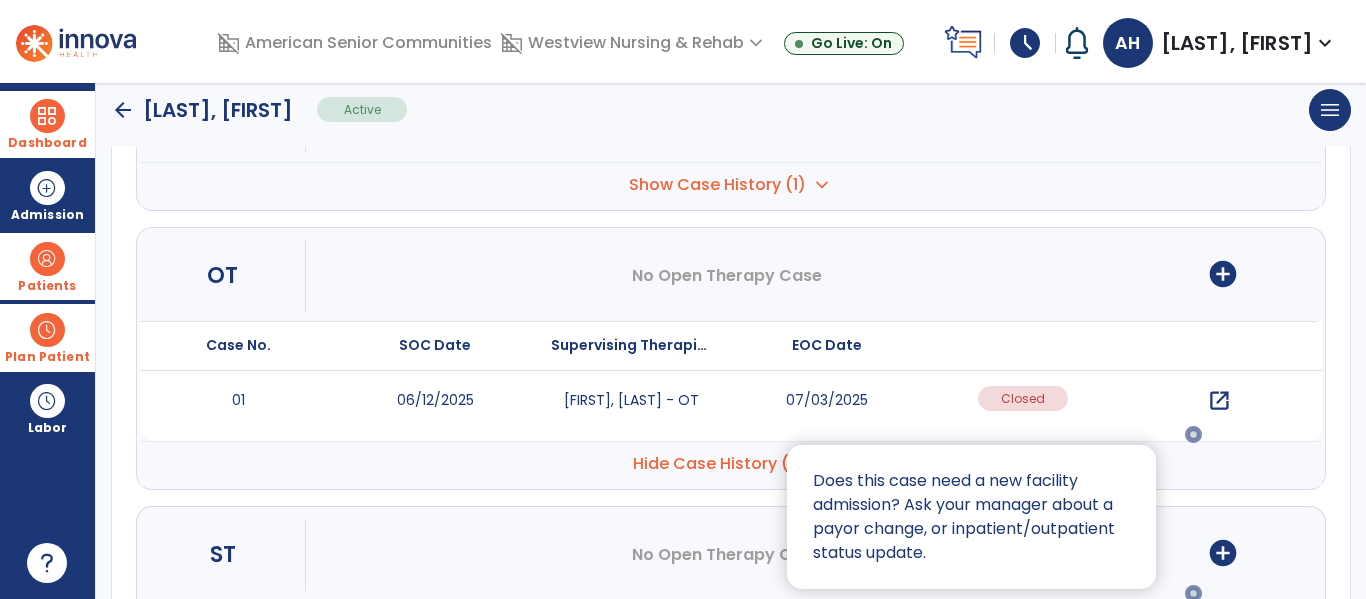 scroll, scrollTop: 25, scrollLeft: 0, axis: vertical 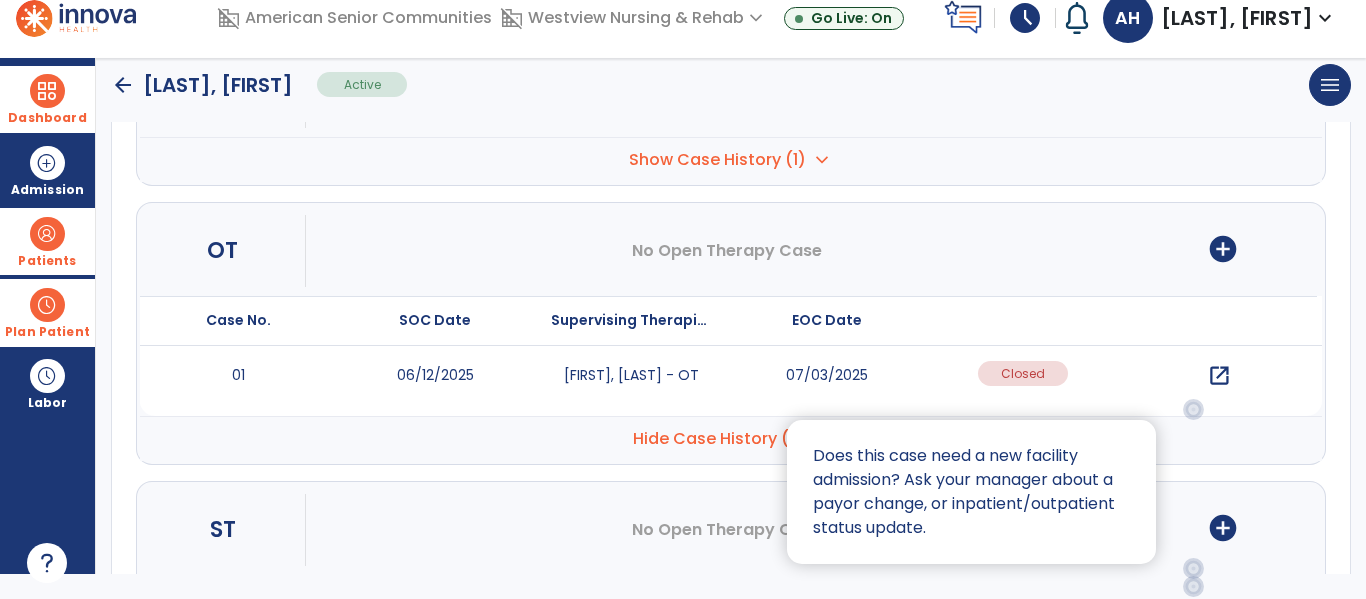 click at bounding box center [683, 299] 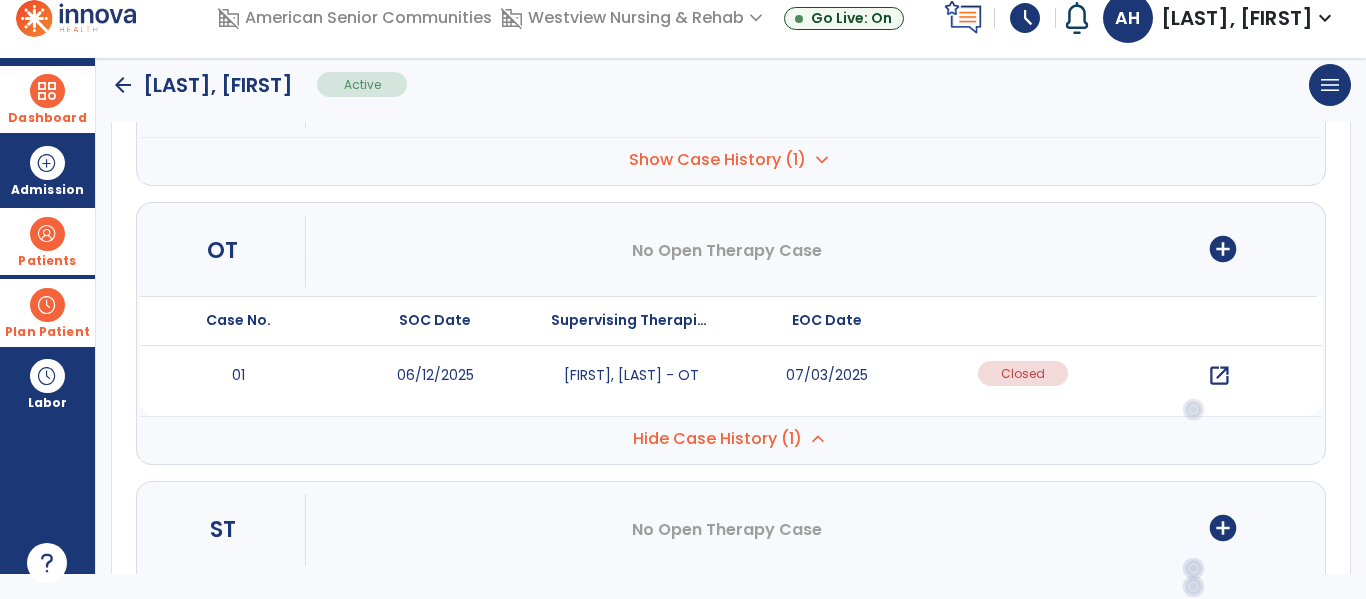 click on "expand_more" at bounding box center [822, 160] 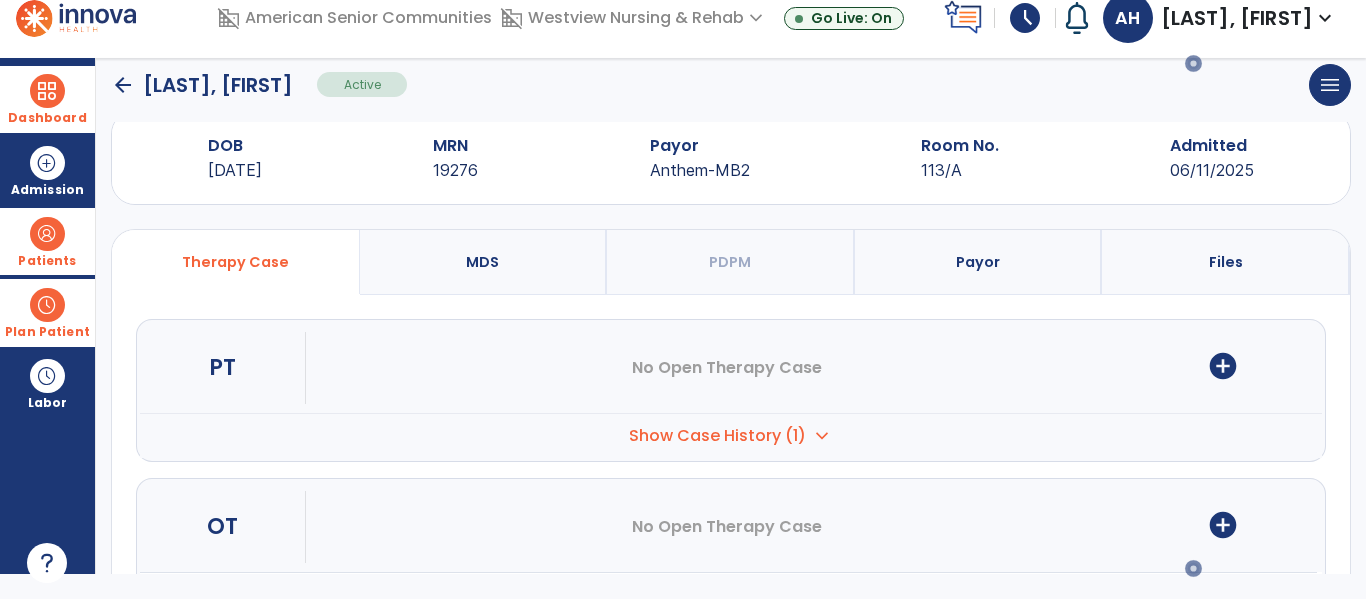 scroll, scrollTop: 41, scrollLeft: 0, axis: vertical 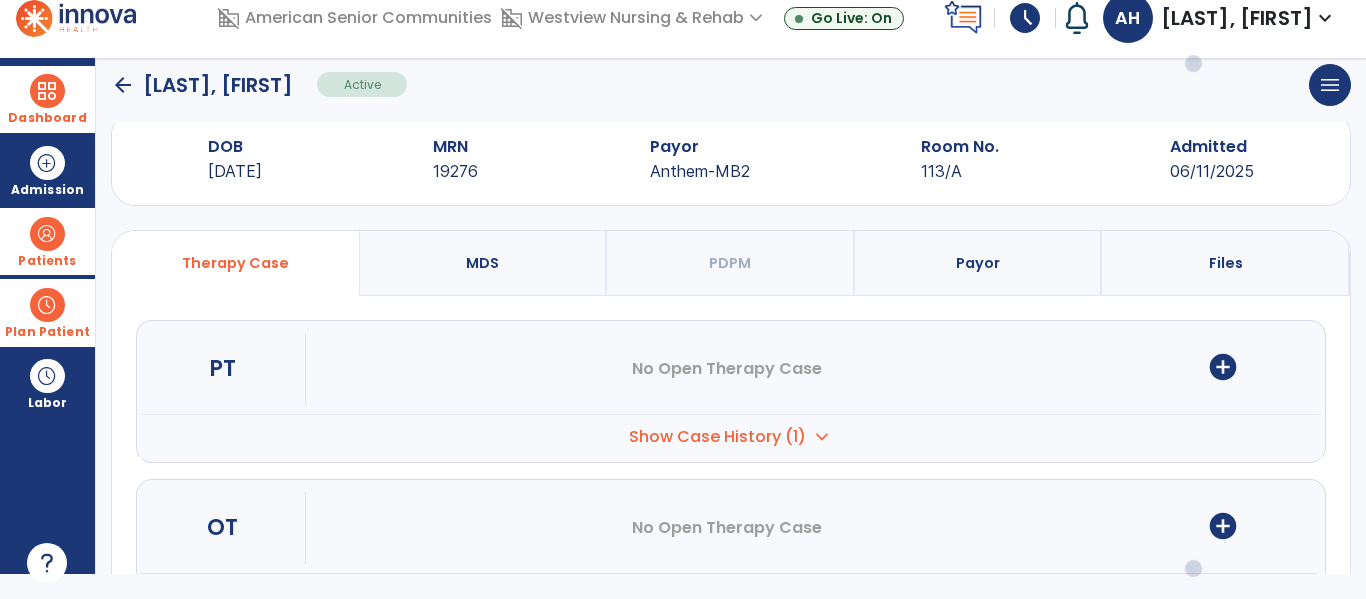 click on "expand_more" at bounding box center [822, 437] 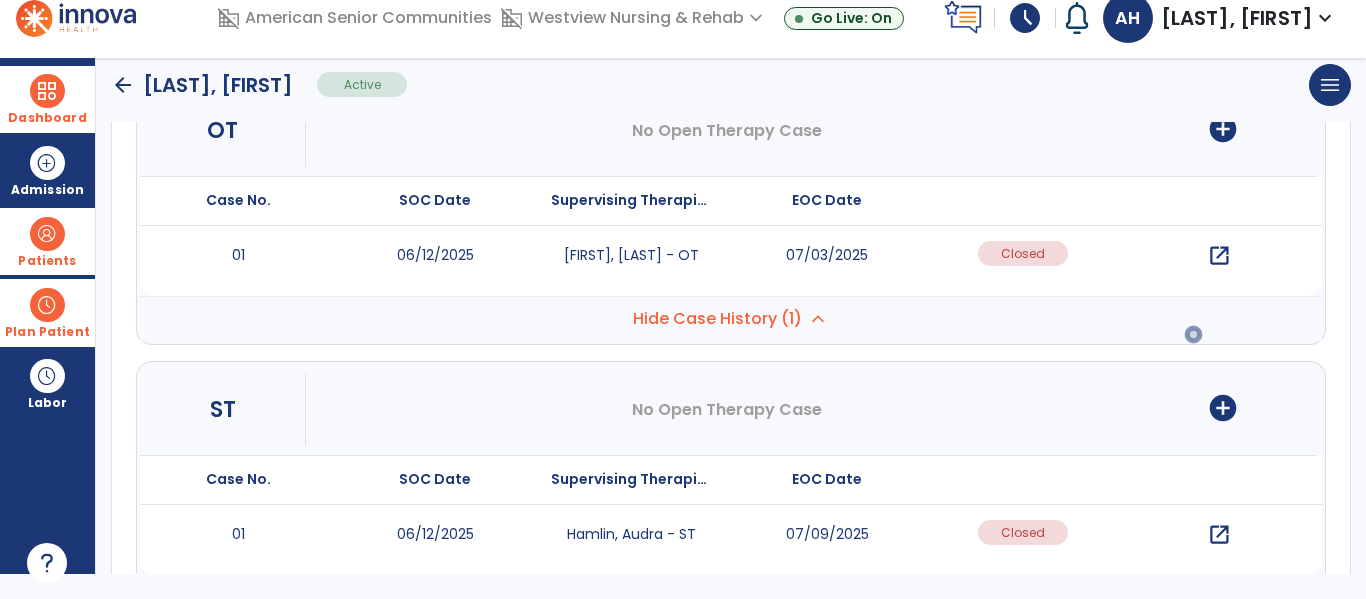 scroll, scrollTop: 0, scrollLeft: 0, axis: both 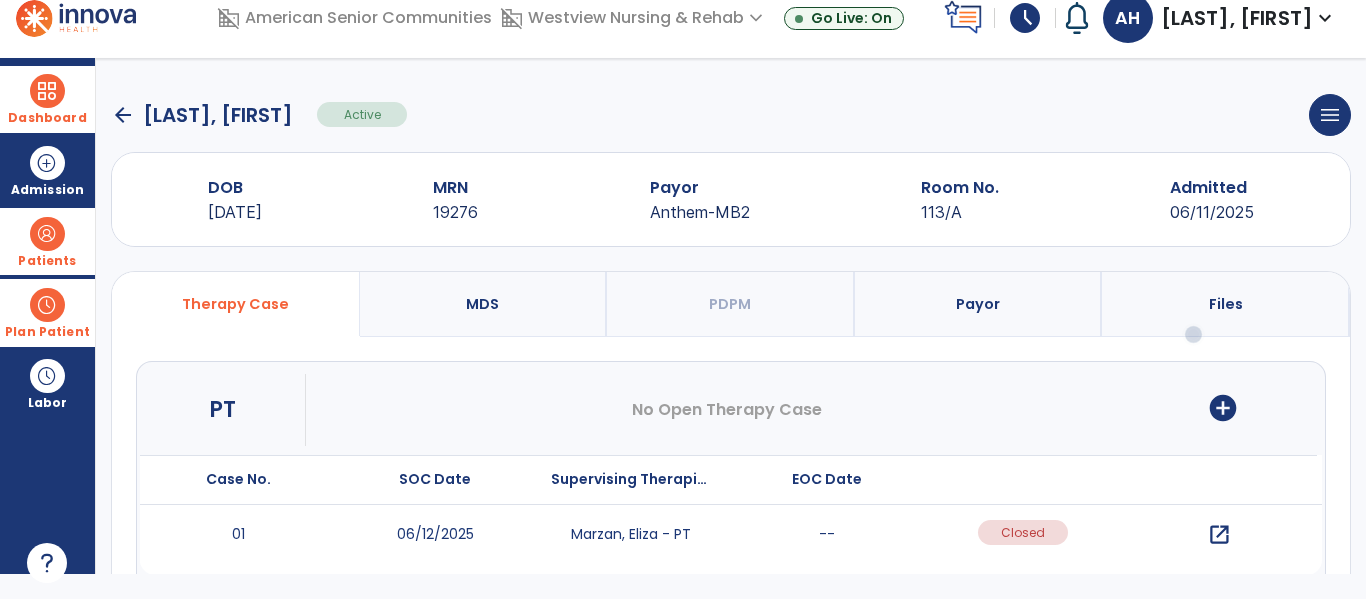 click on "Dashboard" at bounding box center [47, 99] 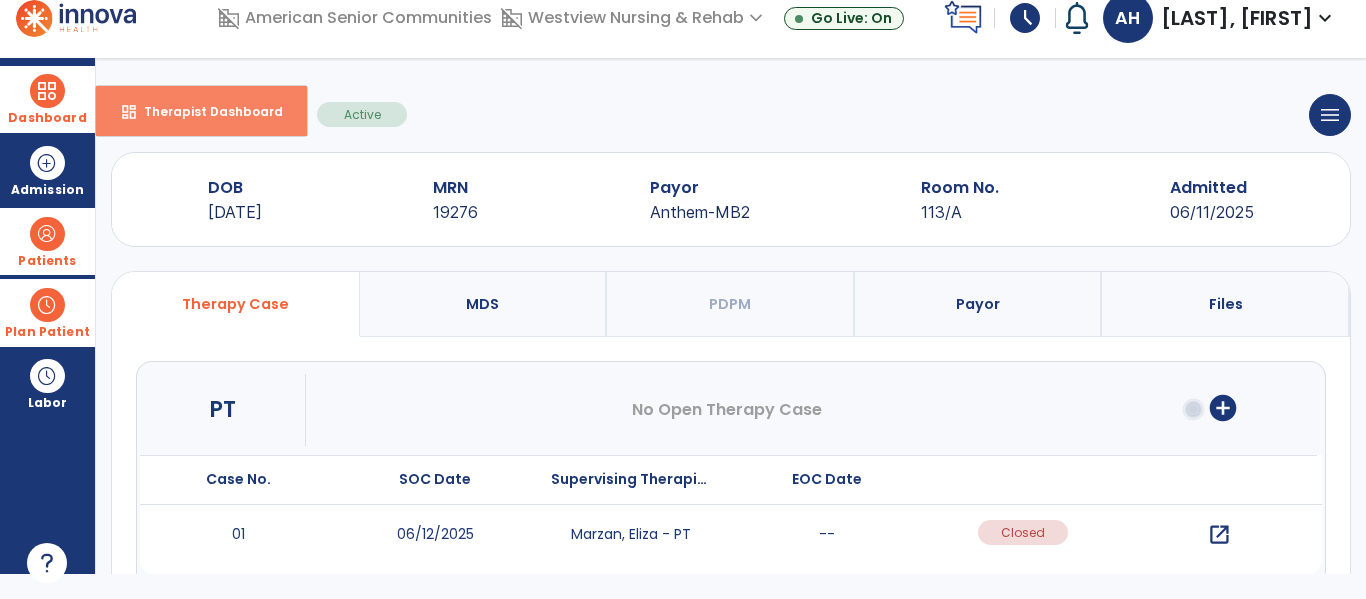 click on "dashboard" at bounding box center [129, 112] 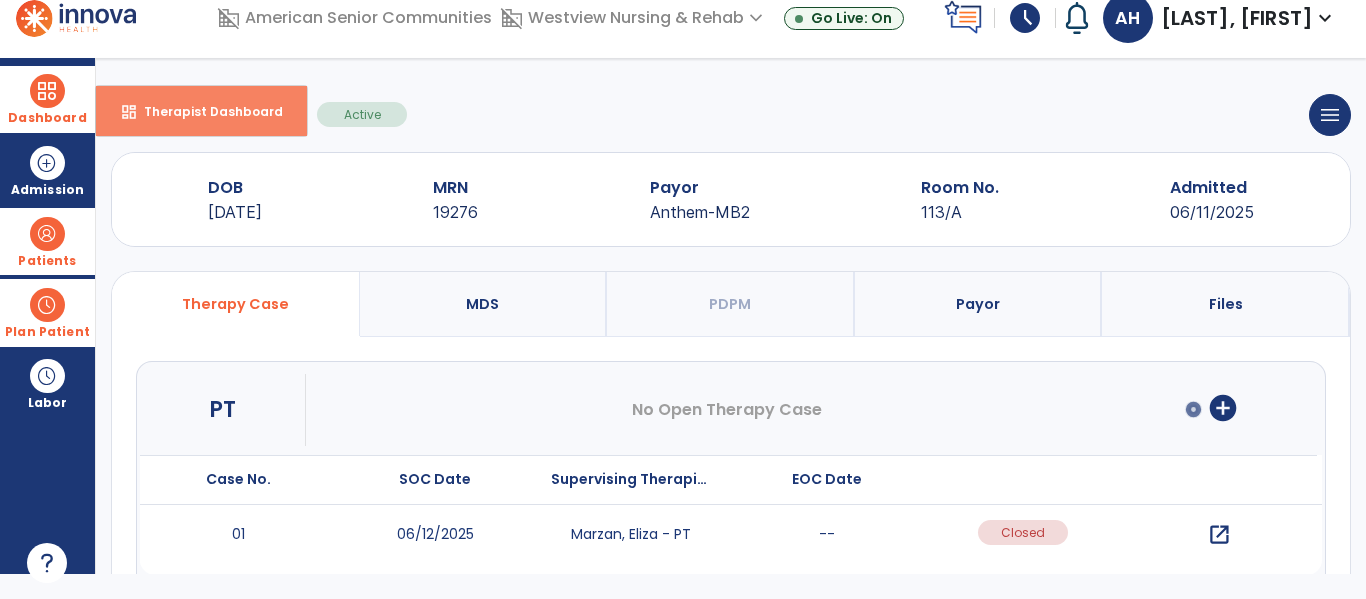 select on "****" 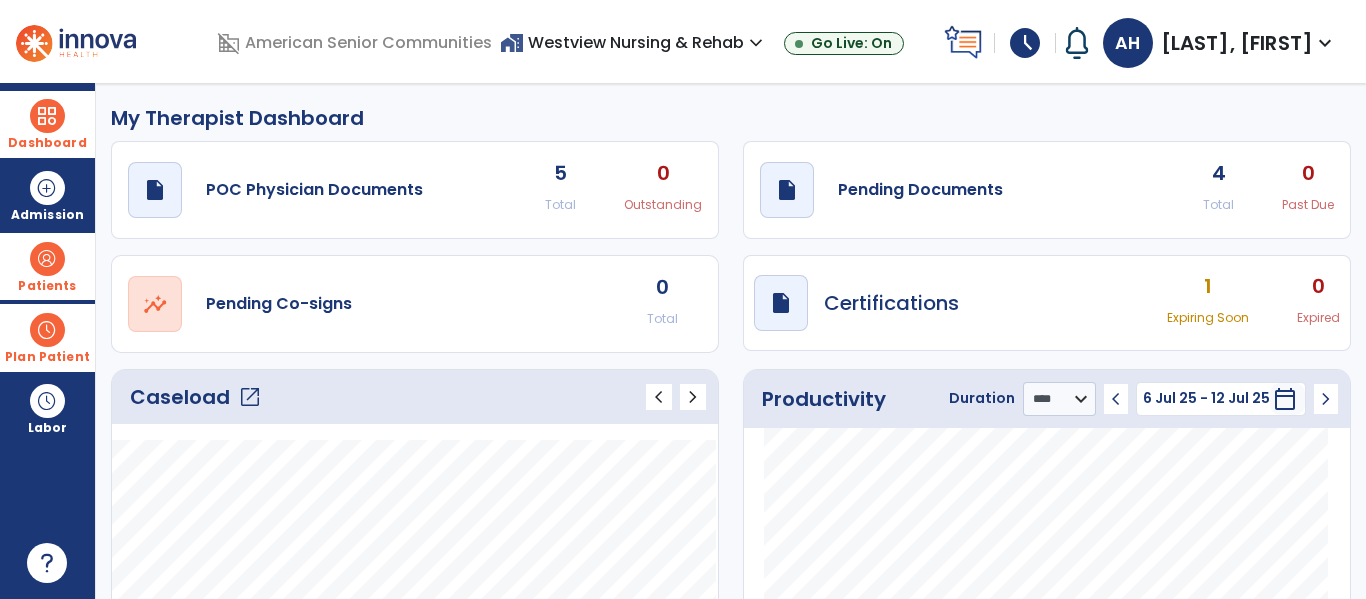 click on "draft   open_in_new  POC Physician Documents 5 Total 0 Outstanding" 